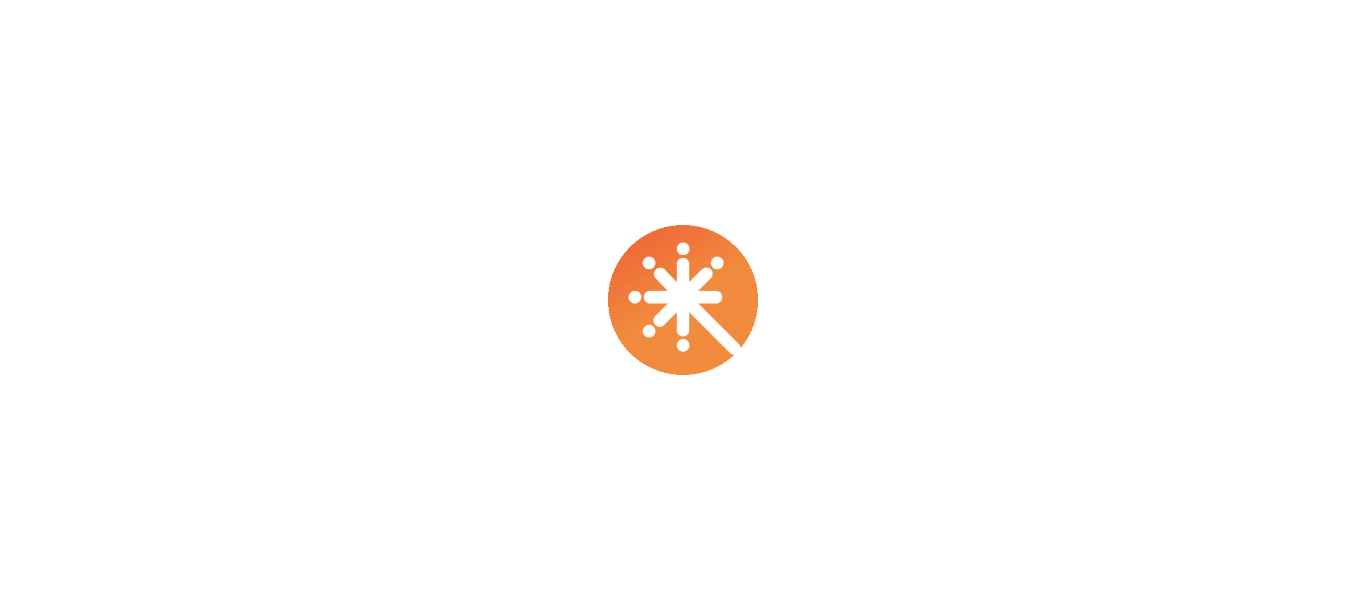 scroll, scrollTop: 0, scrollLeft: 0, axis: both 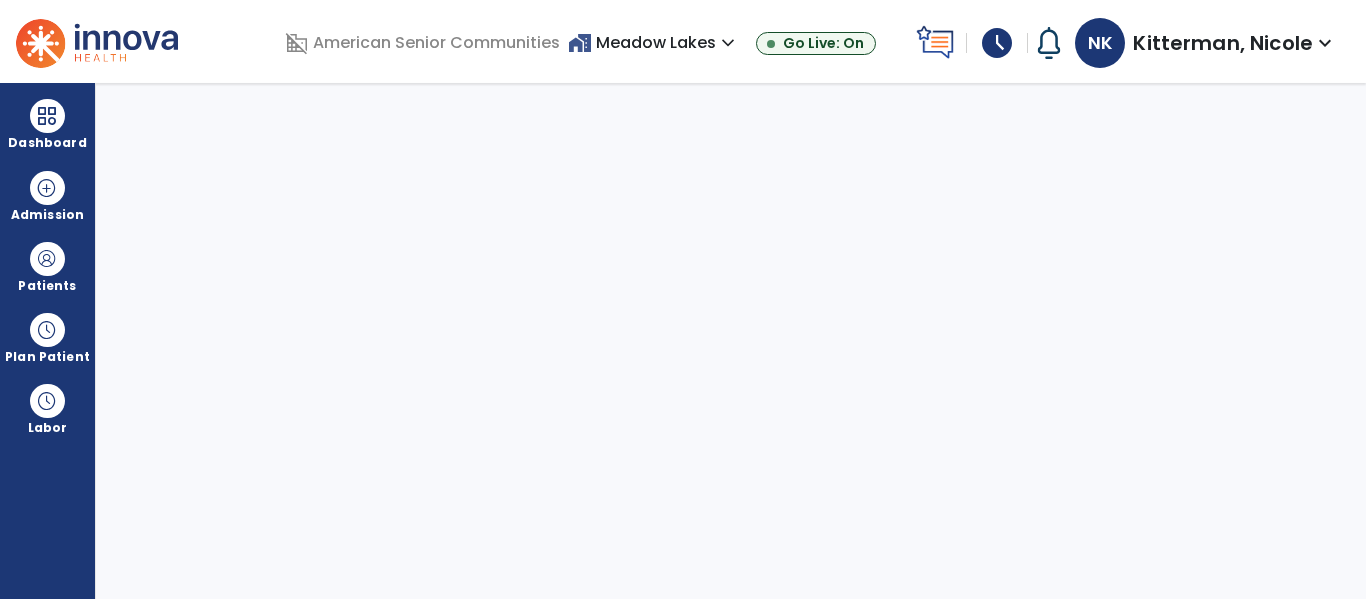 select on "****" 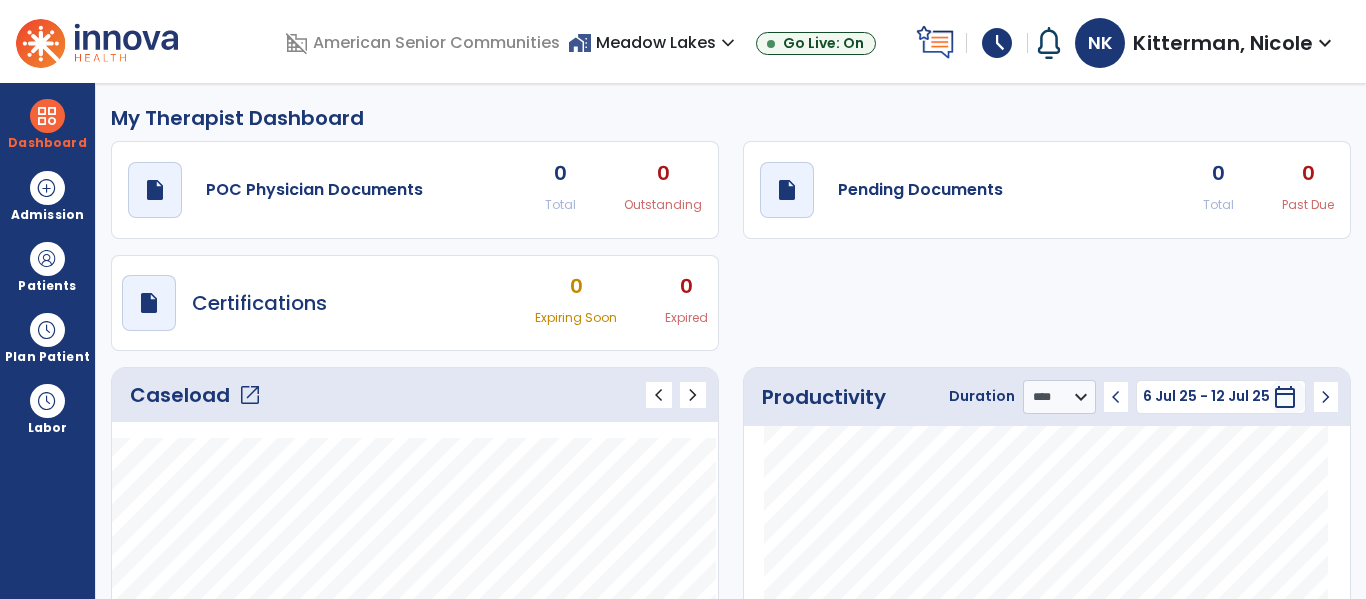 click on "open_in_new" 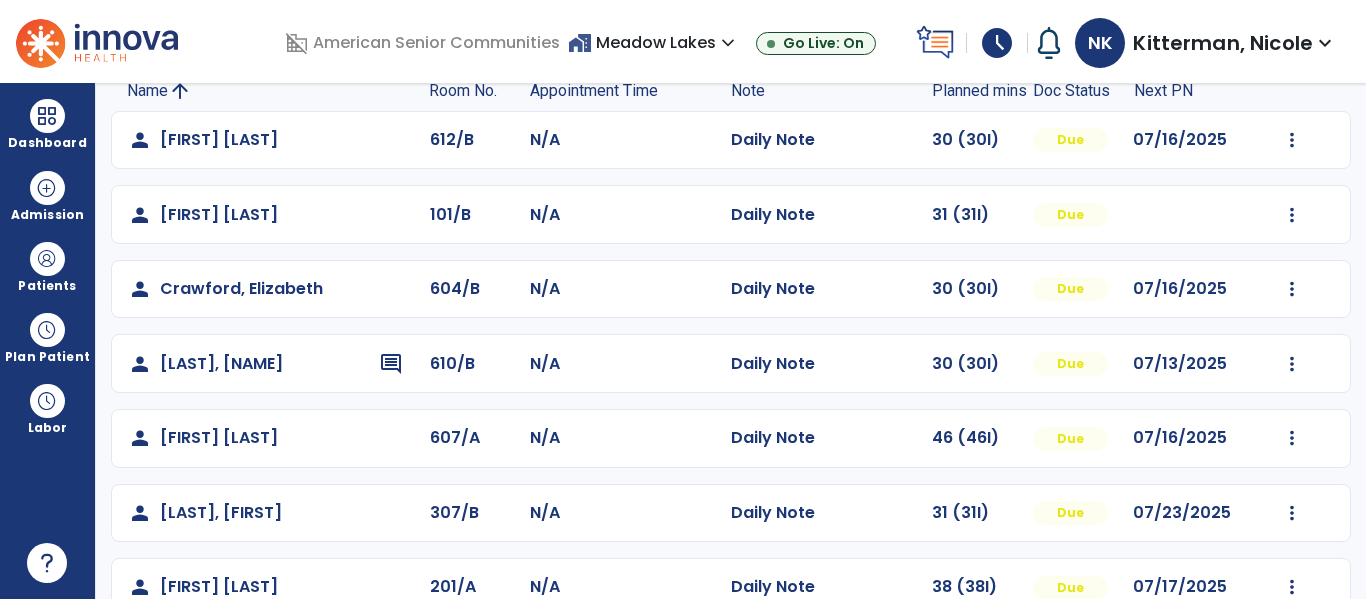scroll, scrollTop: 218, scrollLeft: 0, axis: vertical 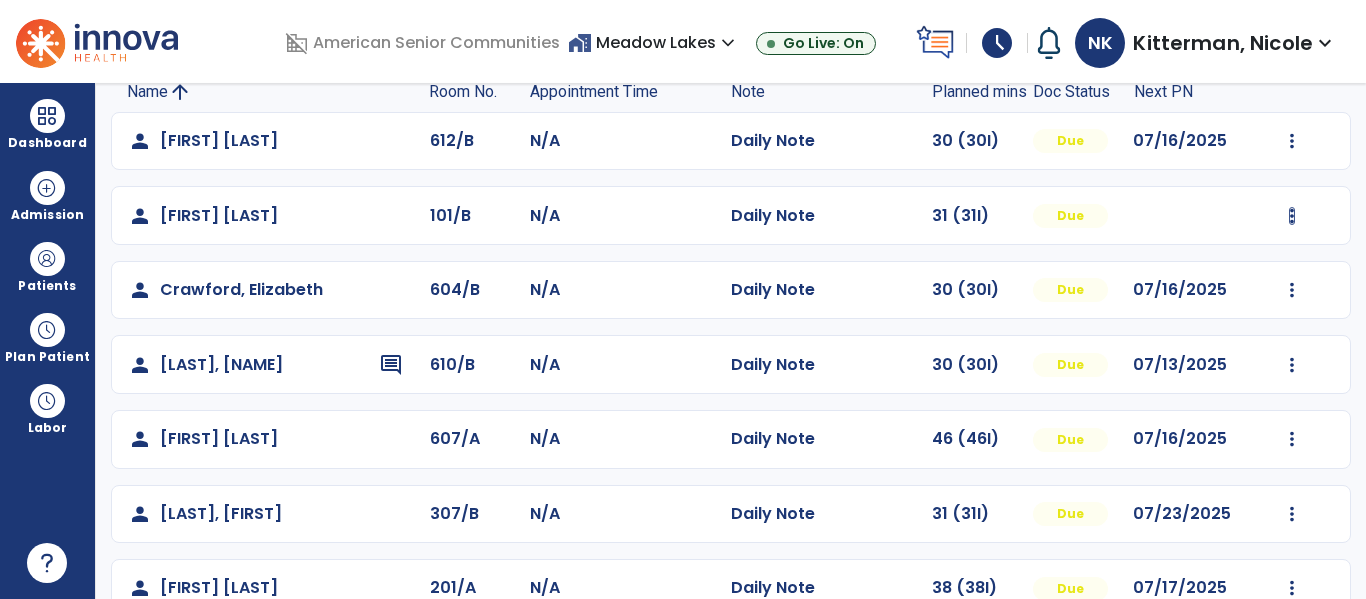 click at bounding box center (1292, 141) 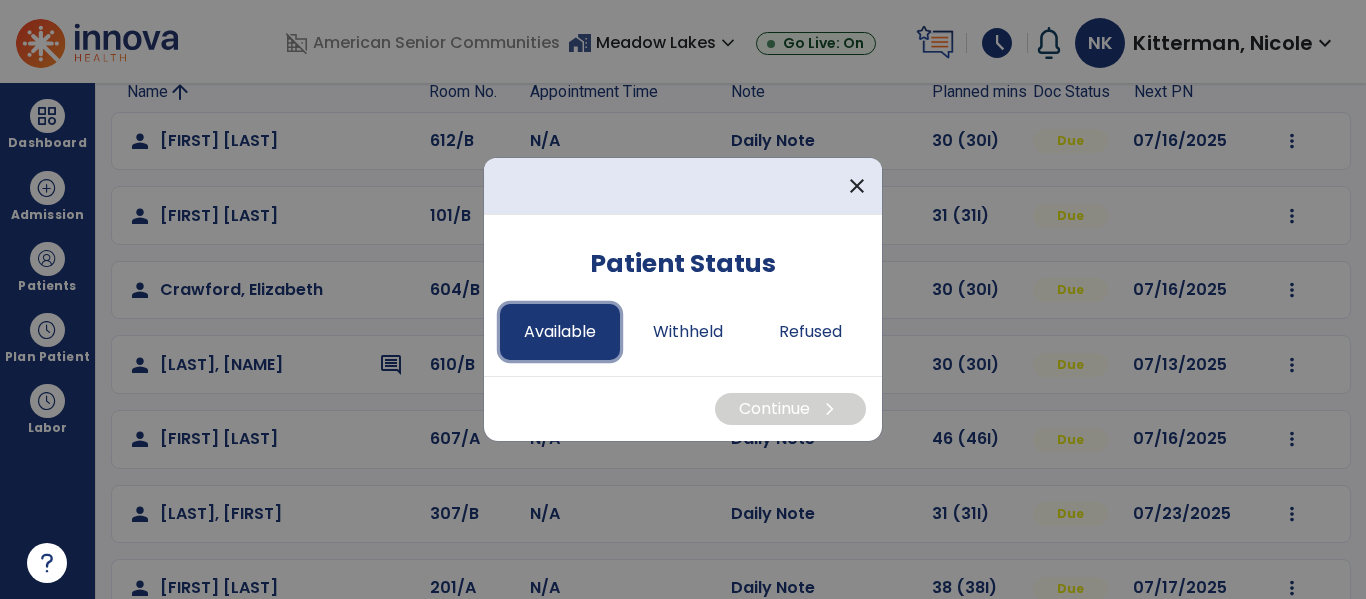 click on "Available" at bounding box center (560, 332) 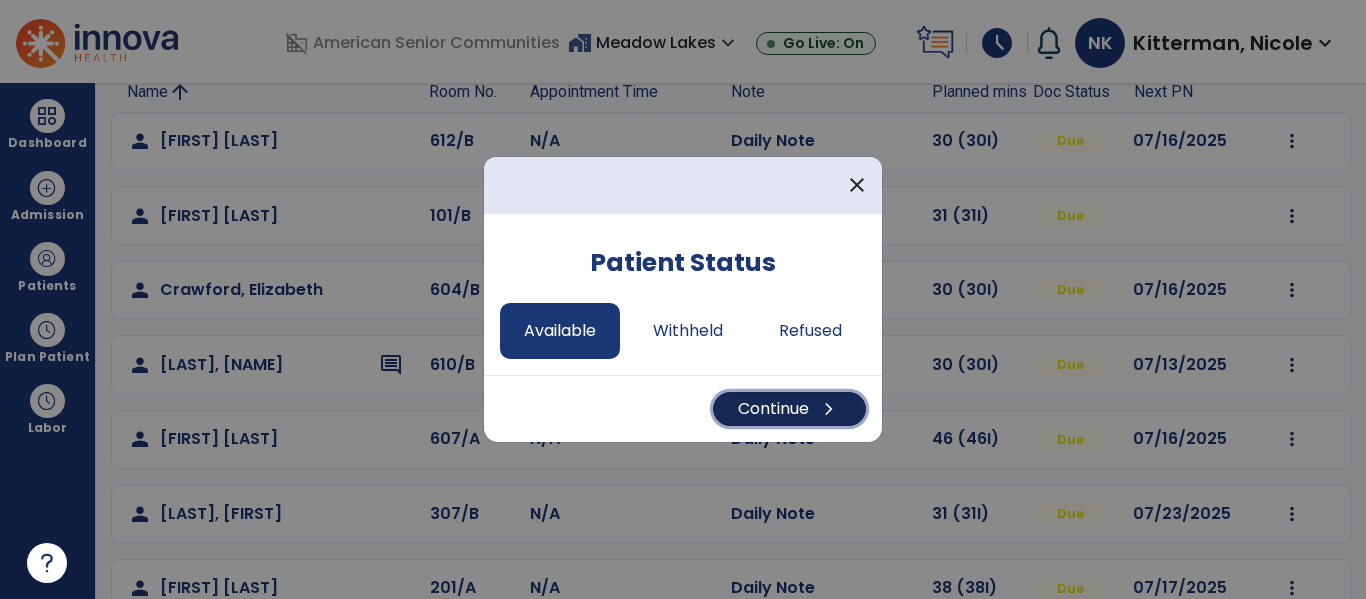 click on "Continue   chevron_right" at bounding box center [789, 409] 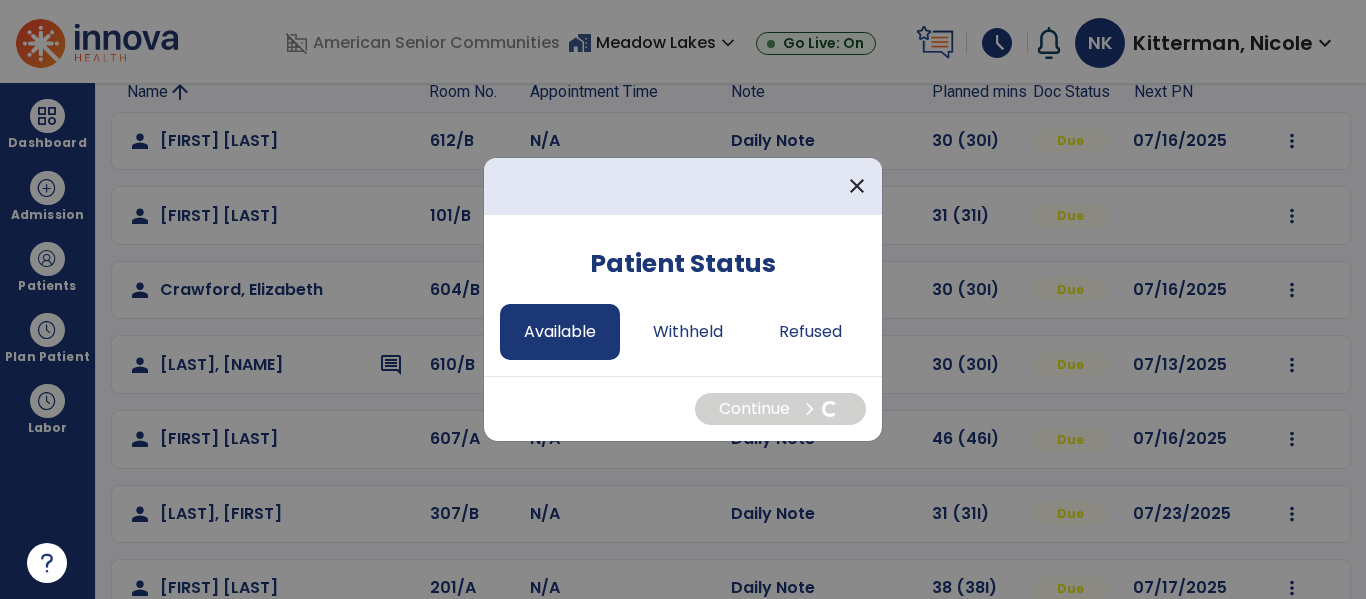 select on "*" 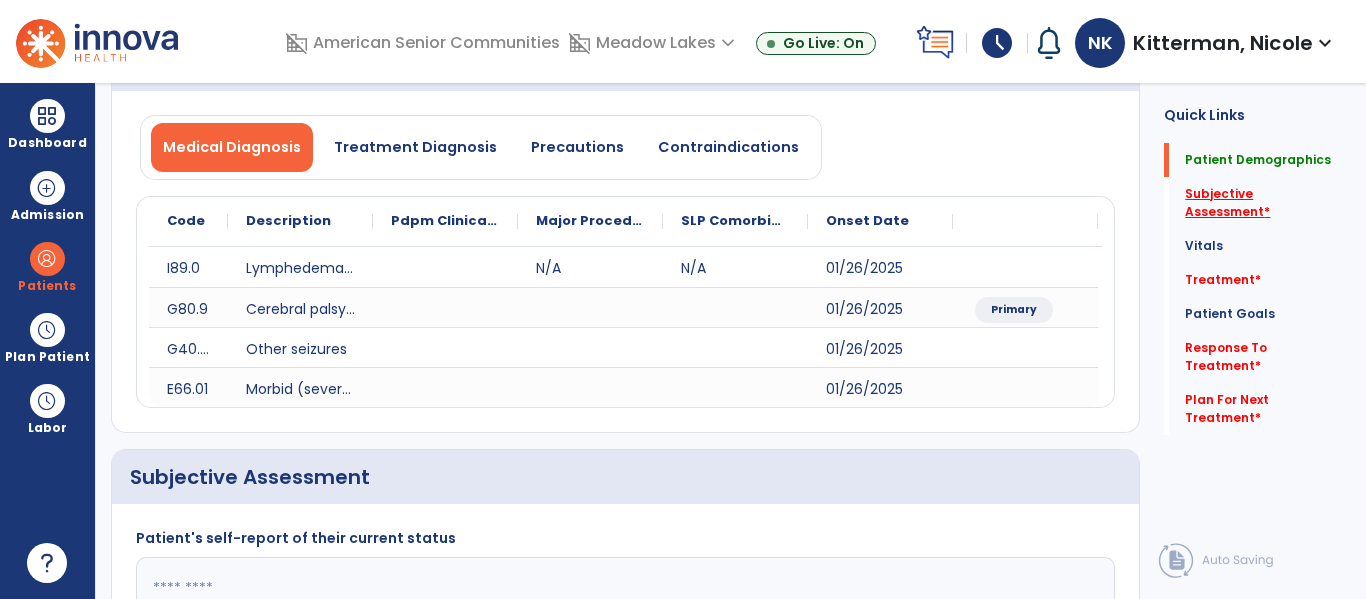 click on "Subjective Assessment   *" 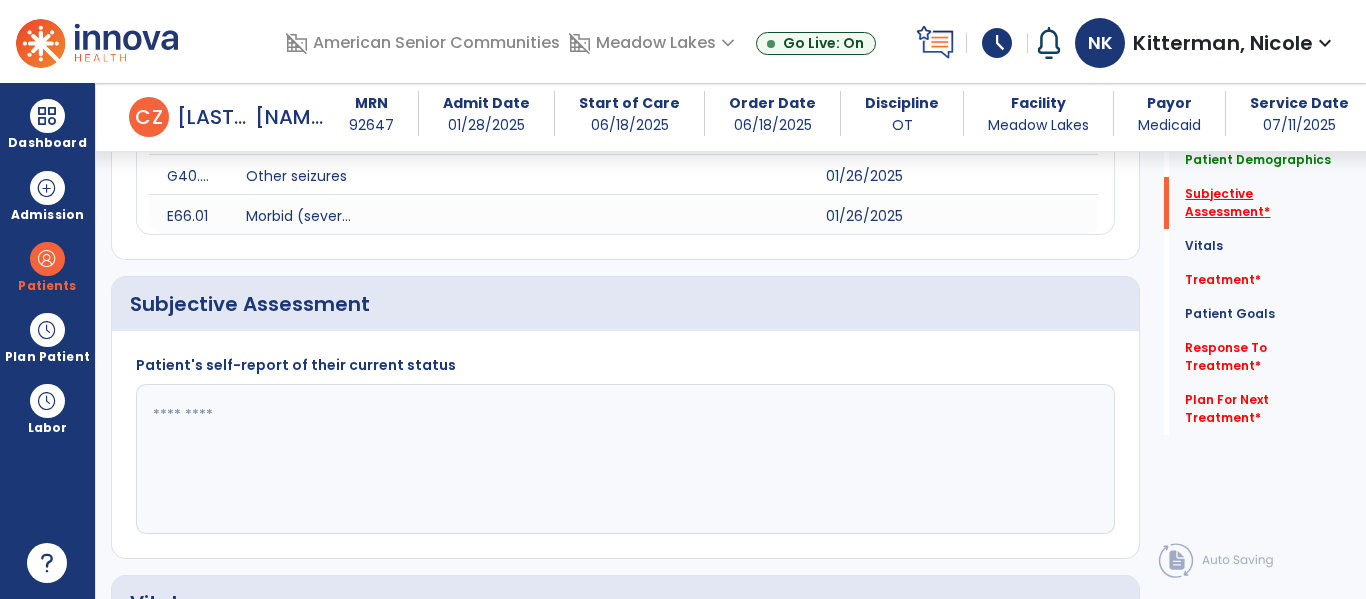 scroll, scrollTop: 467, scrollLeft: 0, axis: vertical 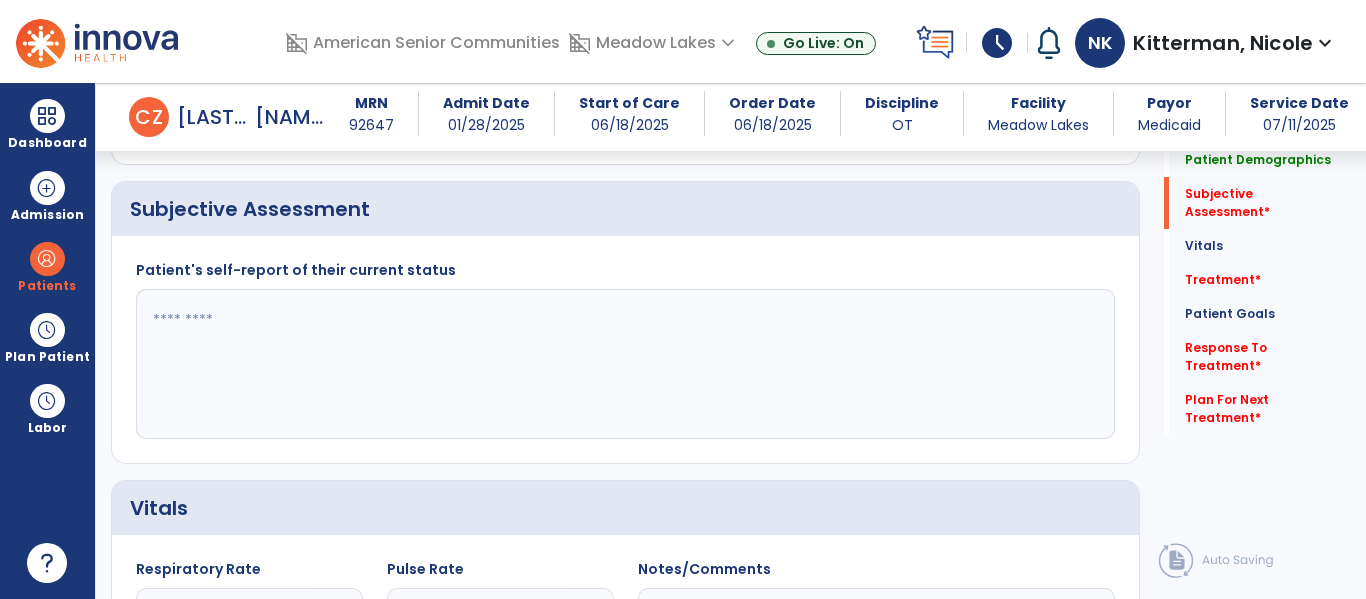 click 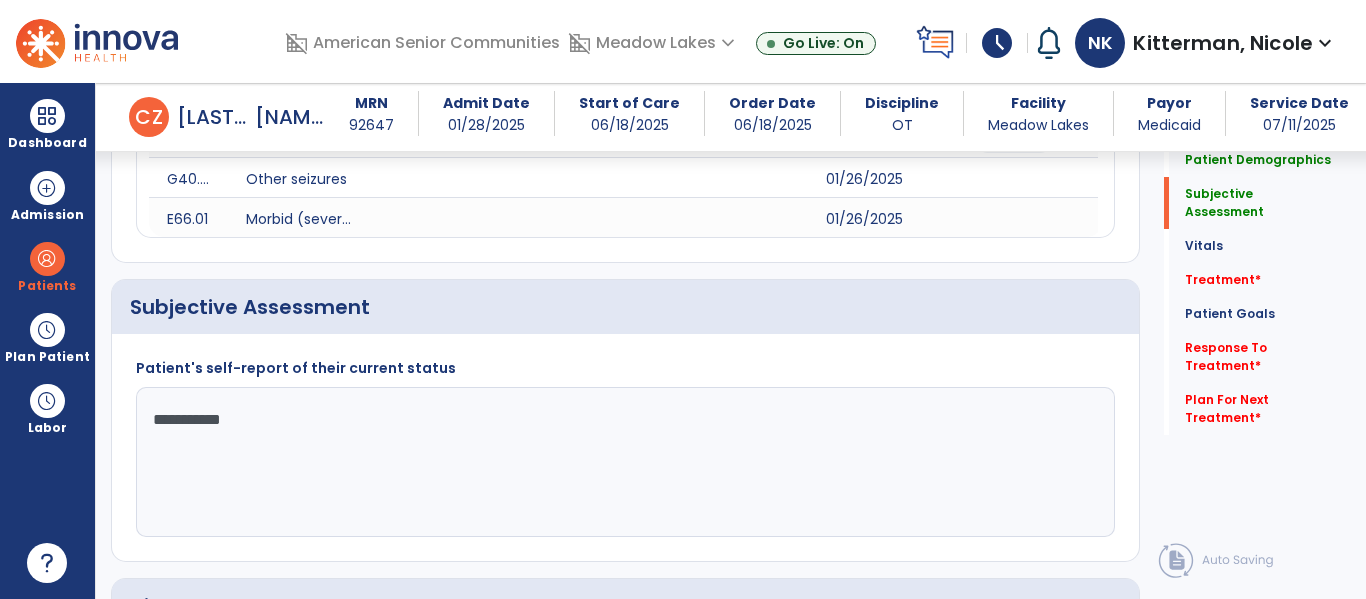scroll, scrollTop: 338, scrollLeft: 0, axis: vertical 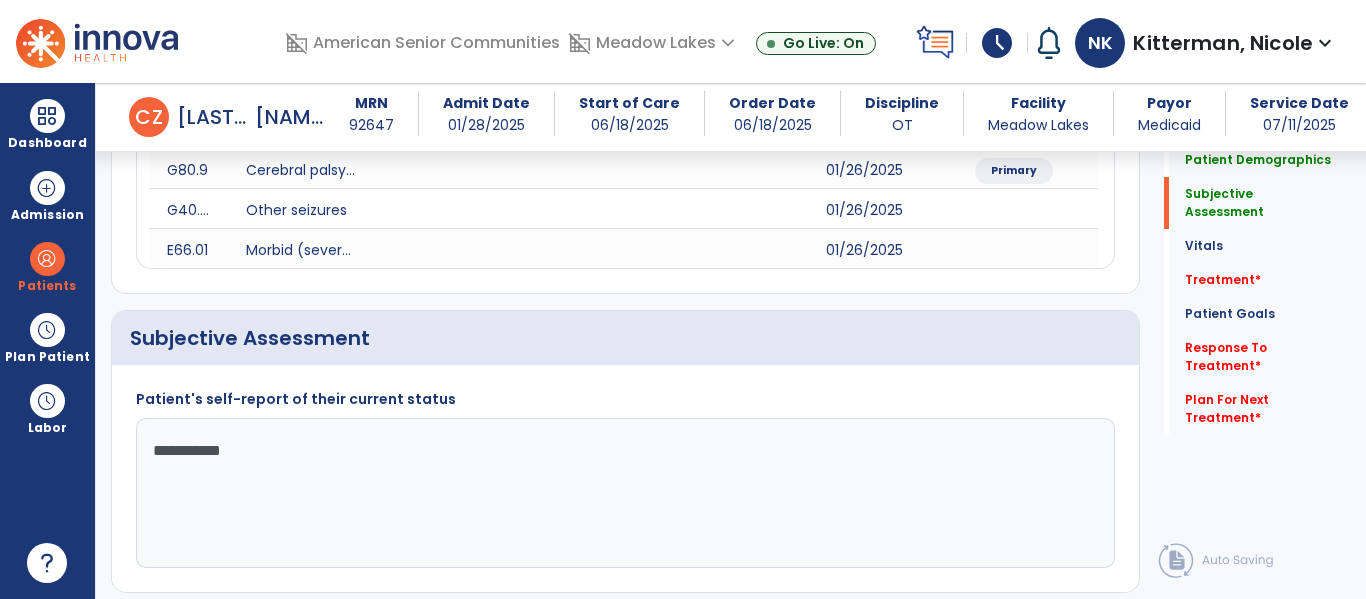 click on "**********" 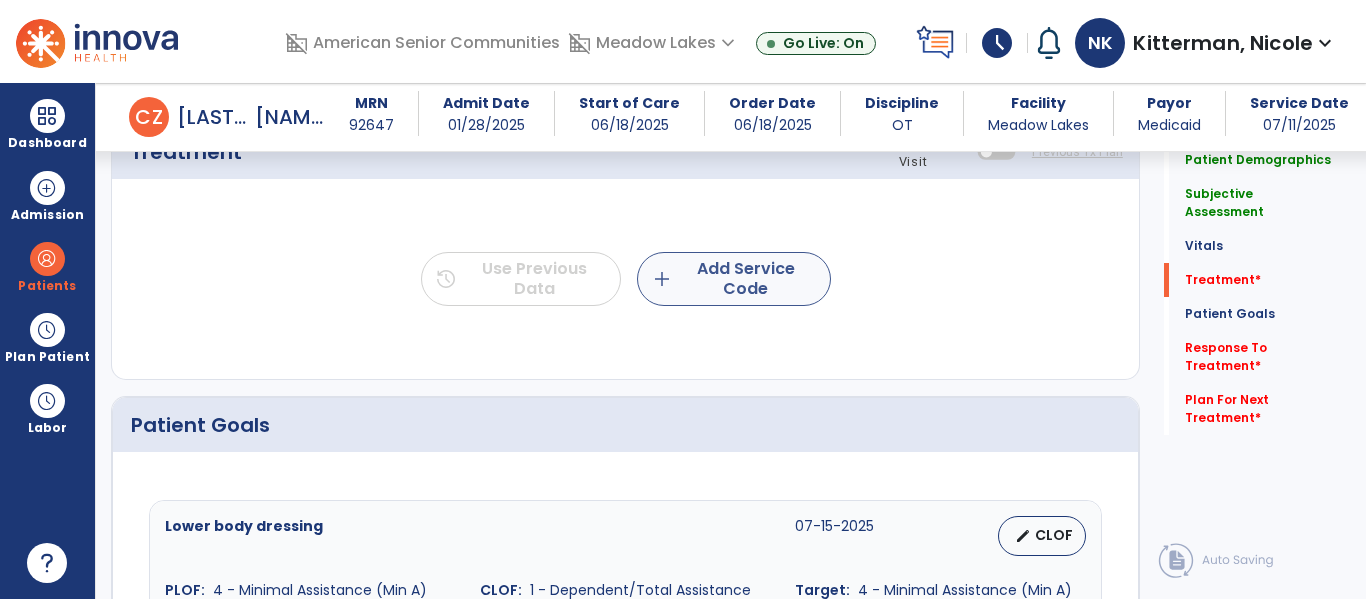type on "**********" 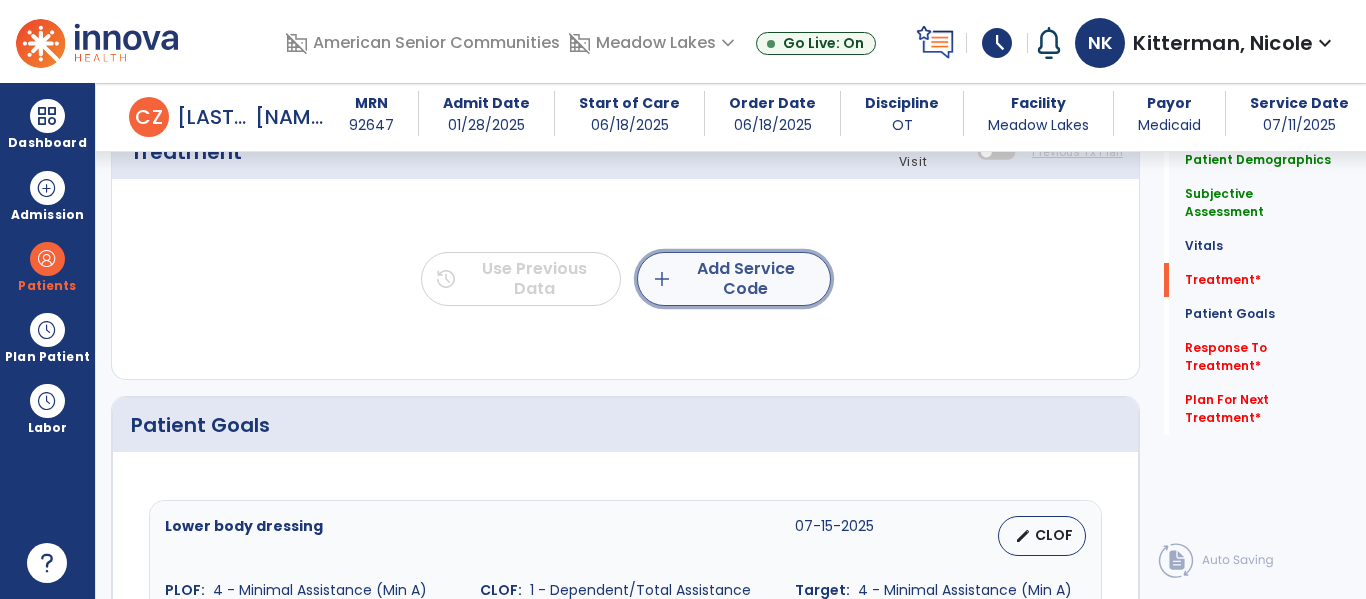 click on "add  Add Service Code" 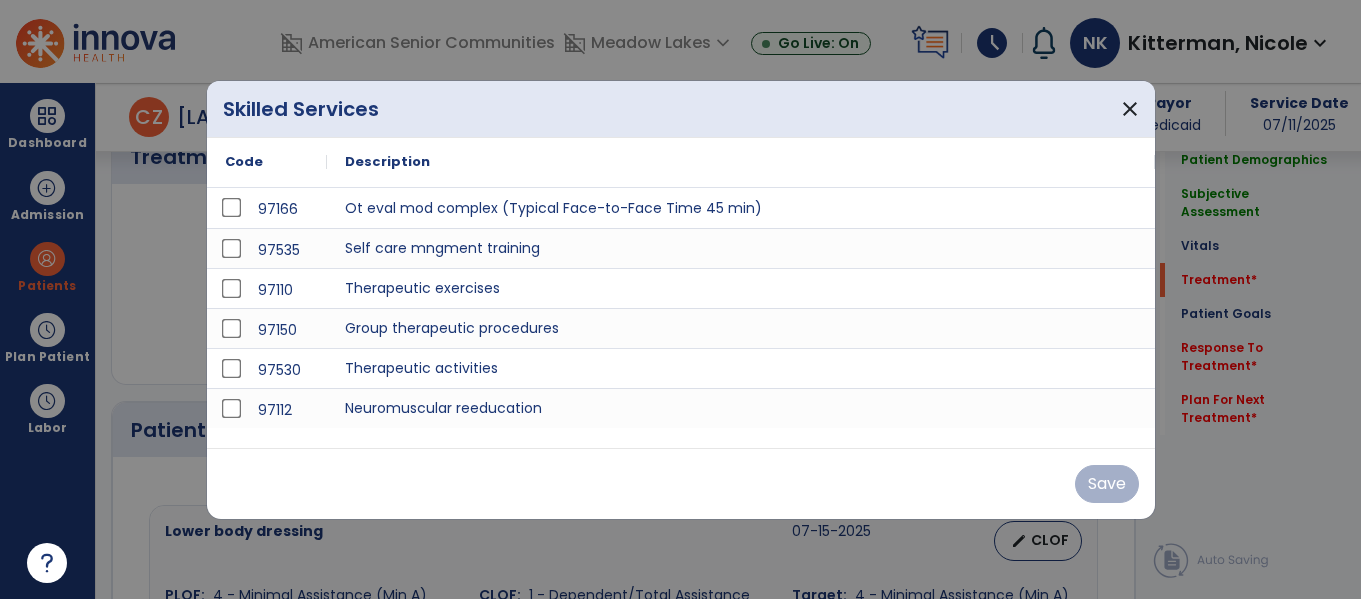 scroll, scrollTop: 1245, scrollLeft: 0, axis: vertical 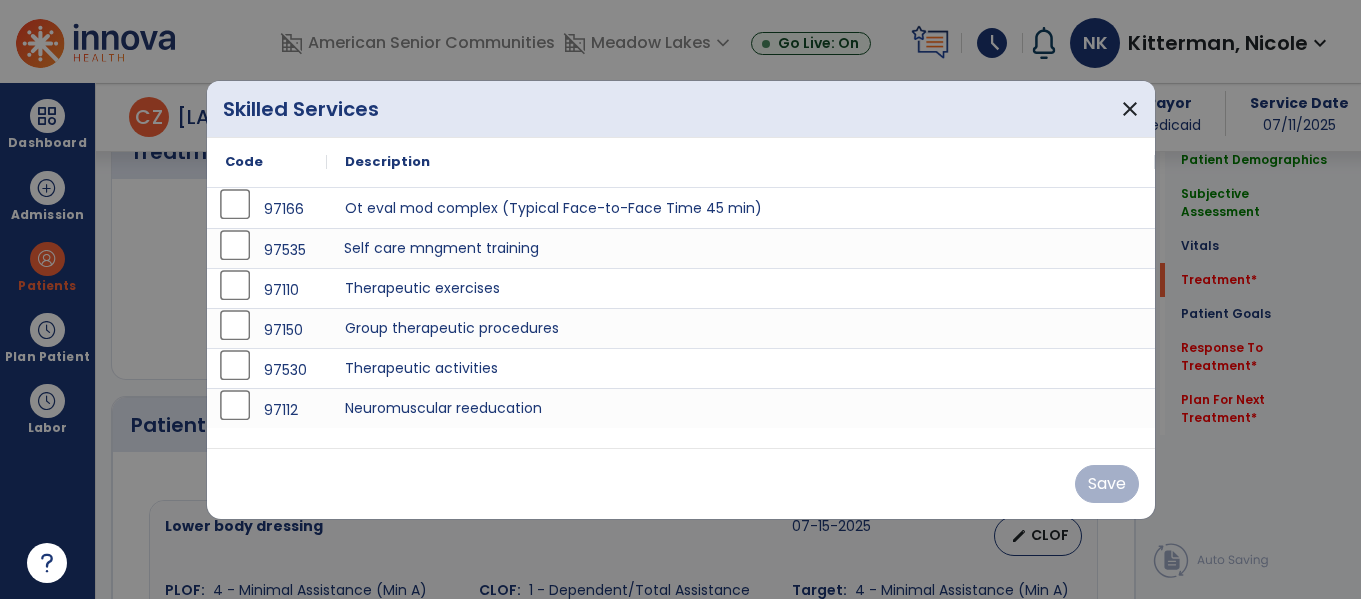 click on "Self care mngment training" at bounding box center [741, 248] 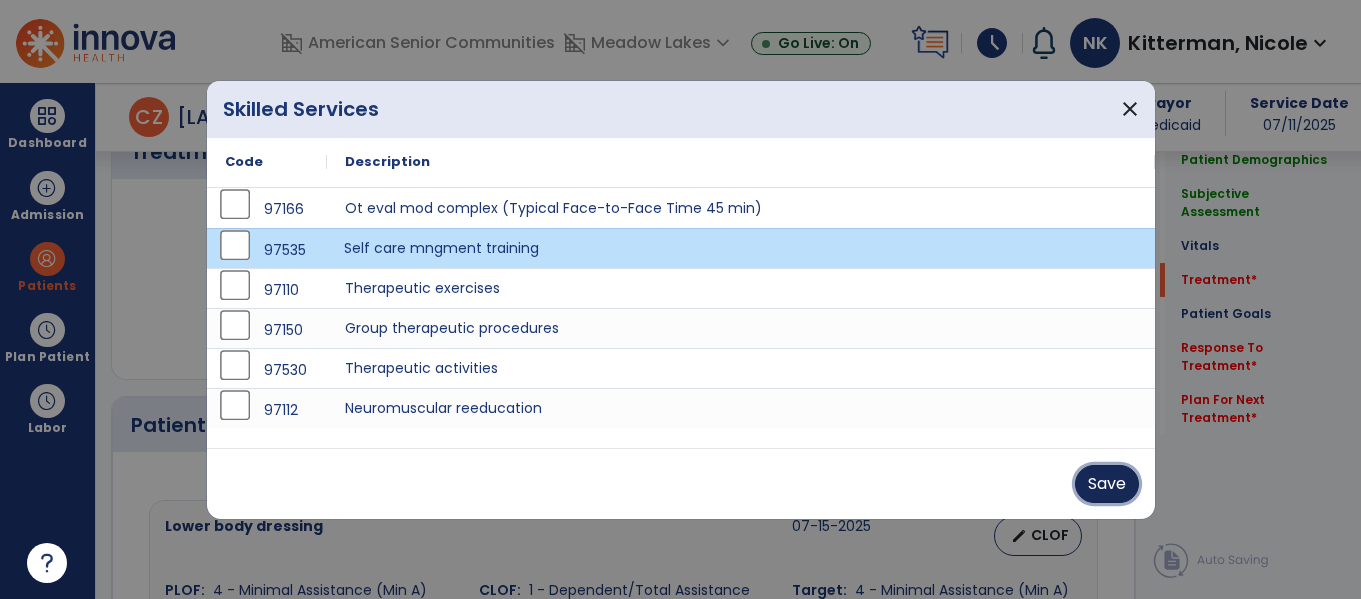 click on "Save" at bounding box center [1107, 484] 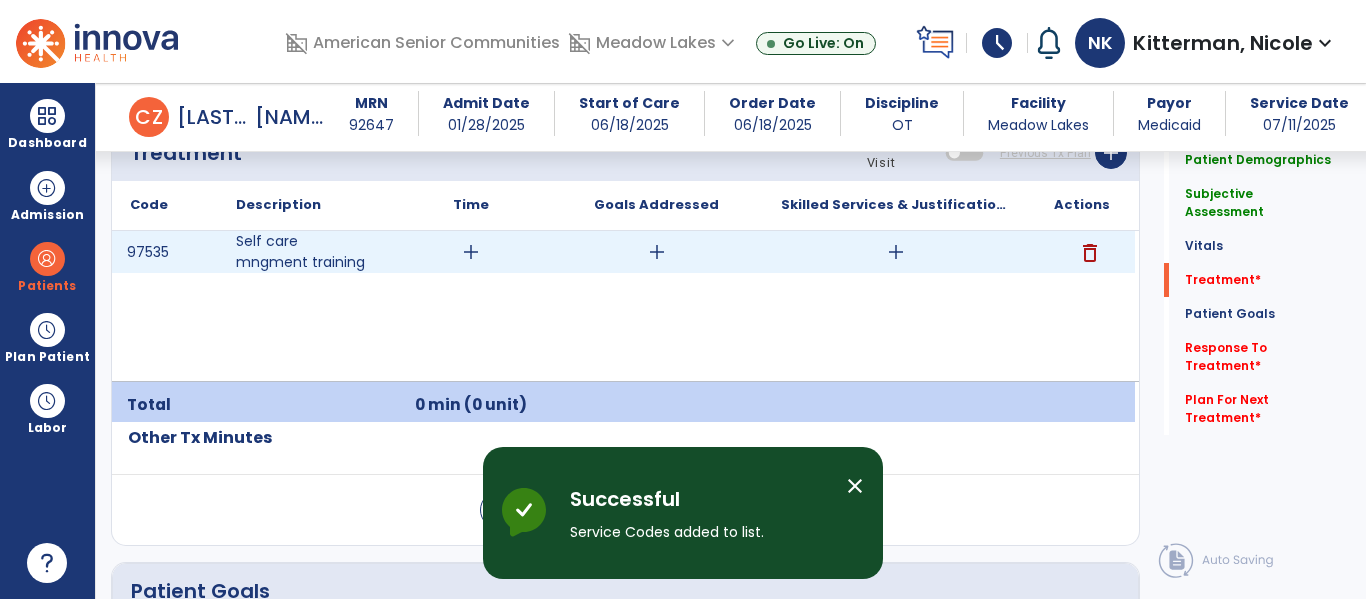 click on "add" at bounding box center [896, 252] 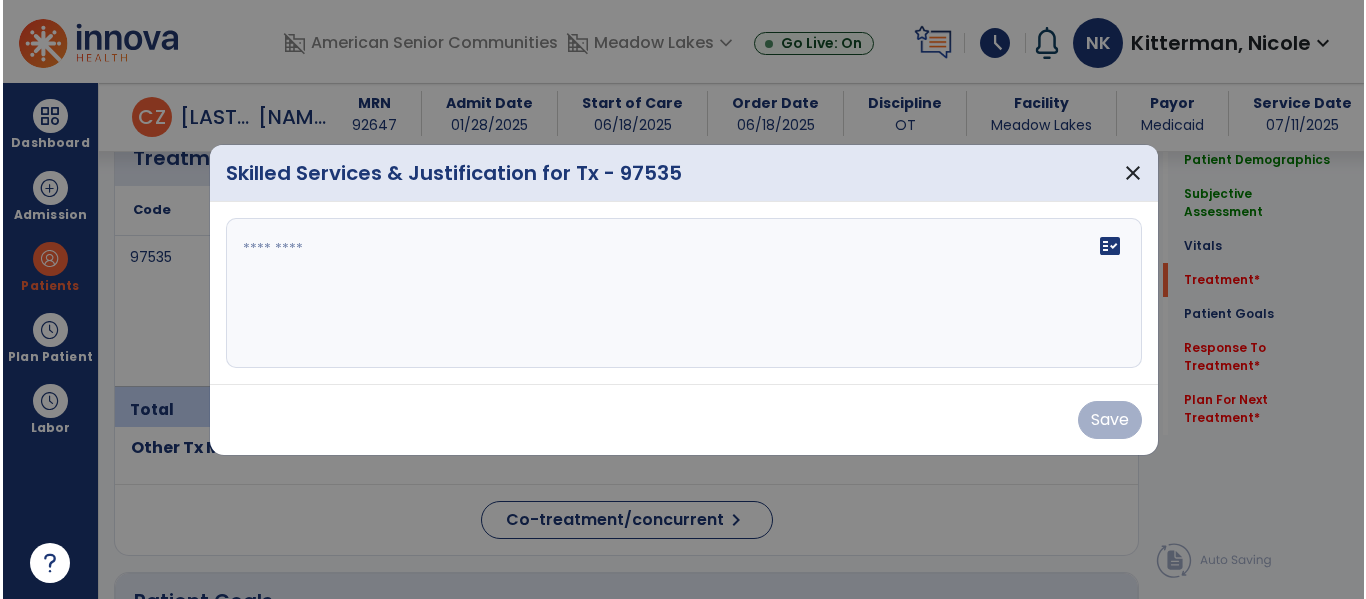 scroll, scrollTop: 1245, scrollLeft: 0, axis: vertical 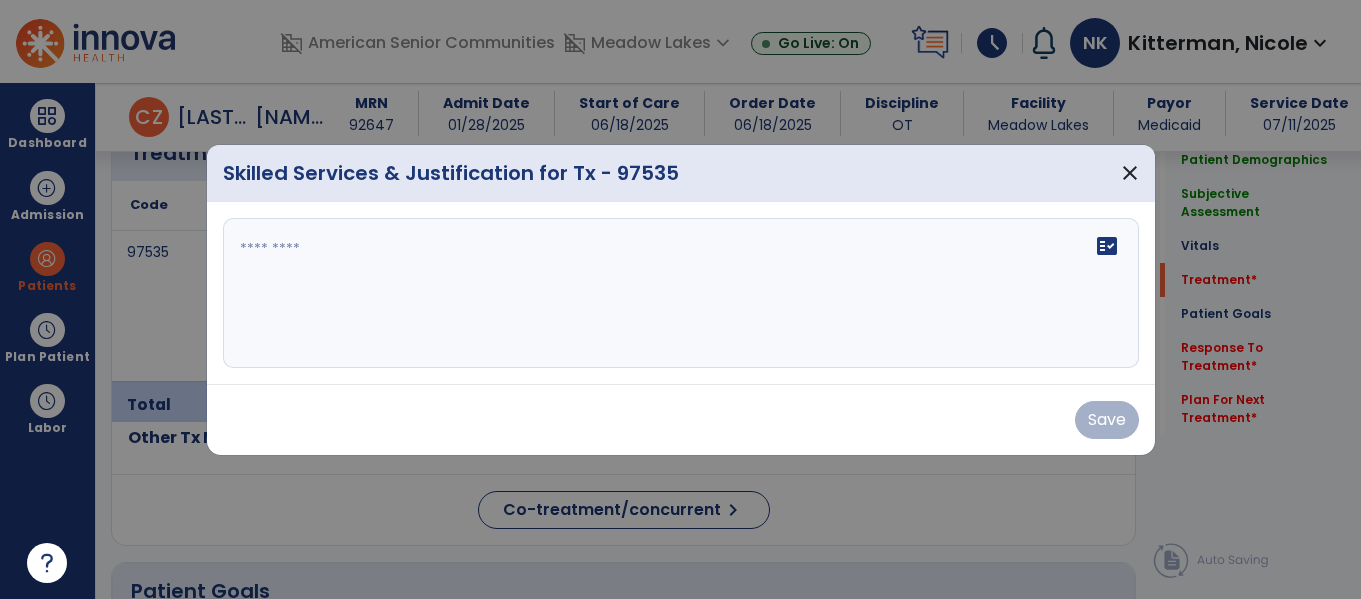 click on "fact_check" at bounding box center (681, 293) 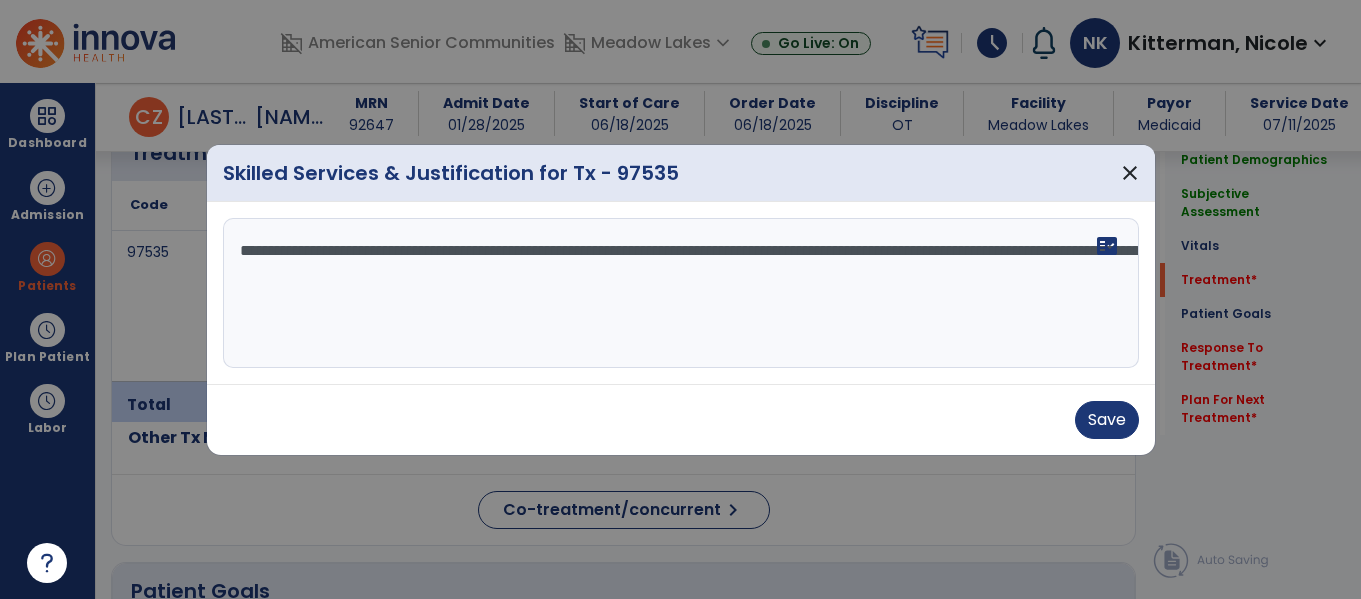 click on "**********" at bounding box center [681, 293] 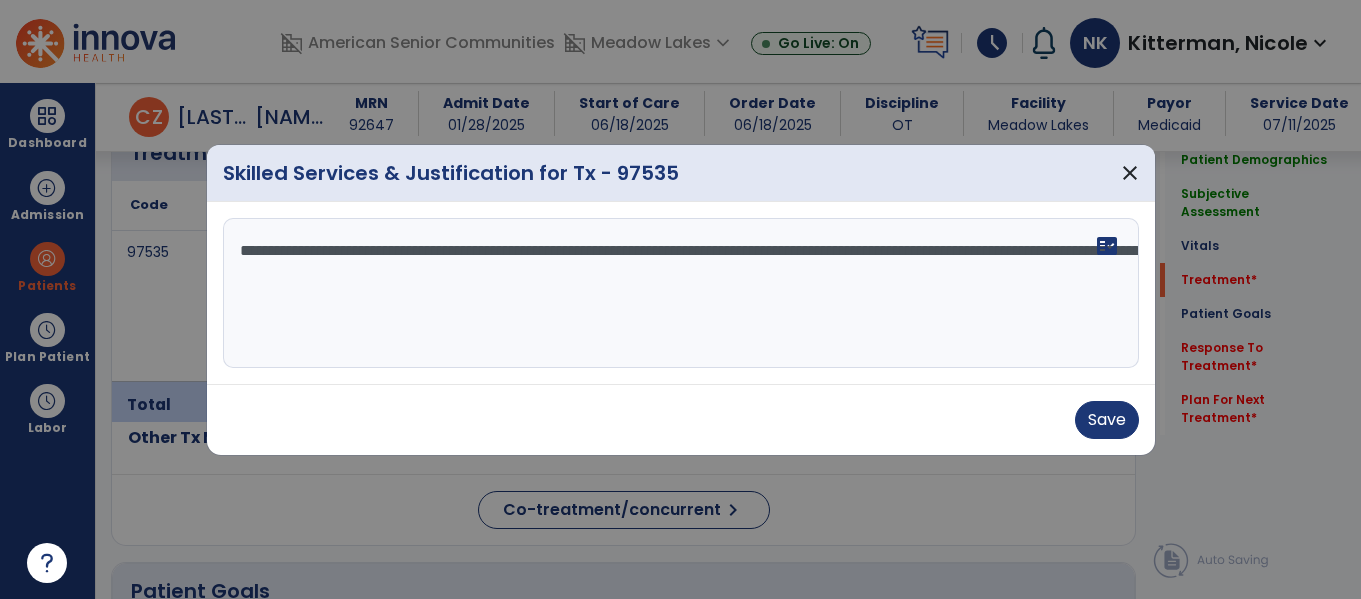 click on "**********" at bounding box center [681, 293] 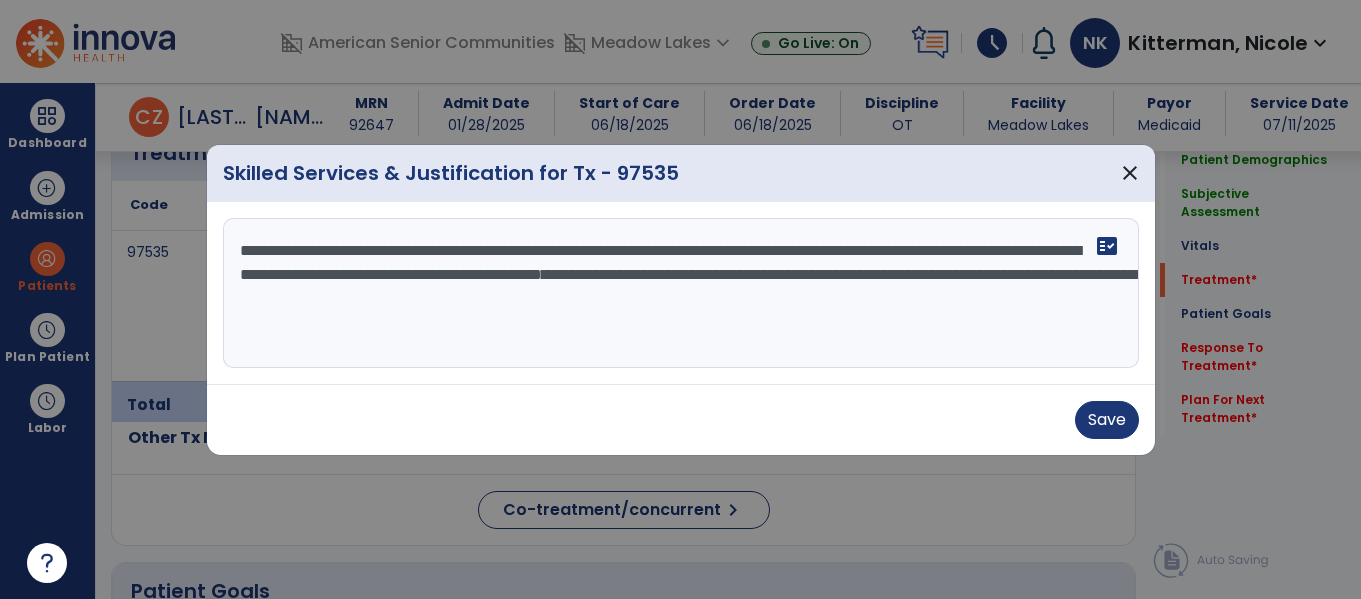 click on "**********" at bounding box center [681, 293] 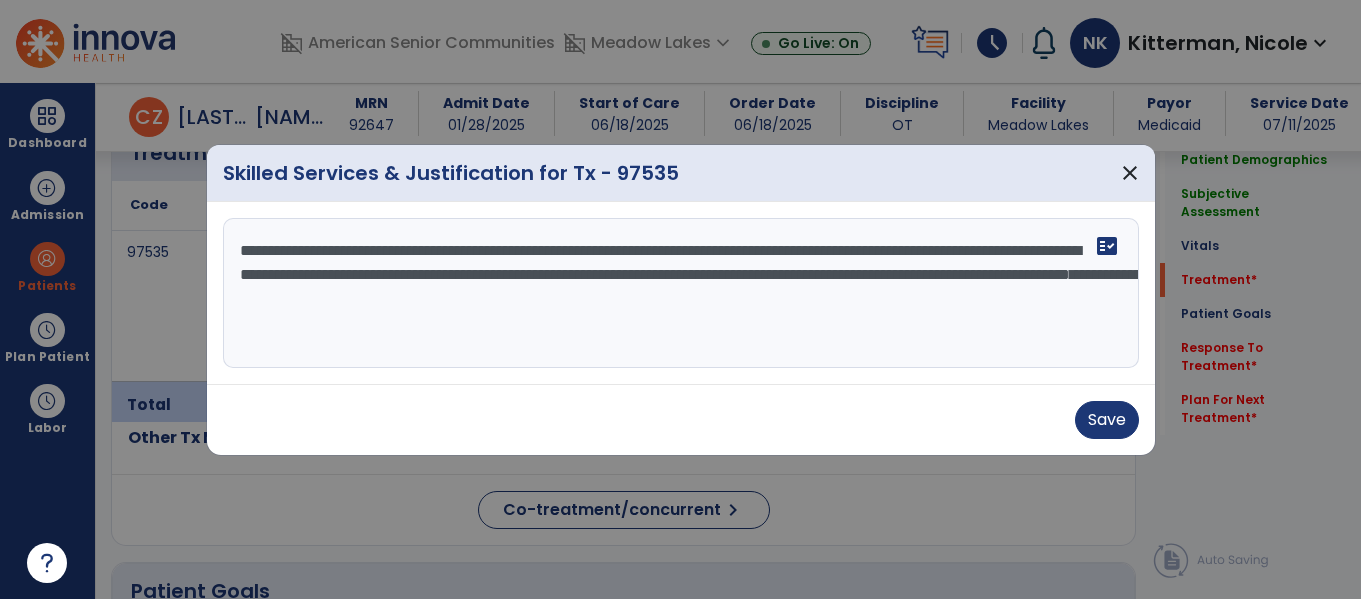 click on "**********" at bounding box center (681, 293) 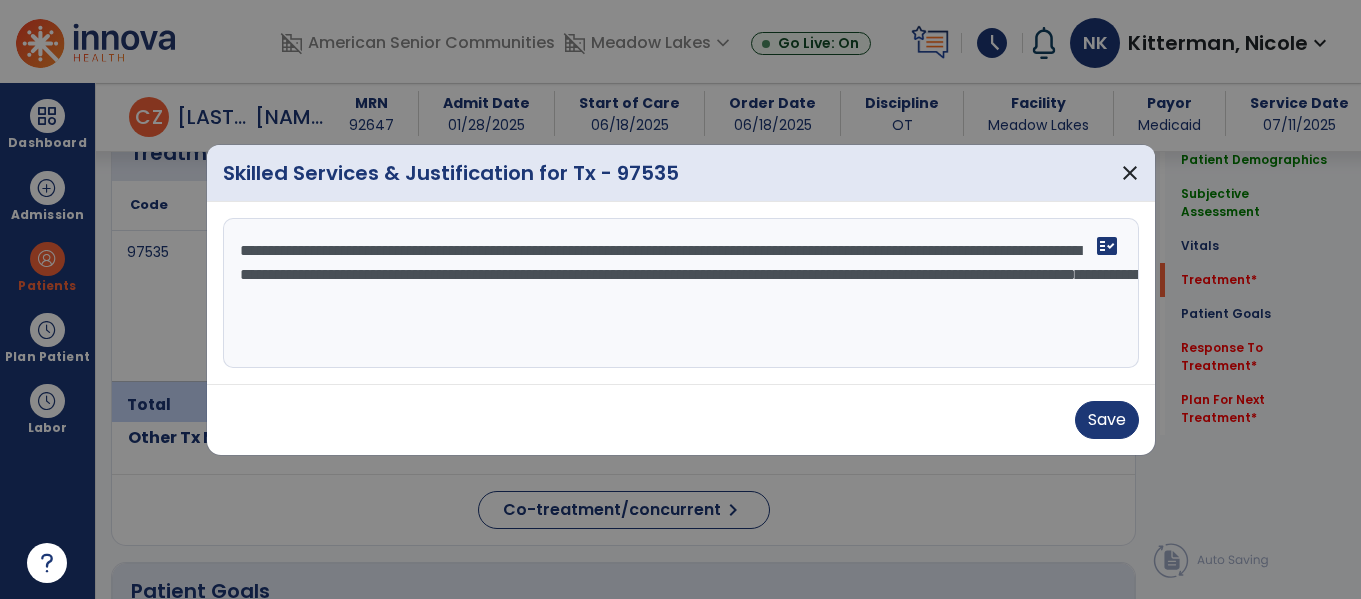type on "**********" 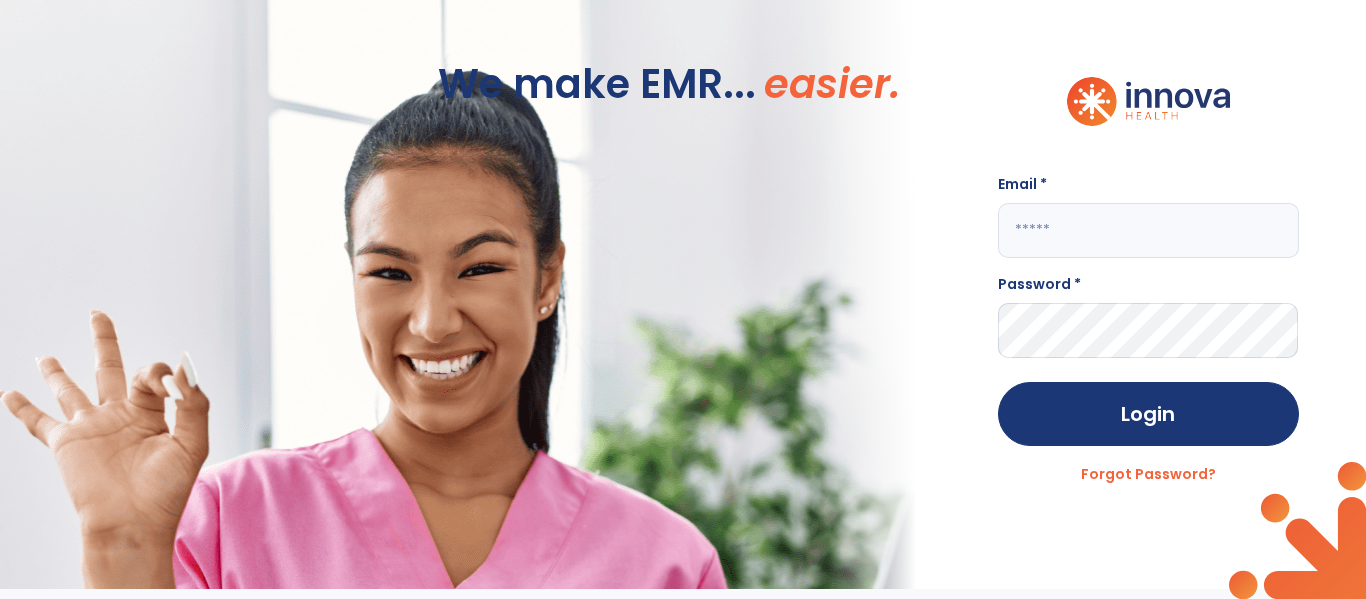 scroll, scrollTop: 0, scrollLeft: 0, axis: both 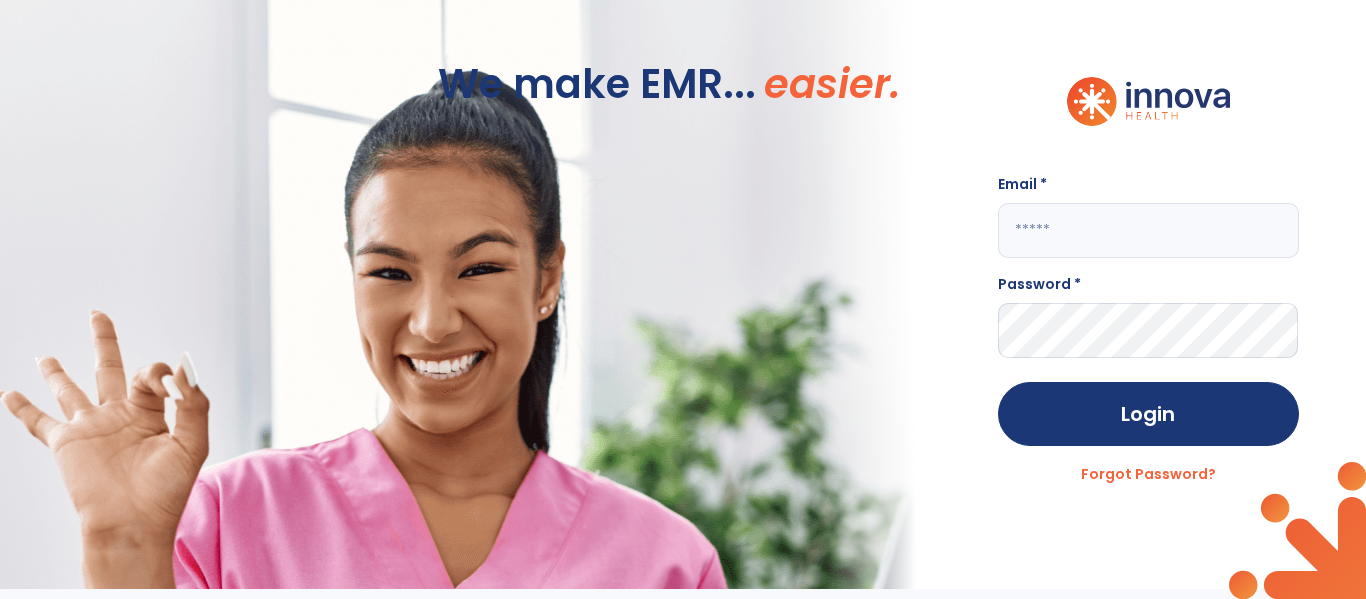 click on "We make EMR... easier. Email * Password * Login Forgot Password?" 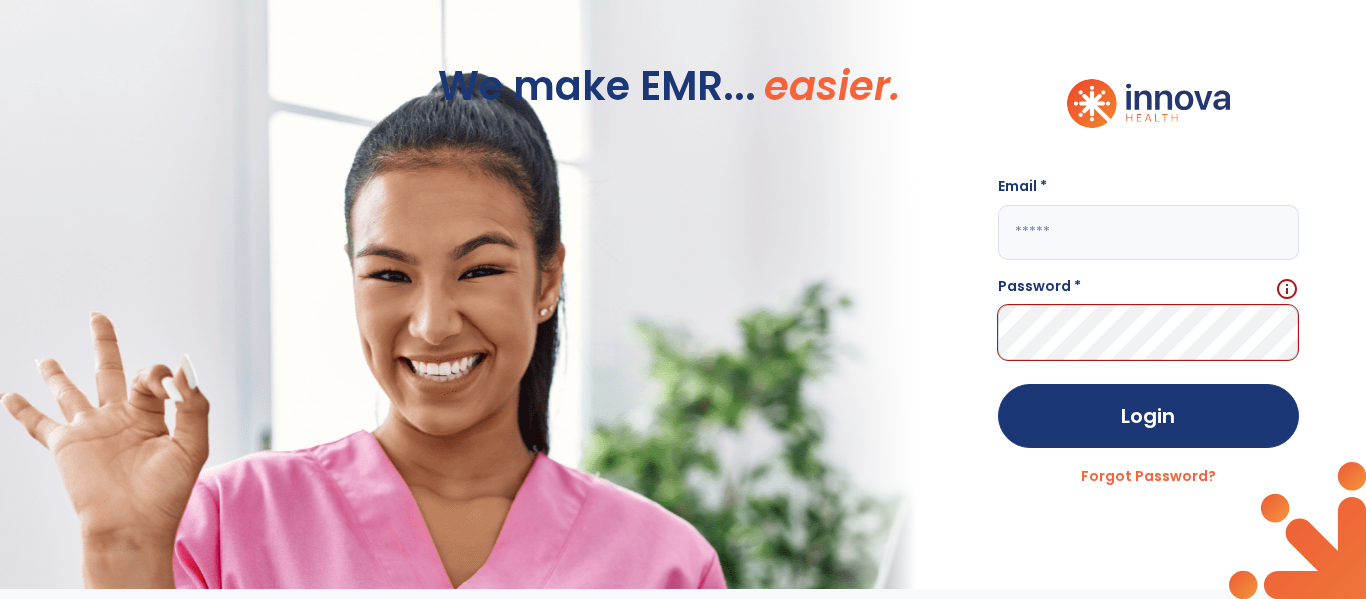 click 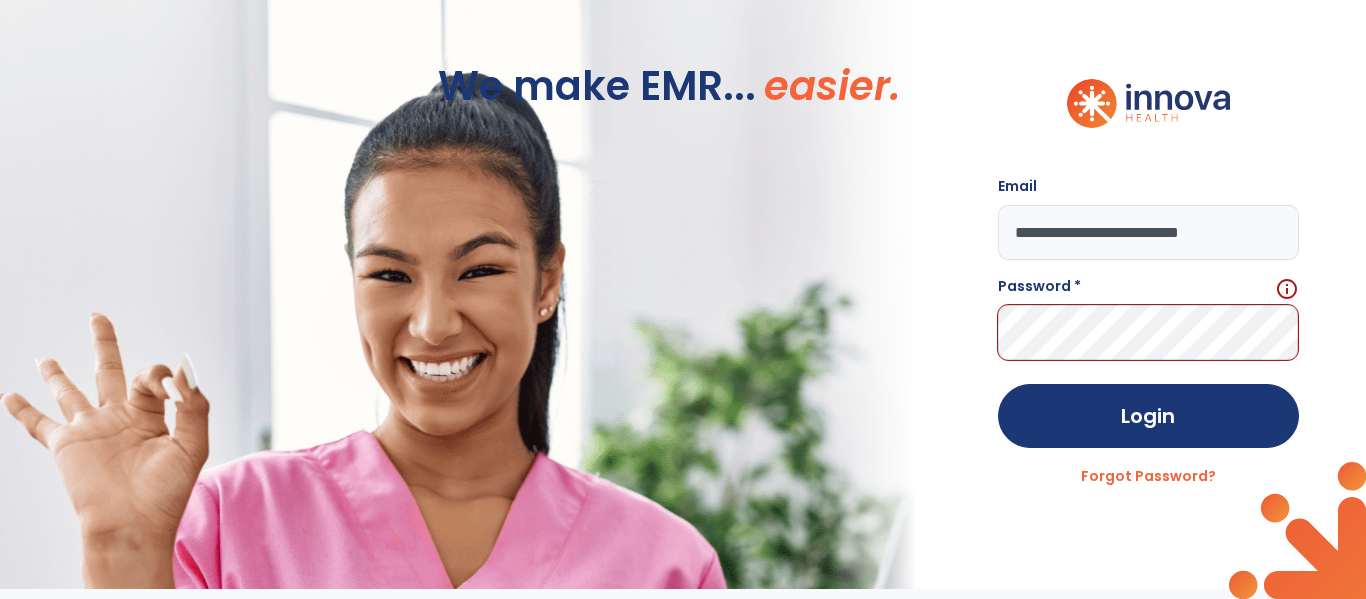 type on "**********" 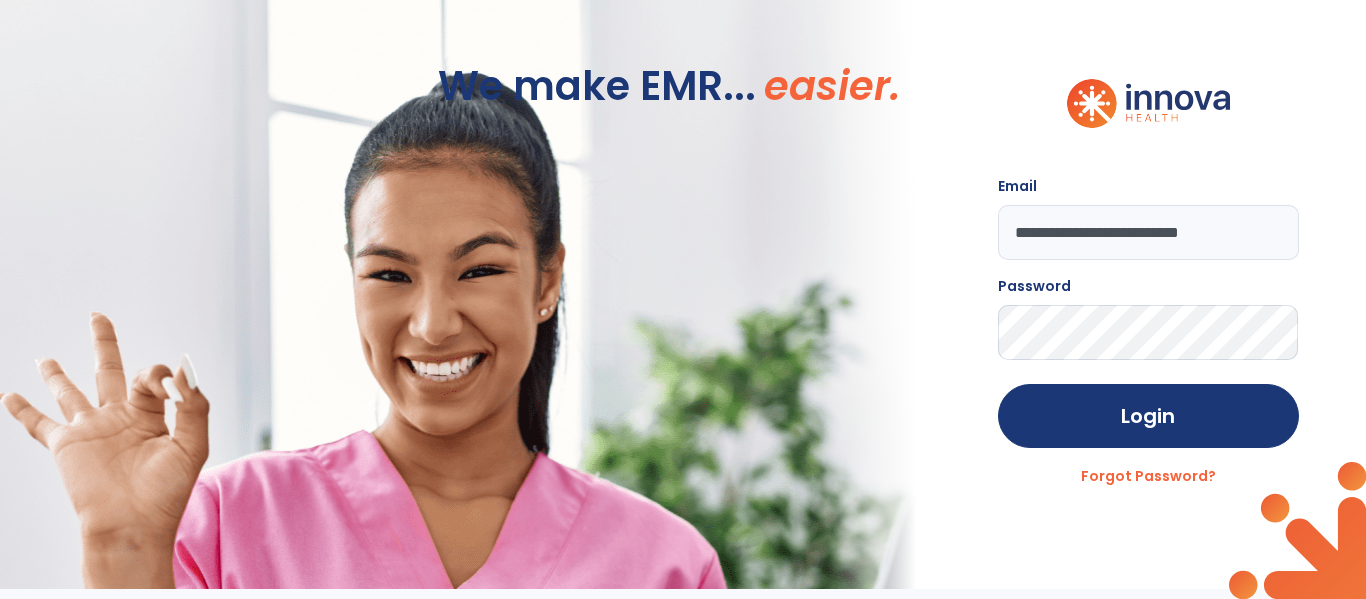 click on "Login" 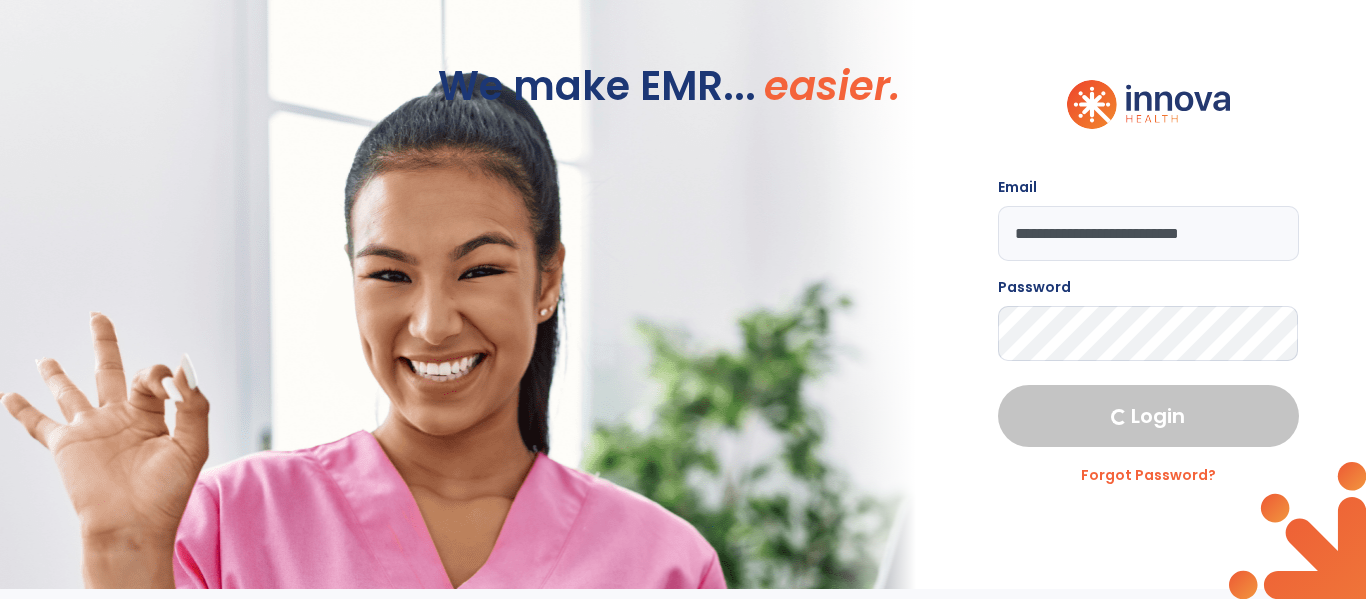 select on "****" 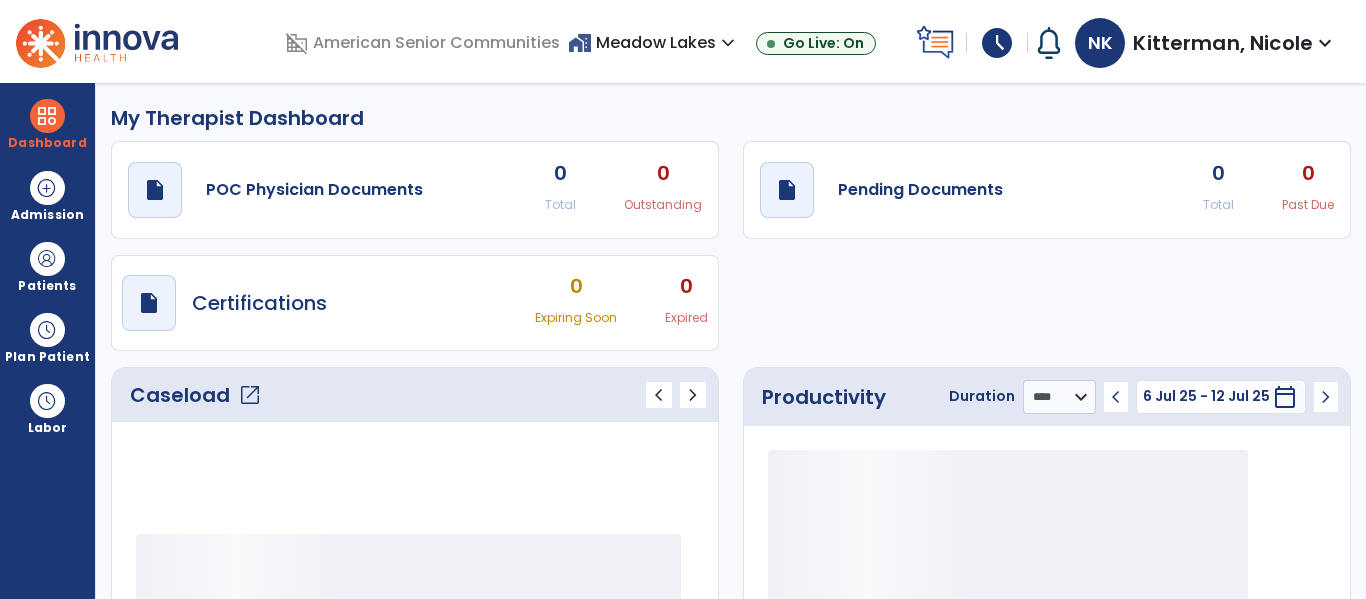 scroll, scrollTop: 0, scrollLeft: 0, axis: both 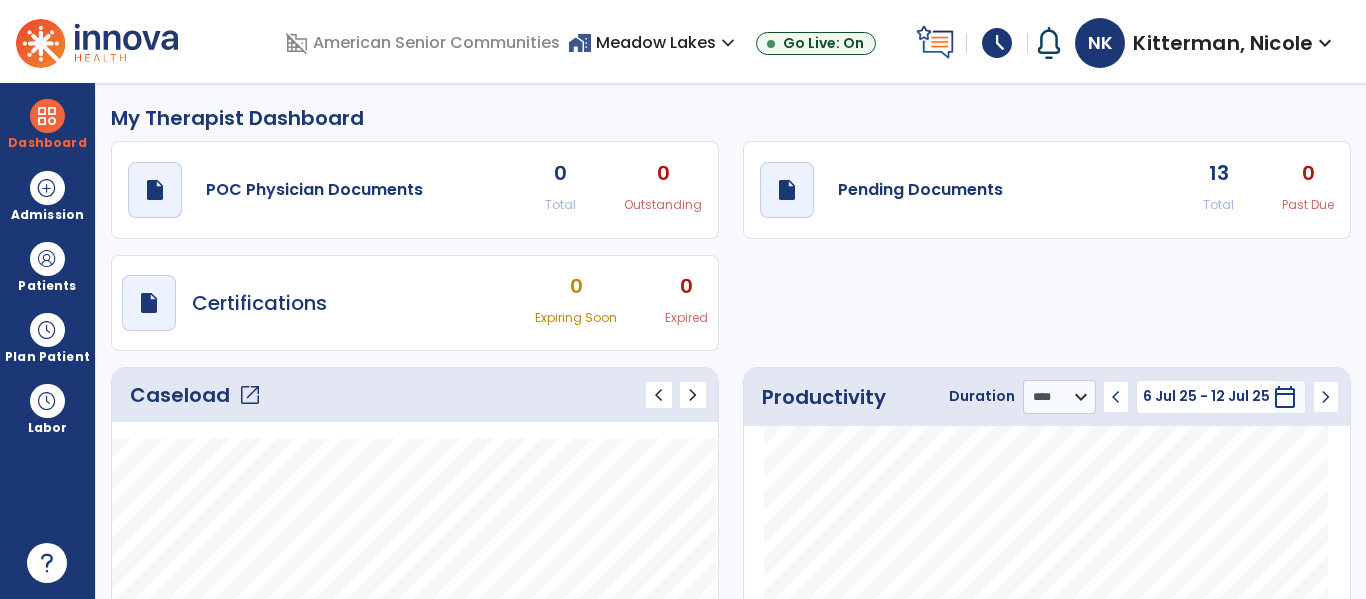 click on "open_in_new" 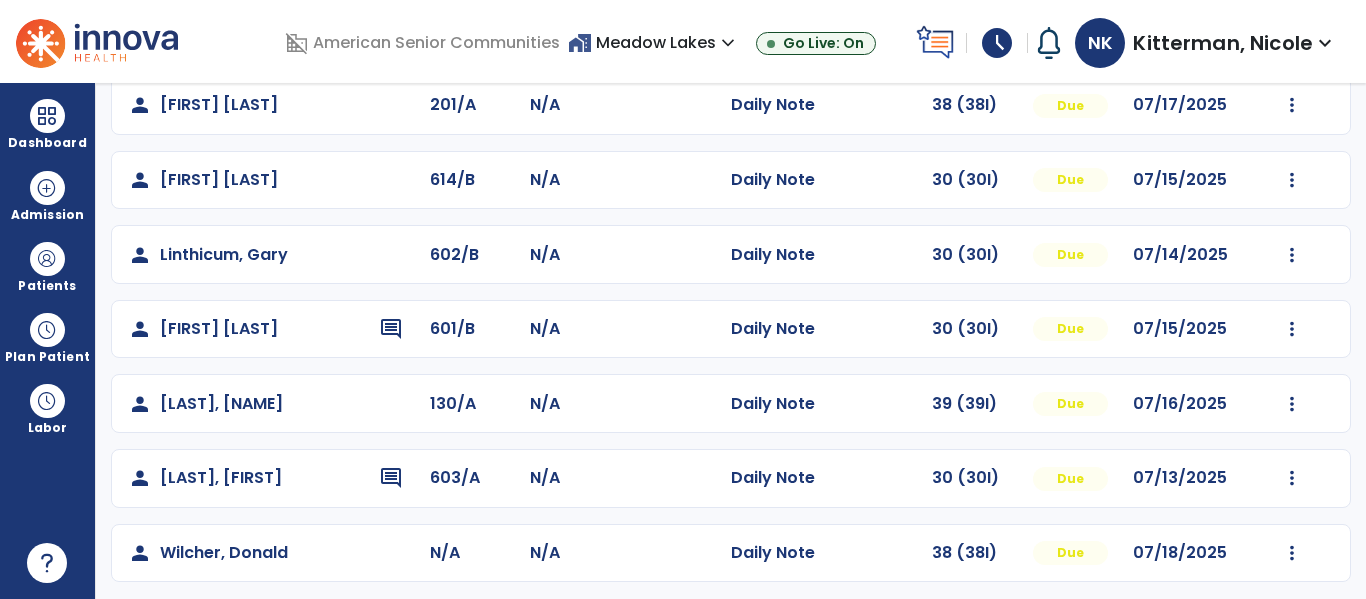 scroll, scrollTop: 697, scrollLeft: 0, axis: vertical 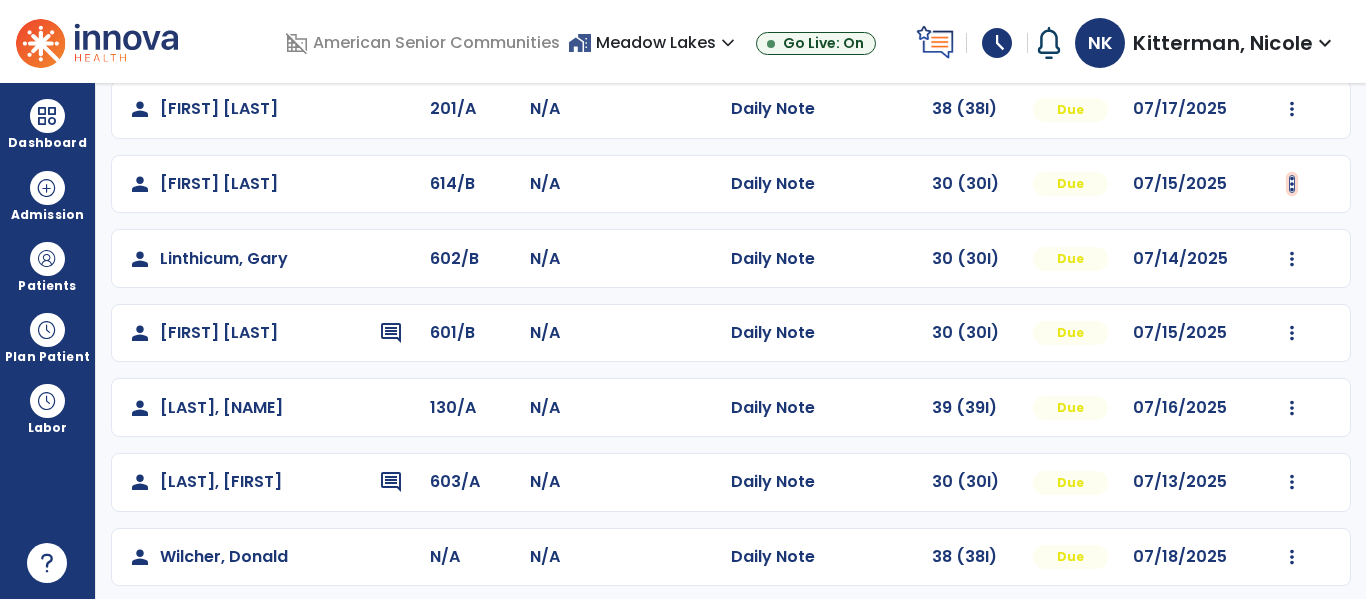 click at bounding box center (1292, -338) 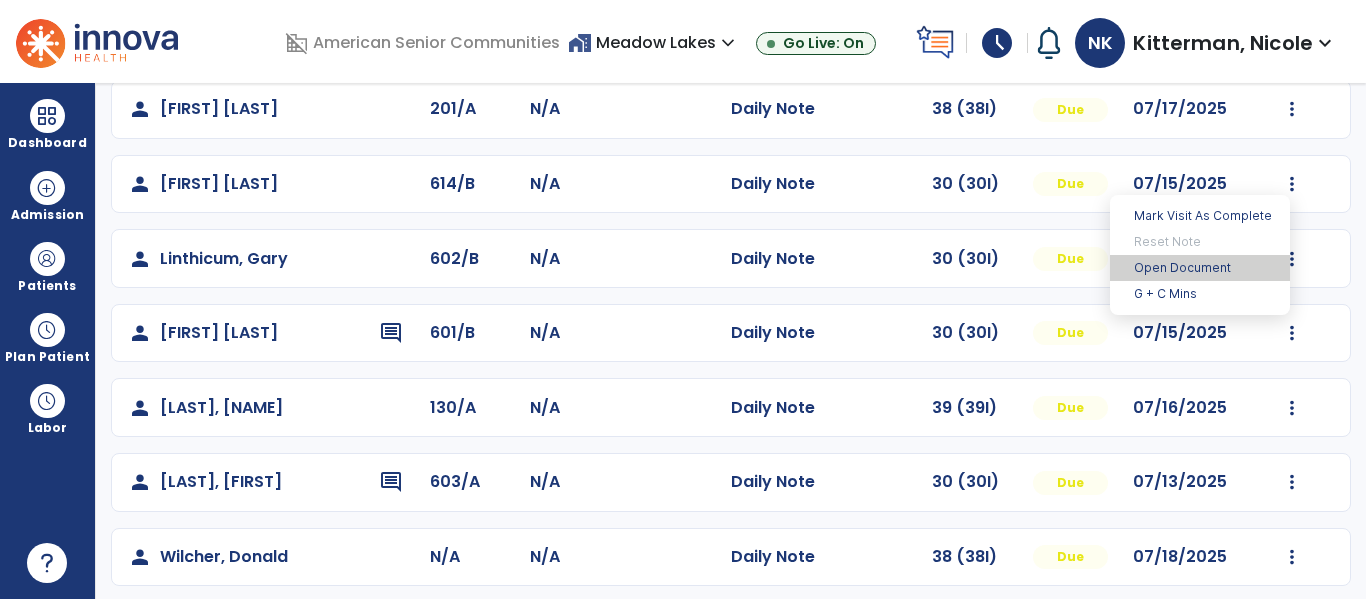 click on "Open Document" at bounding box center [1200, 268] 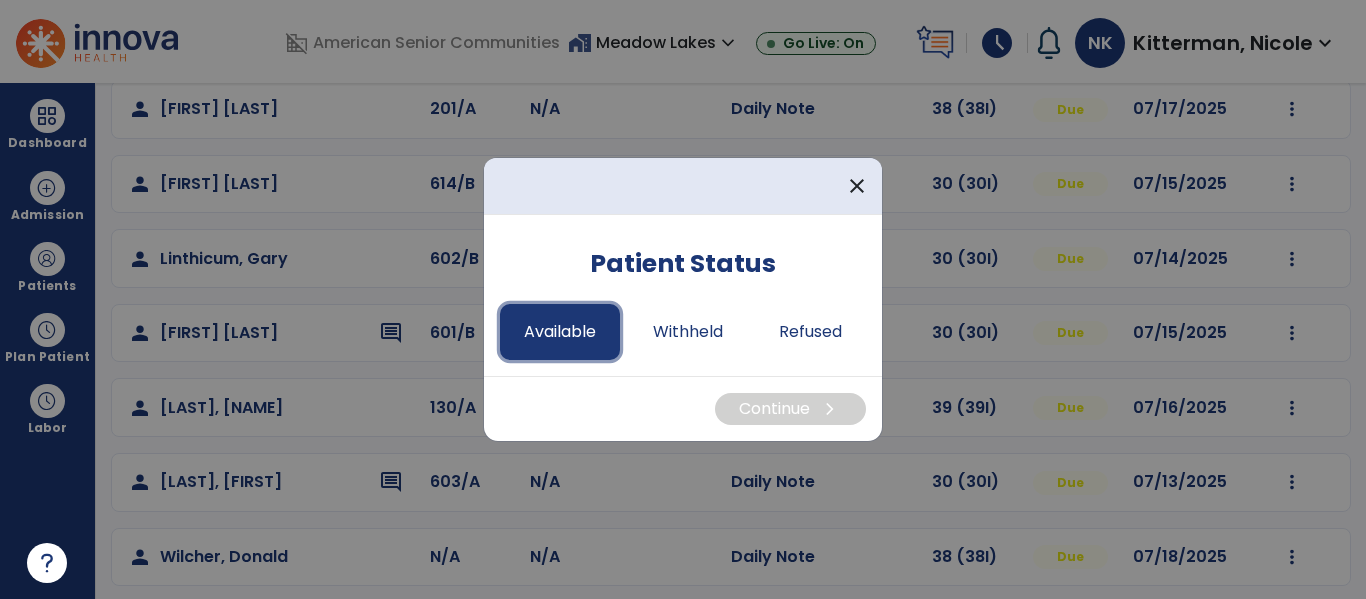 click on "Available" at bounding box center (560, 332) 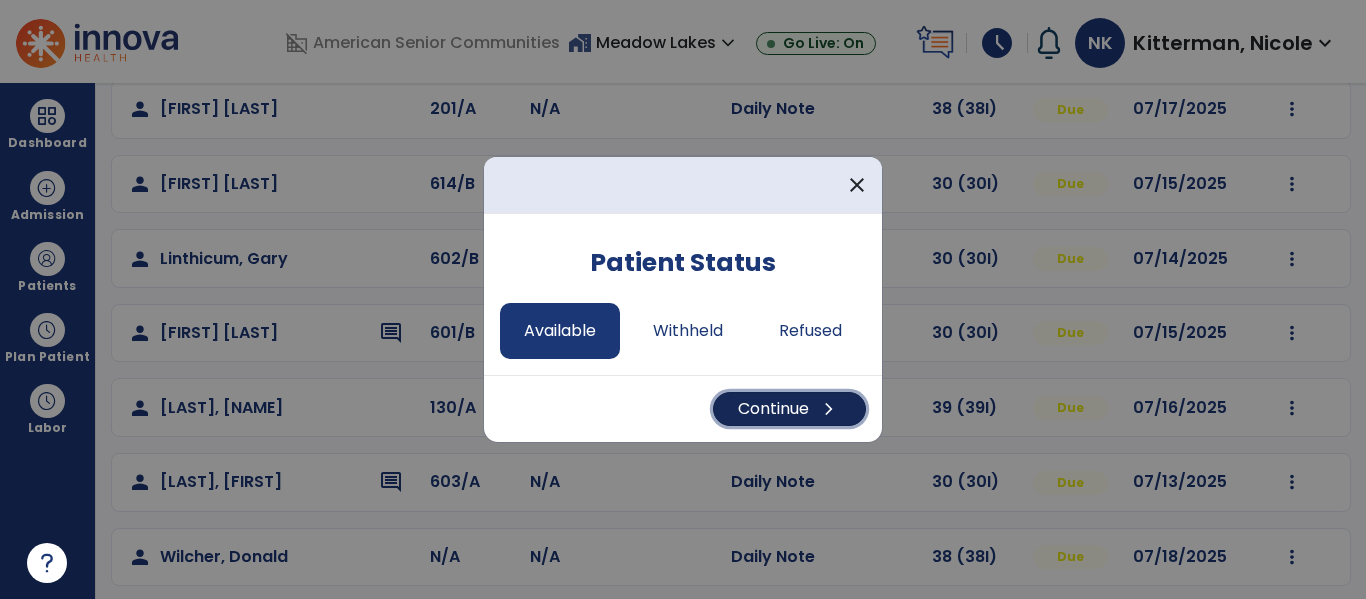 click on "Continue   chevron_right" at bounding box center (789, 409) 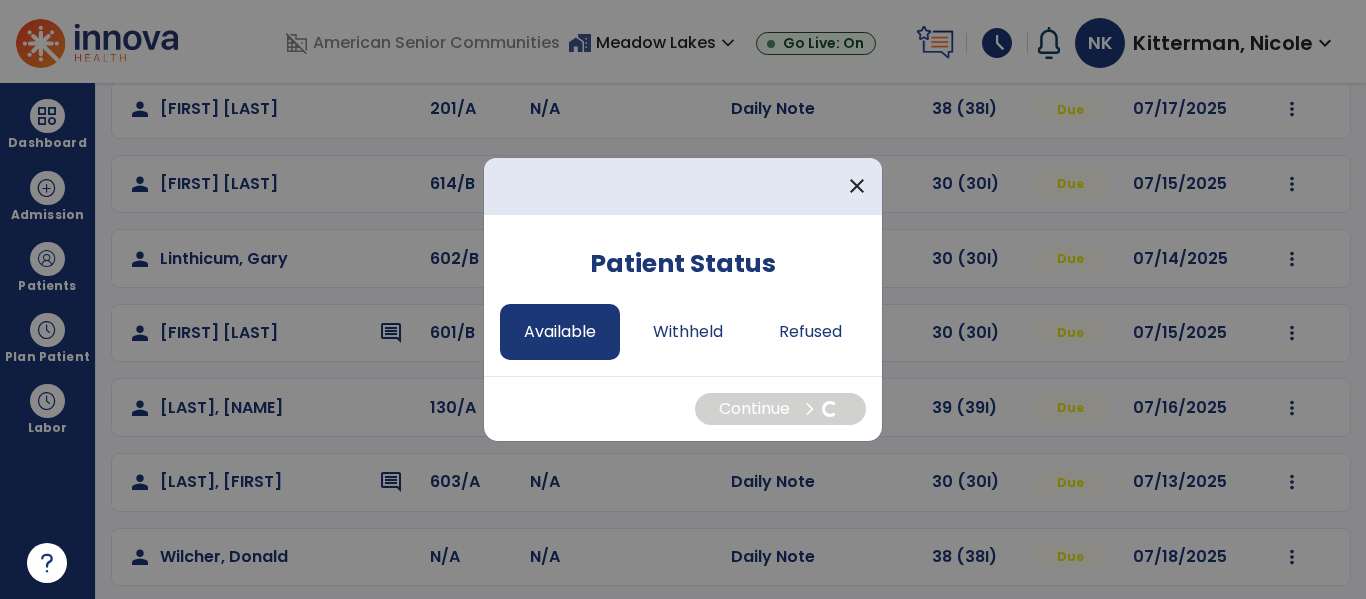 select on "*" 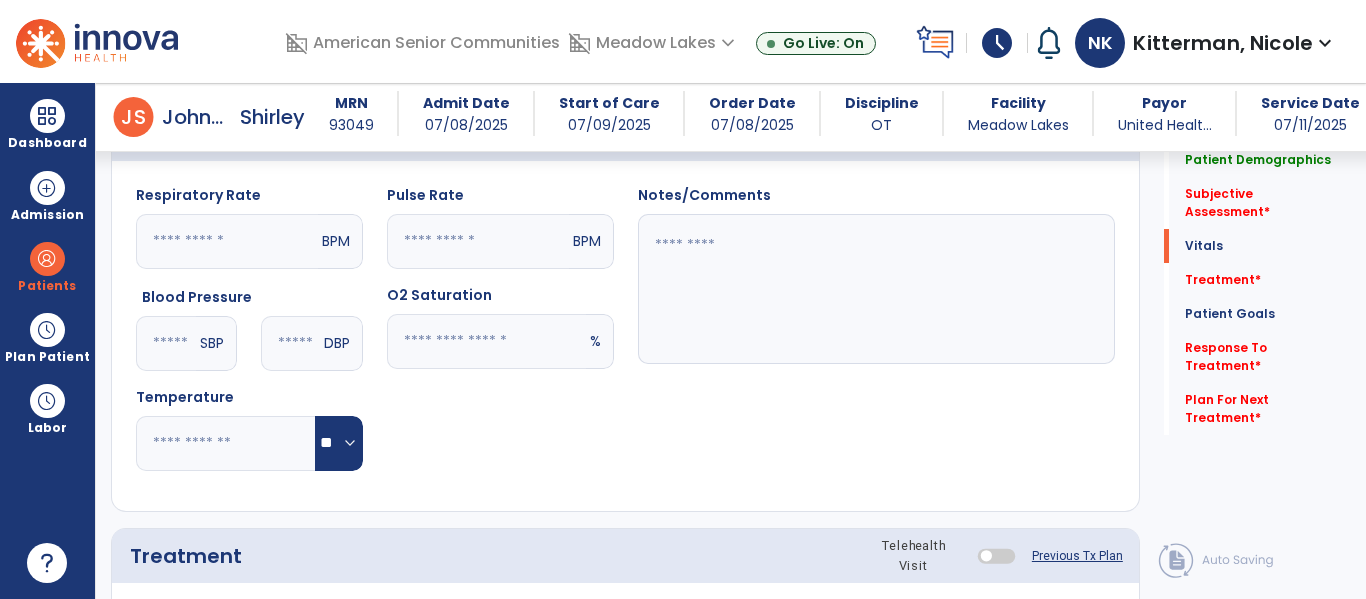 scroll, scrollTop: 824, scrollLeft: 0, axis: vertical 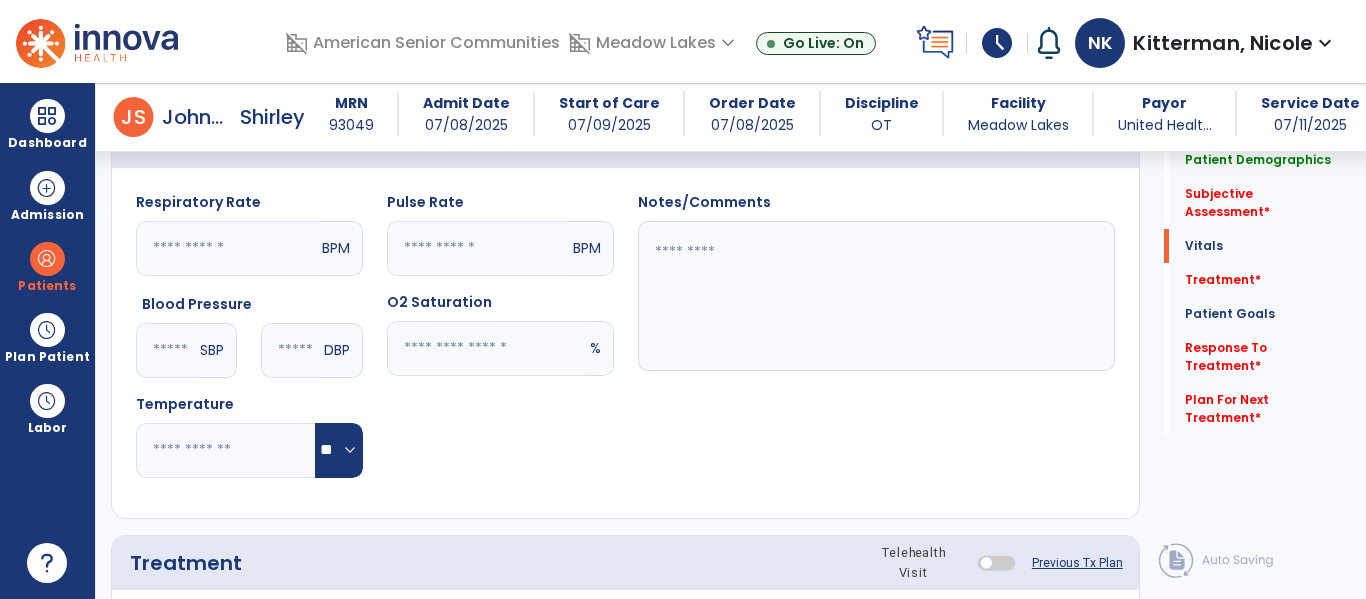 click 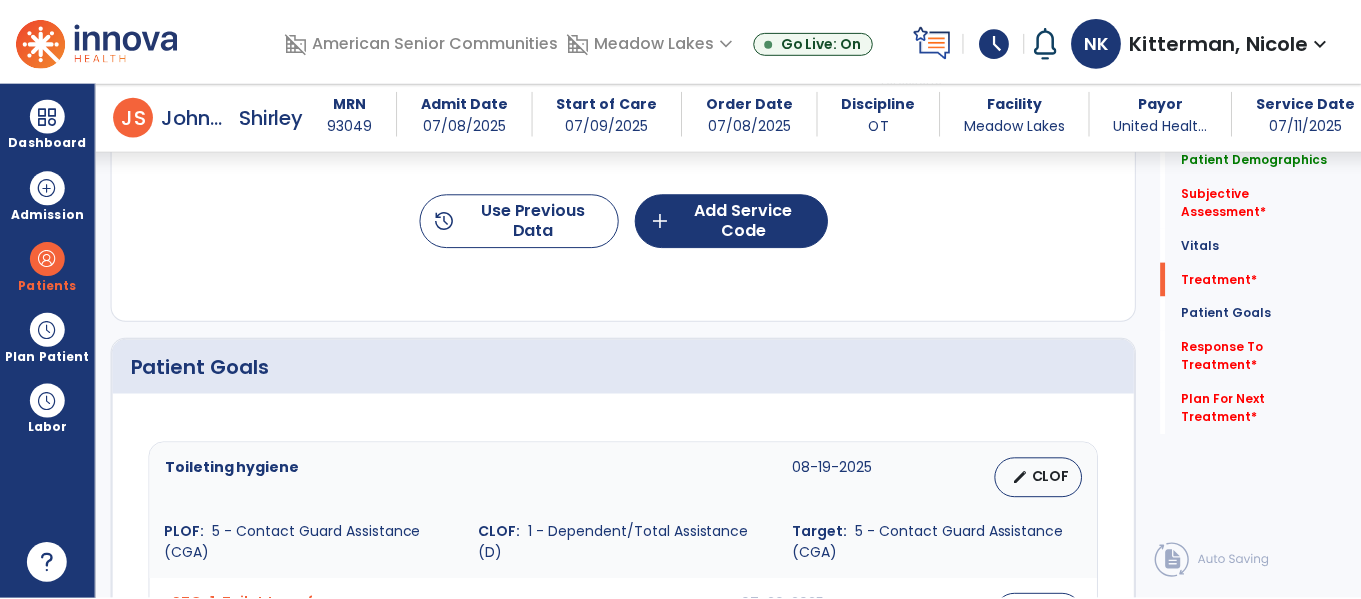scroll, scrollTop: 1274, scrollLeft: 0, axis: vertical 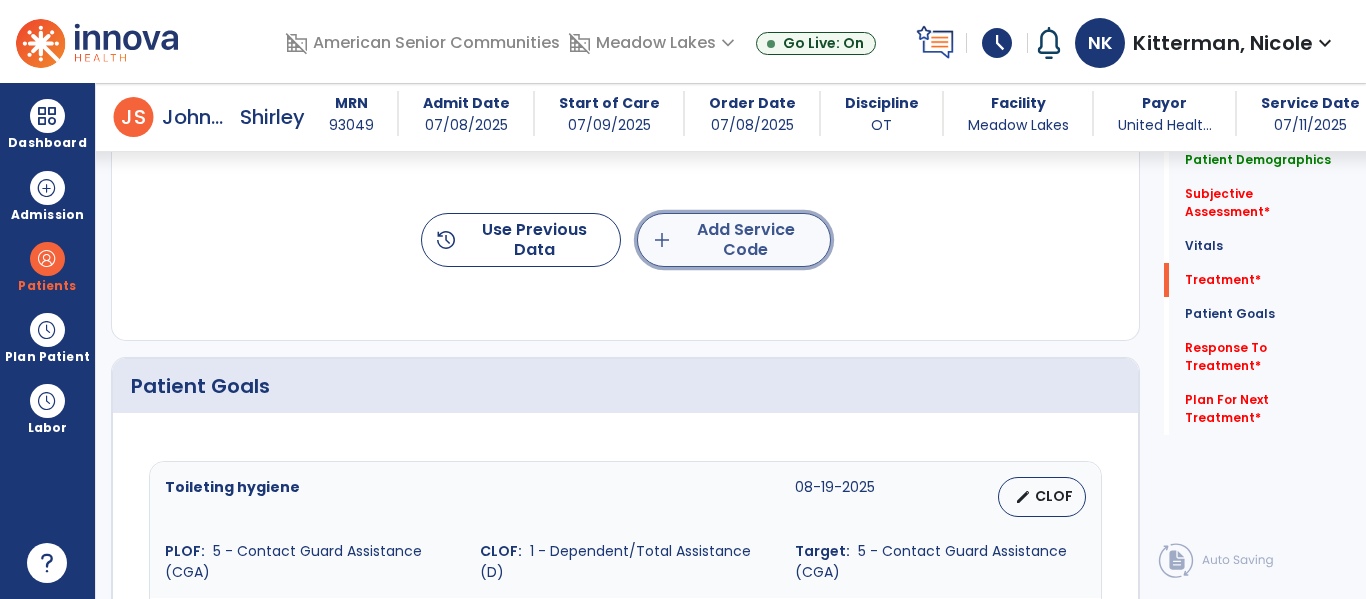 click on "add  Add Service Code" 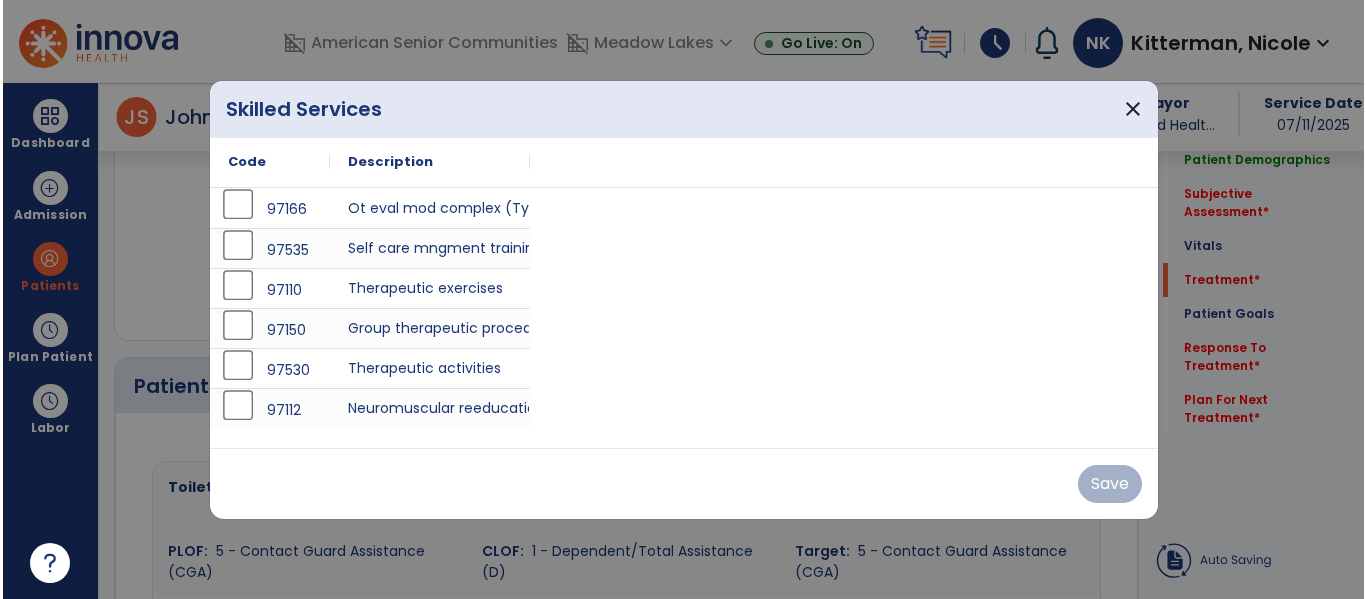 scroll, scrollTop: 1274, scrollLeft: 0, axis: vertical 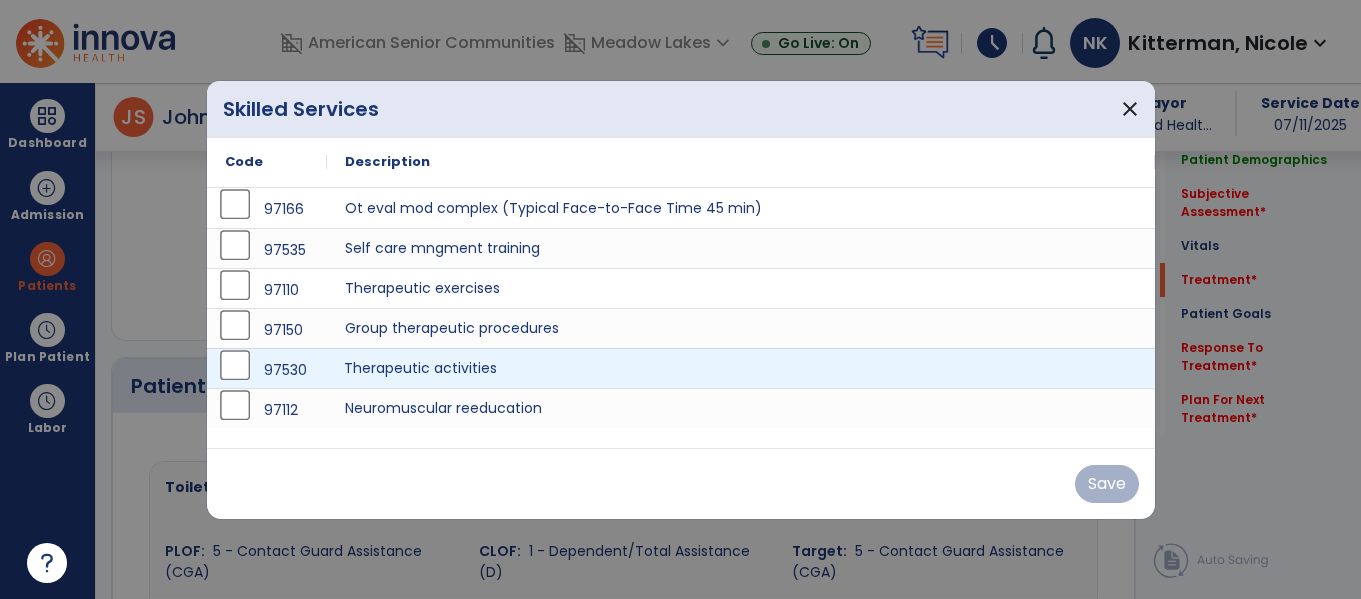 click on "Therapeutic activities" at bounding box center [741, 368] 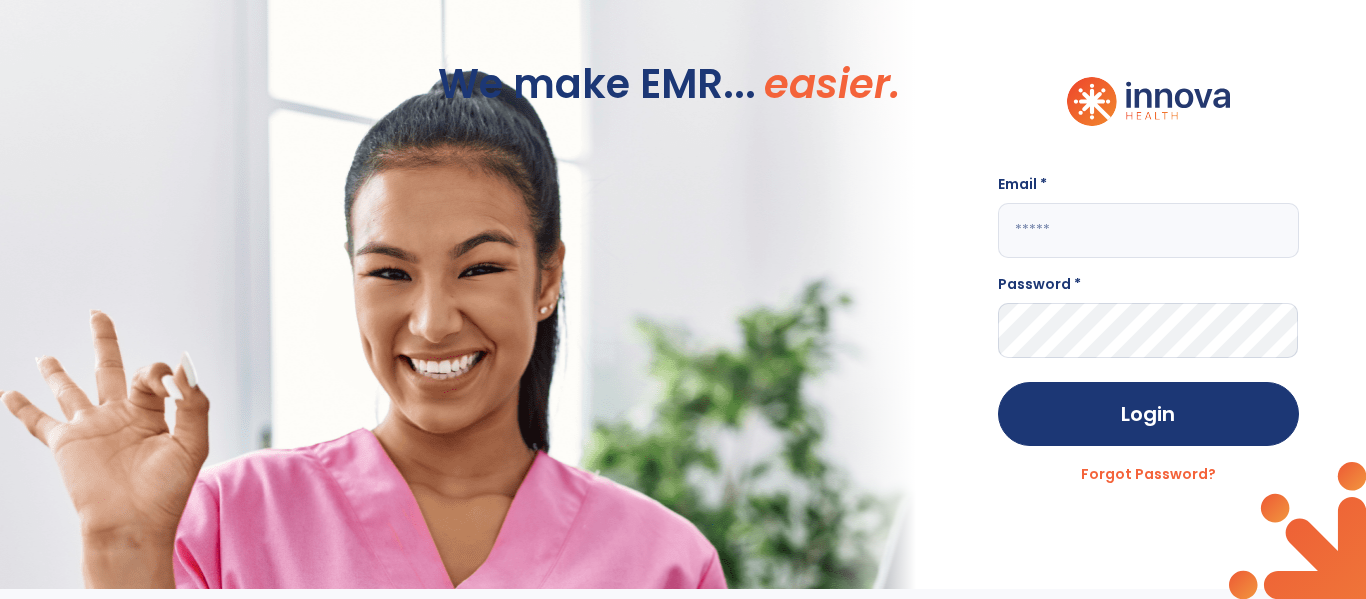 scroll, scrollTop: 0, scrollLeft: 0, axis: both 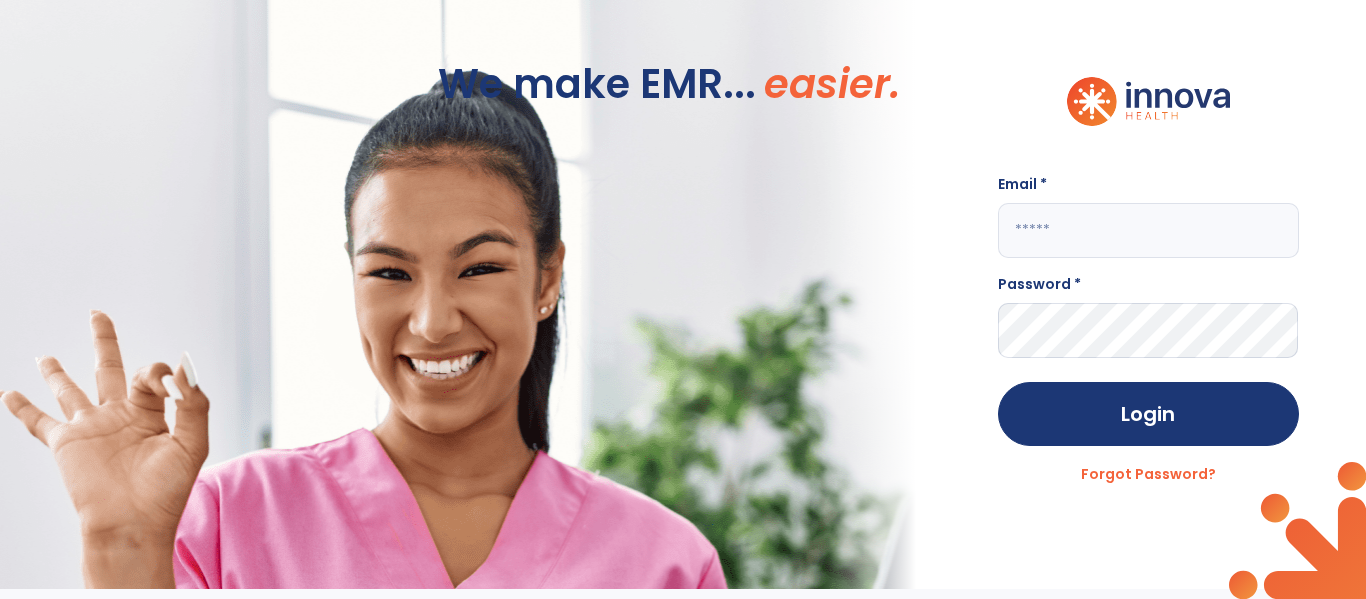 click 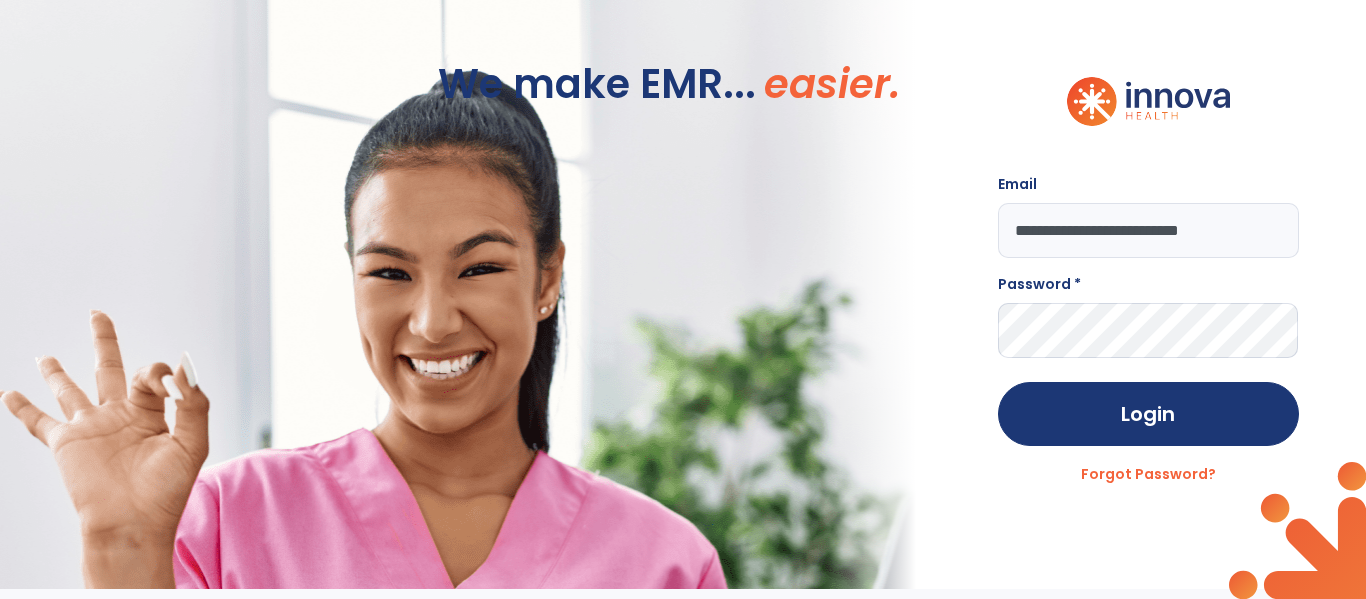 type on "**********" 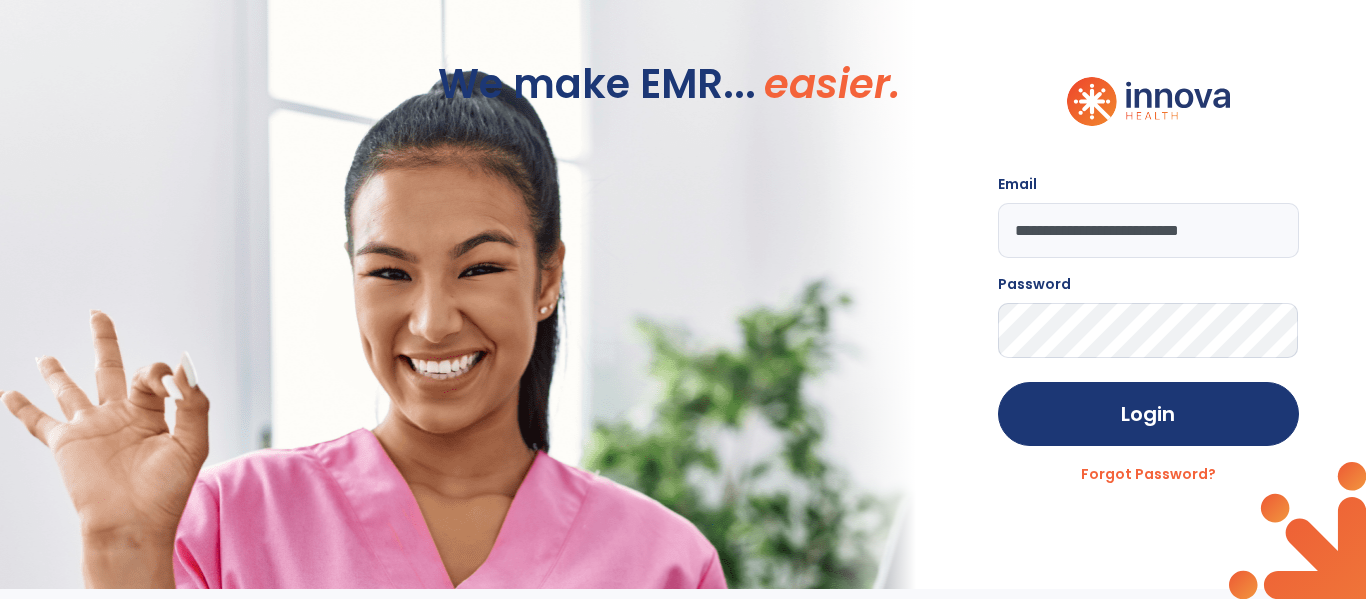 click on "Login" 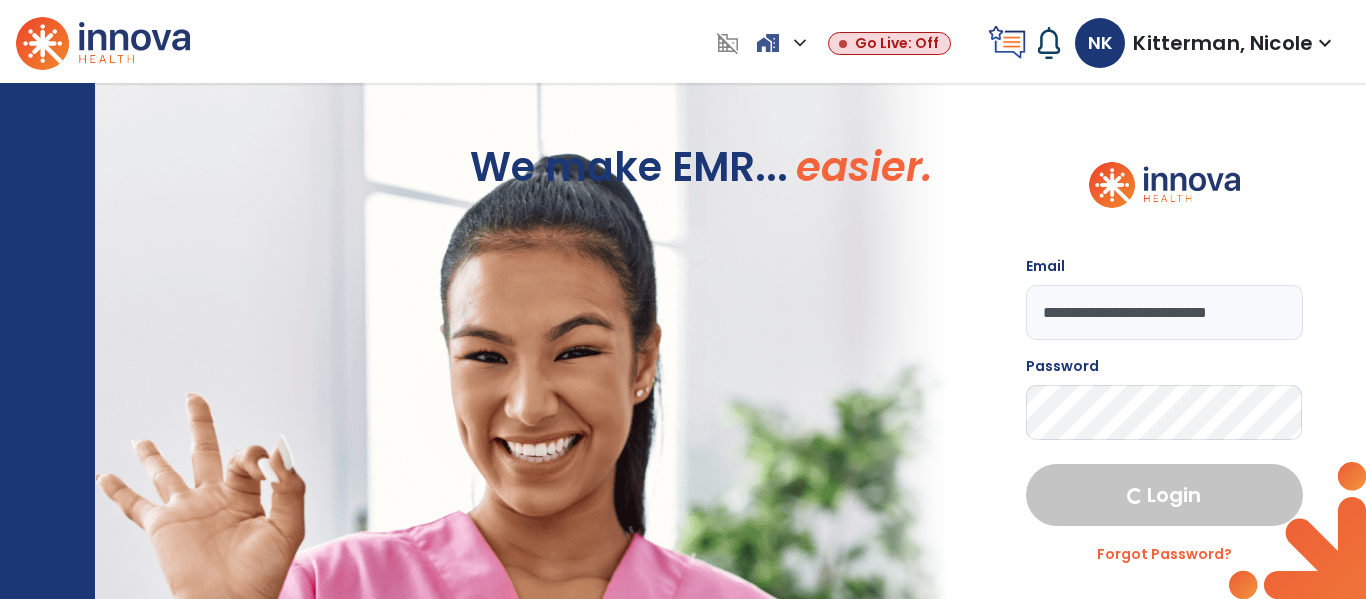 select on "****" 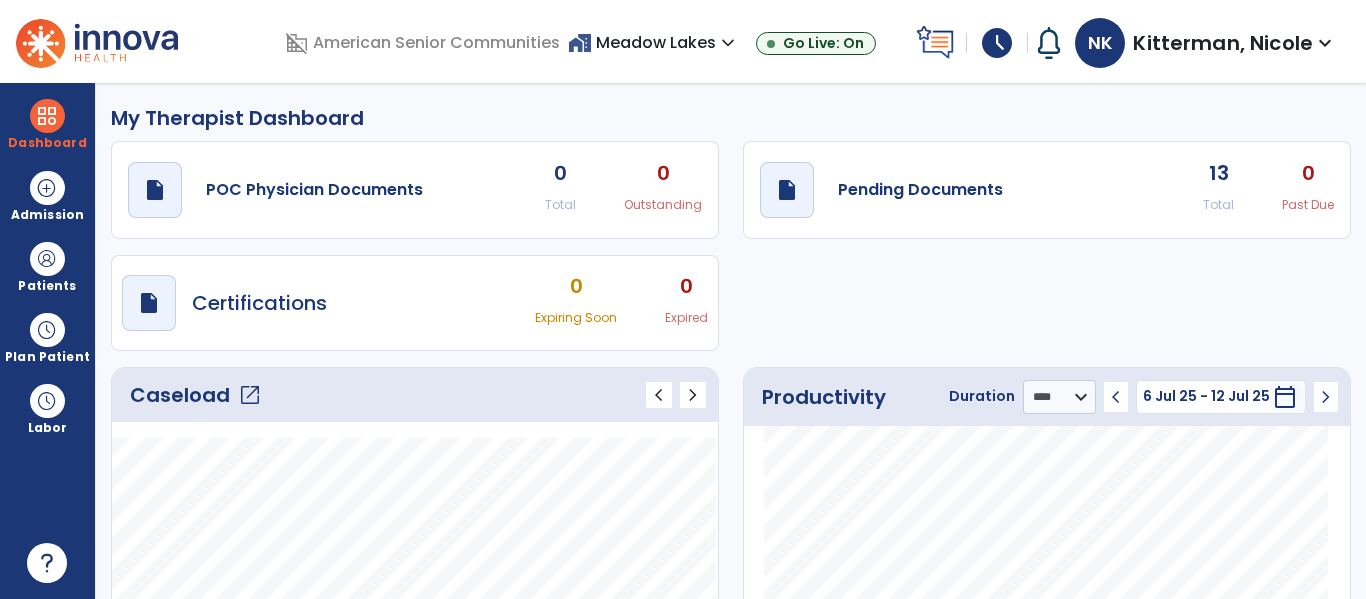 click on "open_in_new" 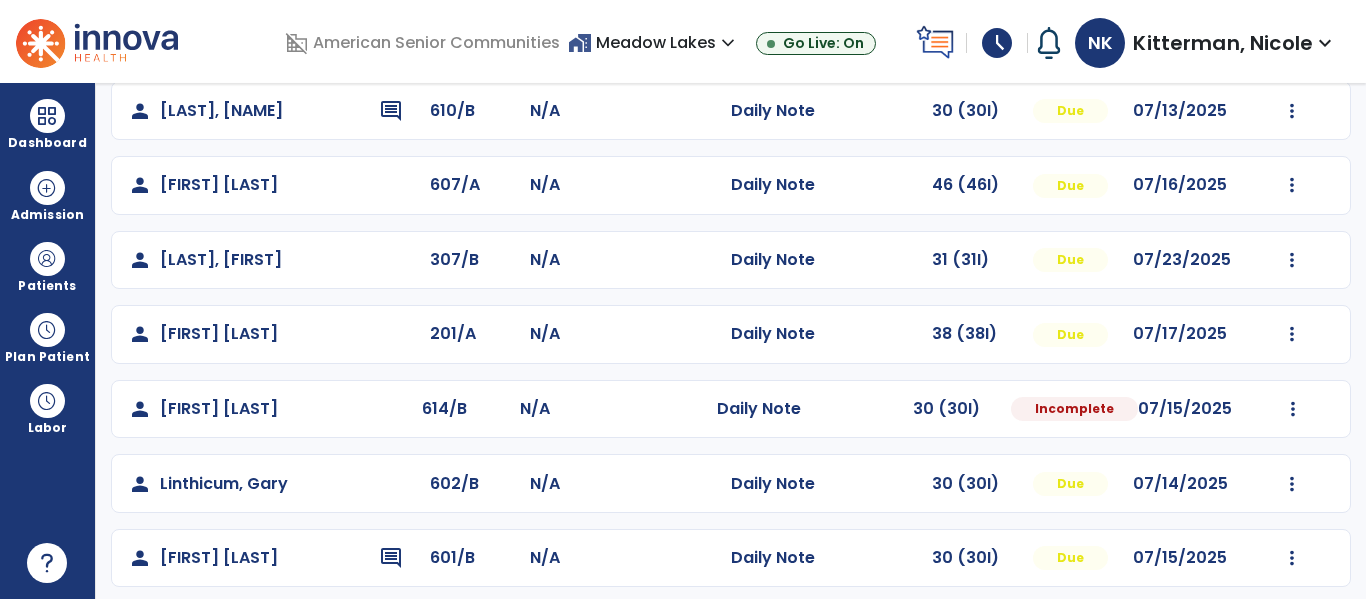 scroll, scrollTop: 474, scrollLeft: 0, axis: vertical 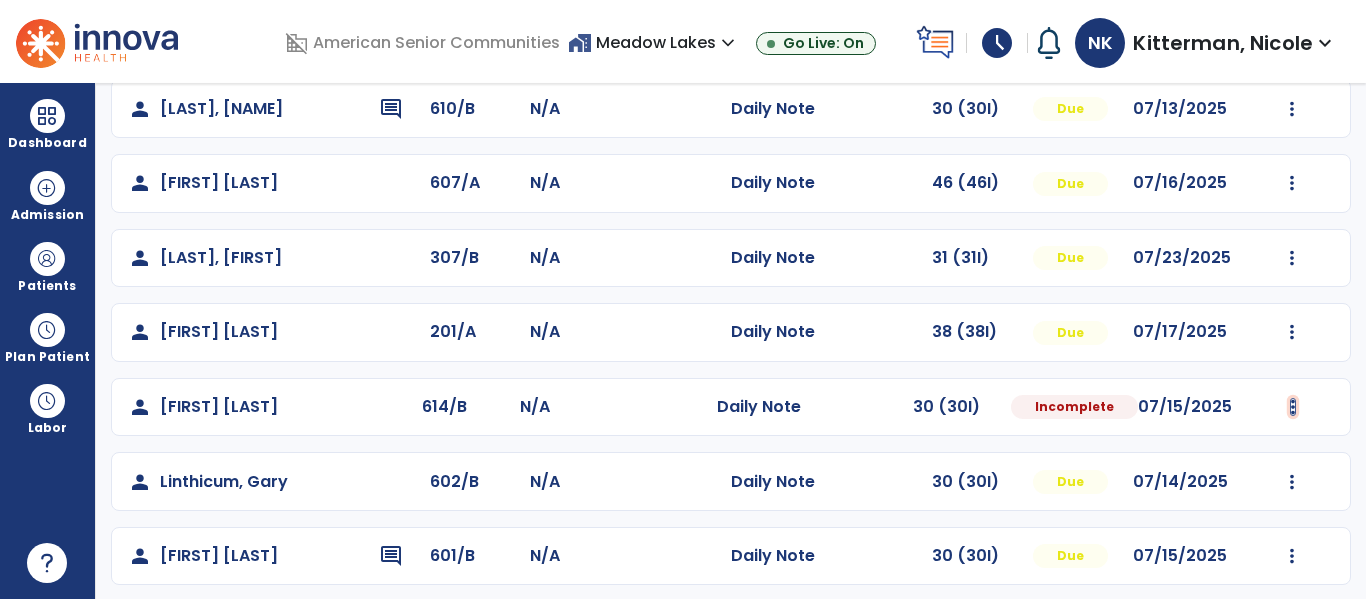 click at bounding box center [1292, -115] 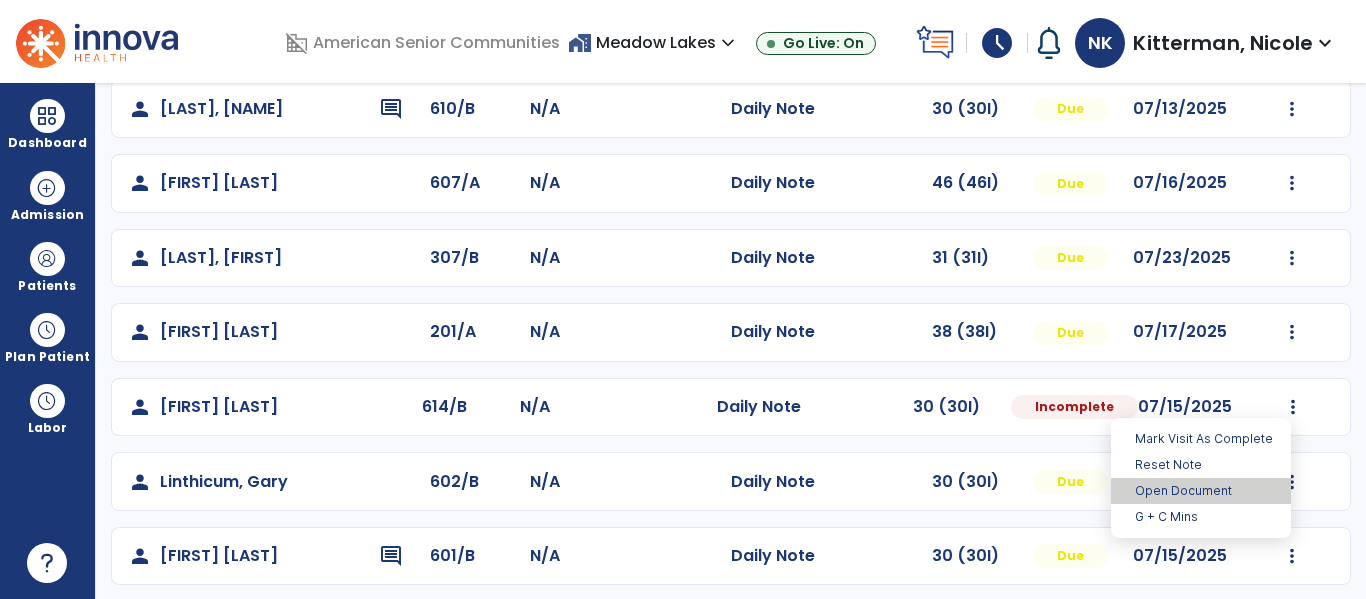 click on "Open Document" at bounding box center [1201, 491] 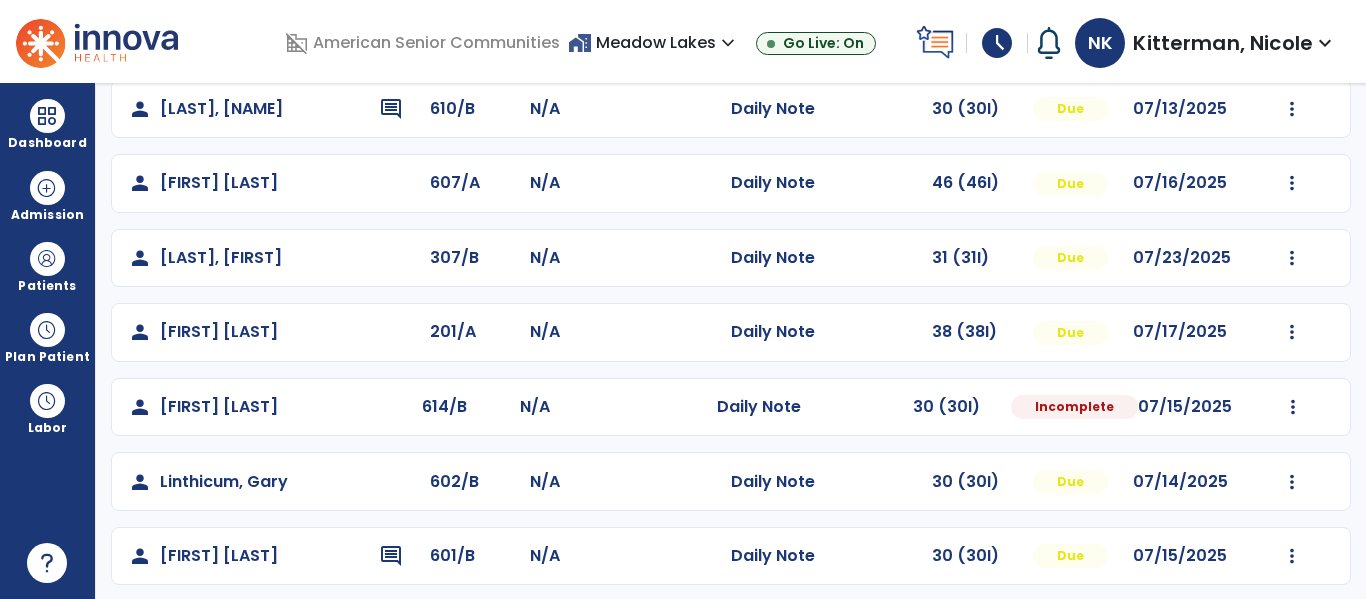 select on "*" 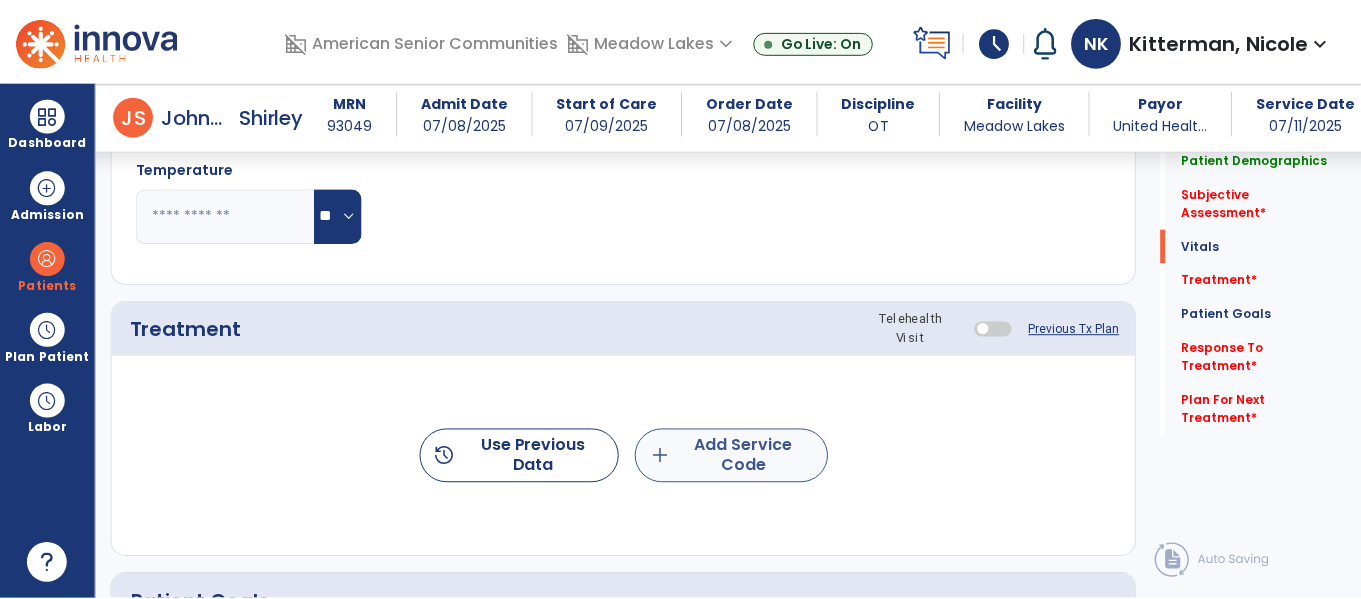 scroll, scrollTop: 1079, scrollLeft: 0, axis: vertical 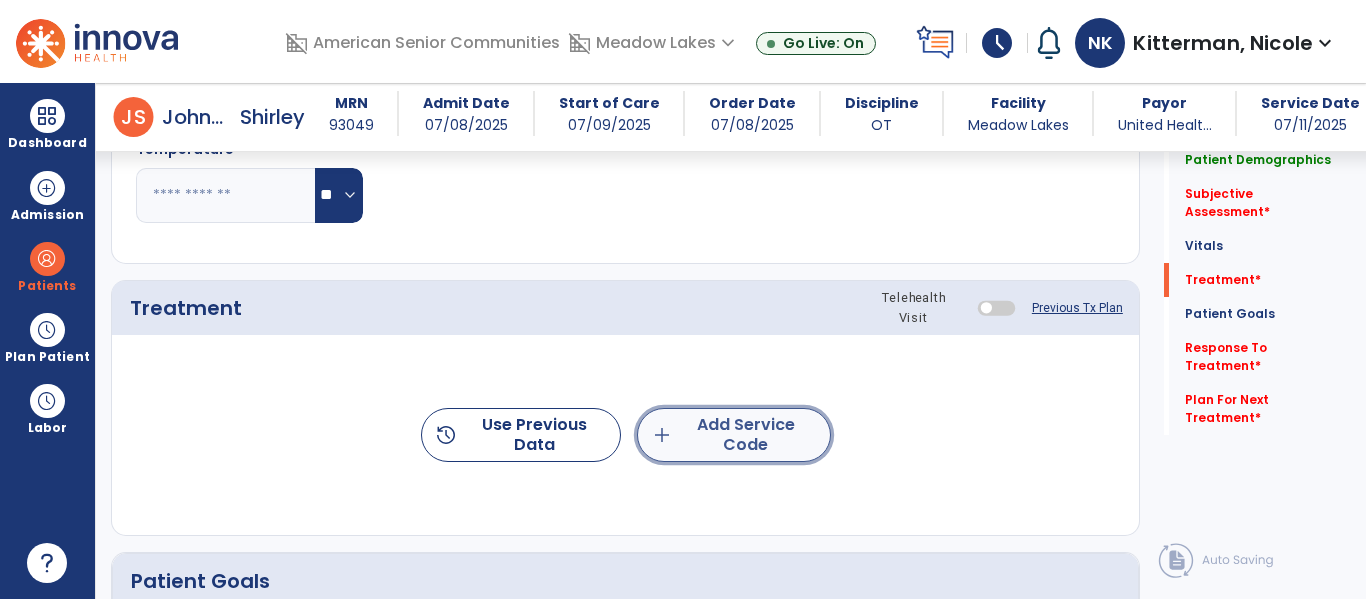 click on "add  Add Service Code" 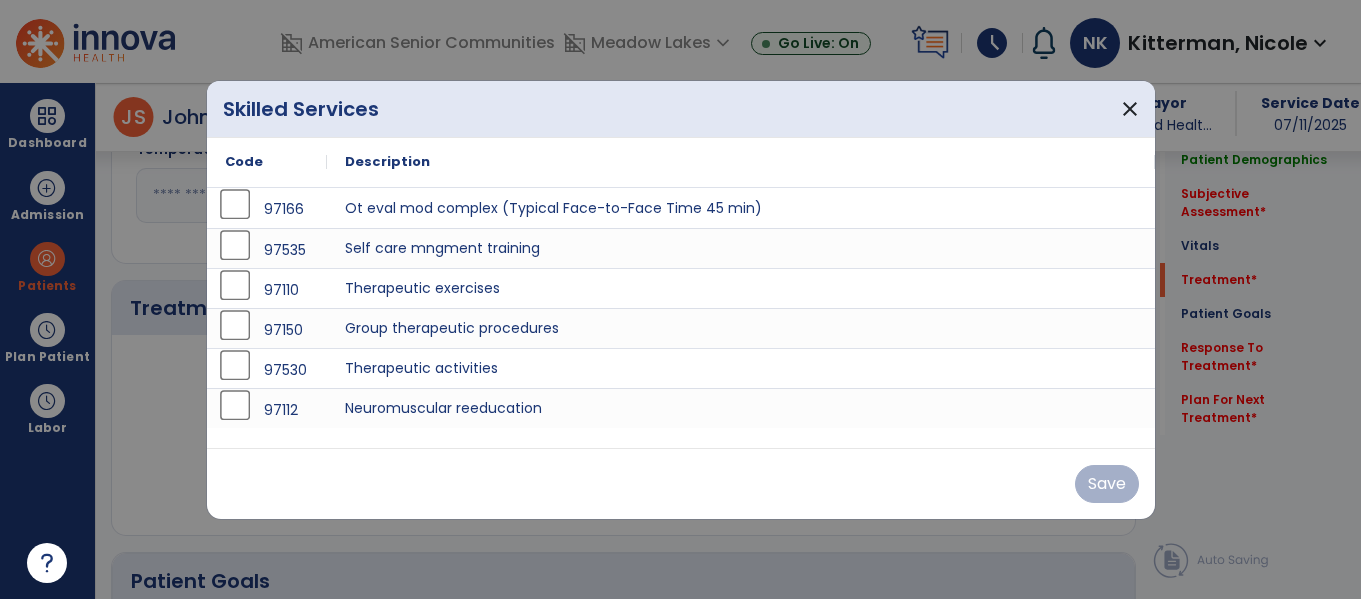 scroll, scrollTop: 1079, scrollLeft: 0, axis: vertical 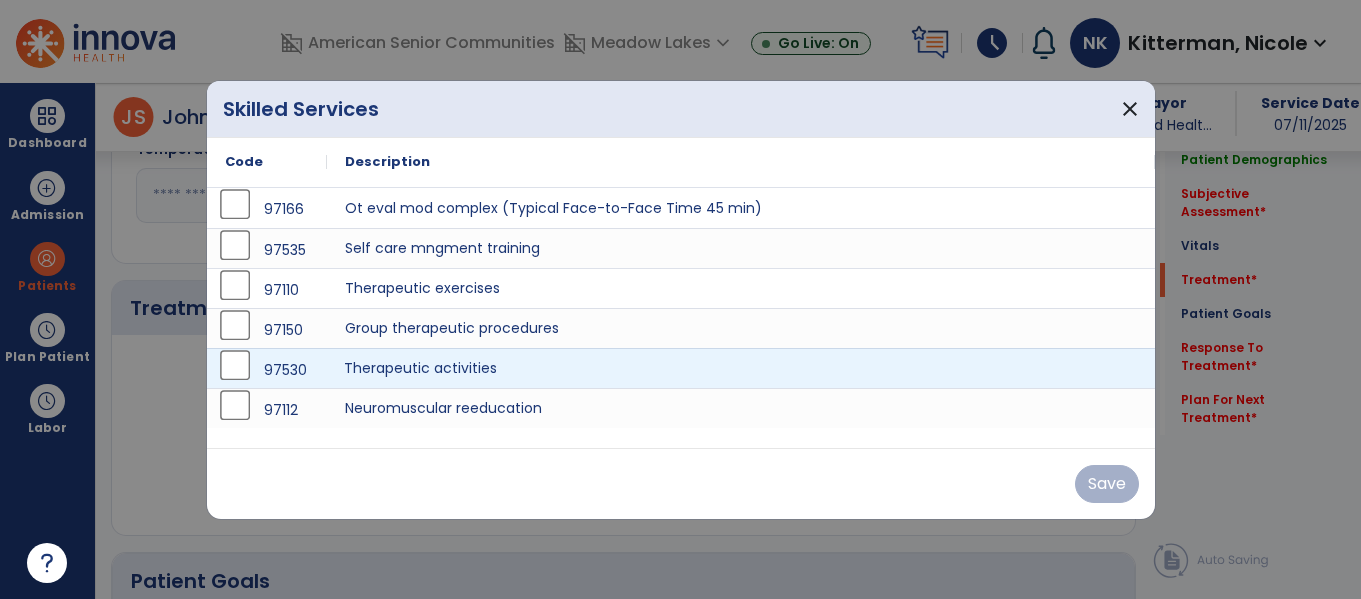 click on "Therapeutic activities" at bounding box center (741, 368) 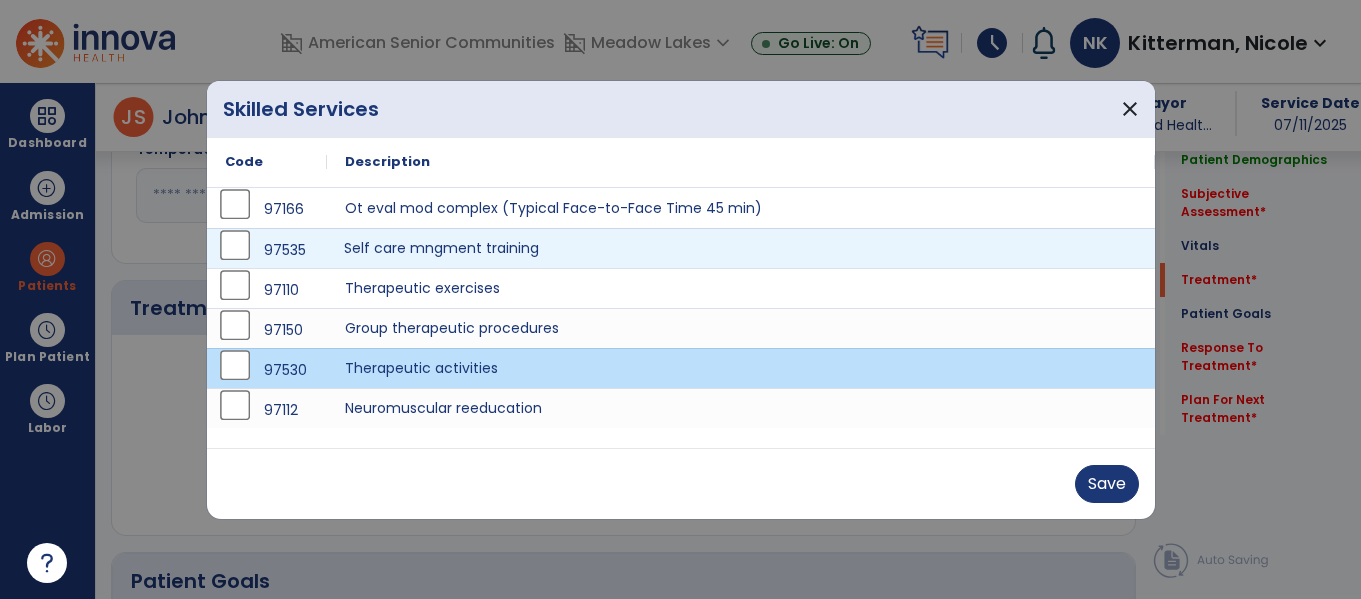 click on "Self care mngment training" at bounding box center [741, 248] 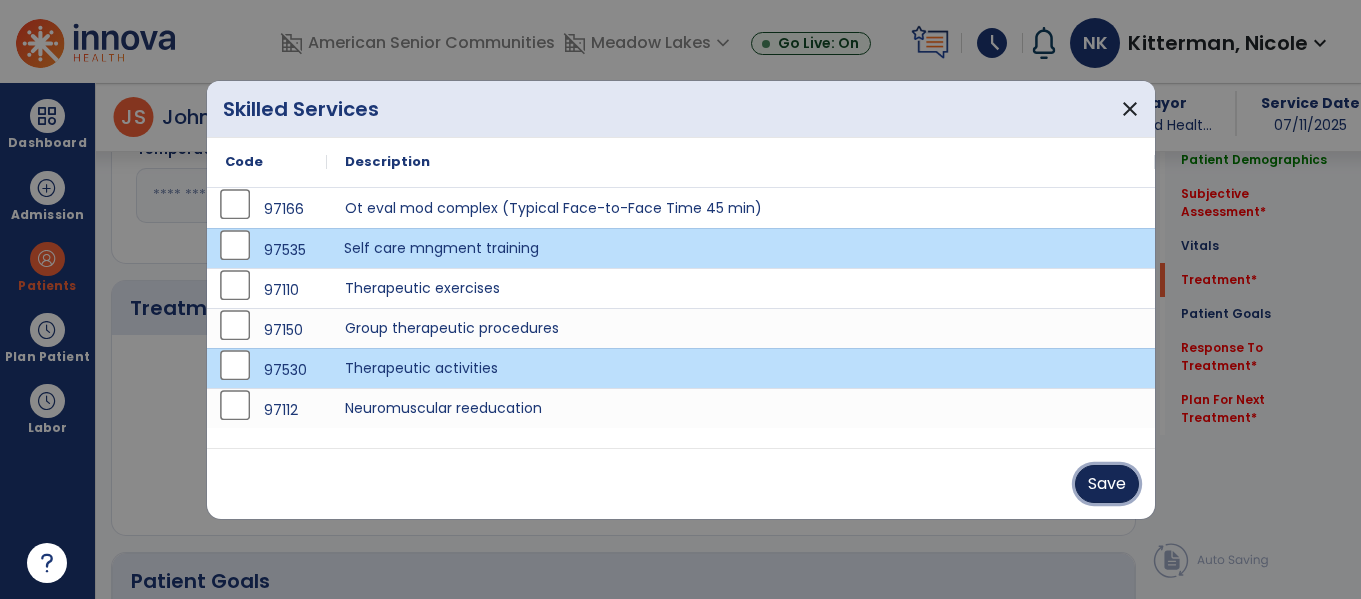 click on "Save" at bounding box center [1107, 484] 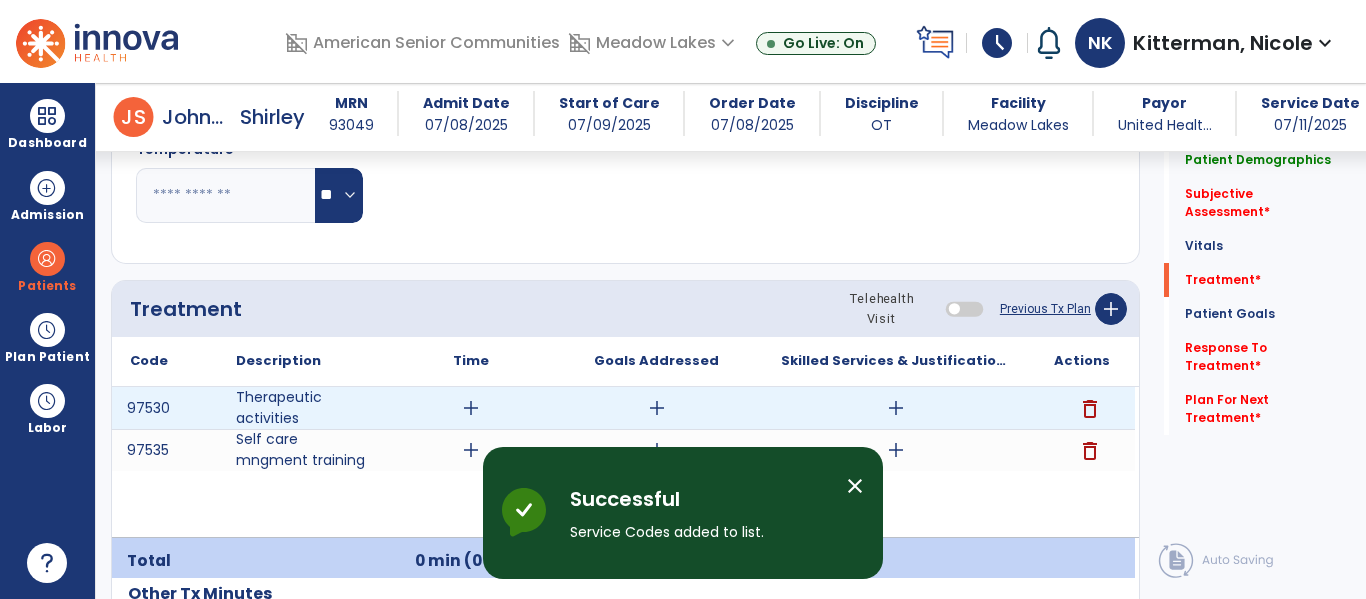 click on "add" at bounding box center (896, 408) 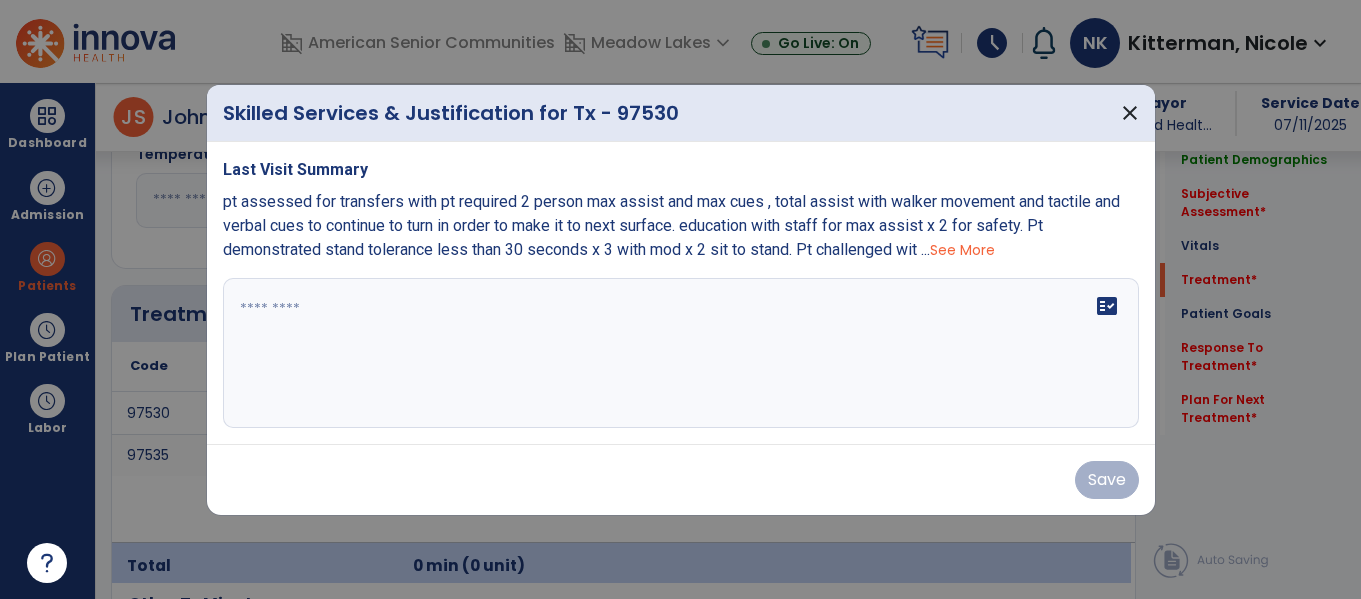 scroll, scrollTop: 1079, scrollLeft: 0, axis: vertical 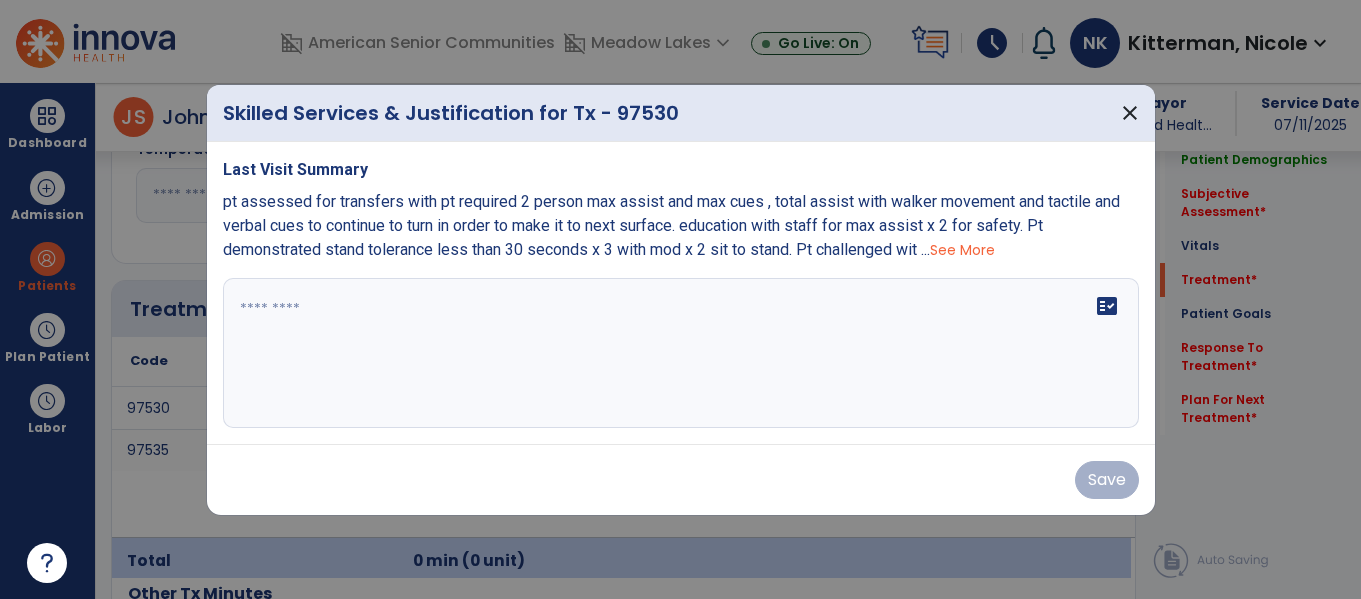 click on "fact_check" at bounding box center [681, 353] 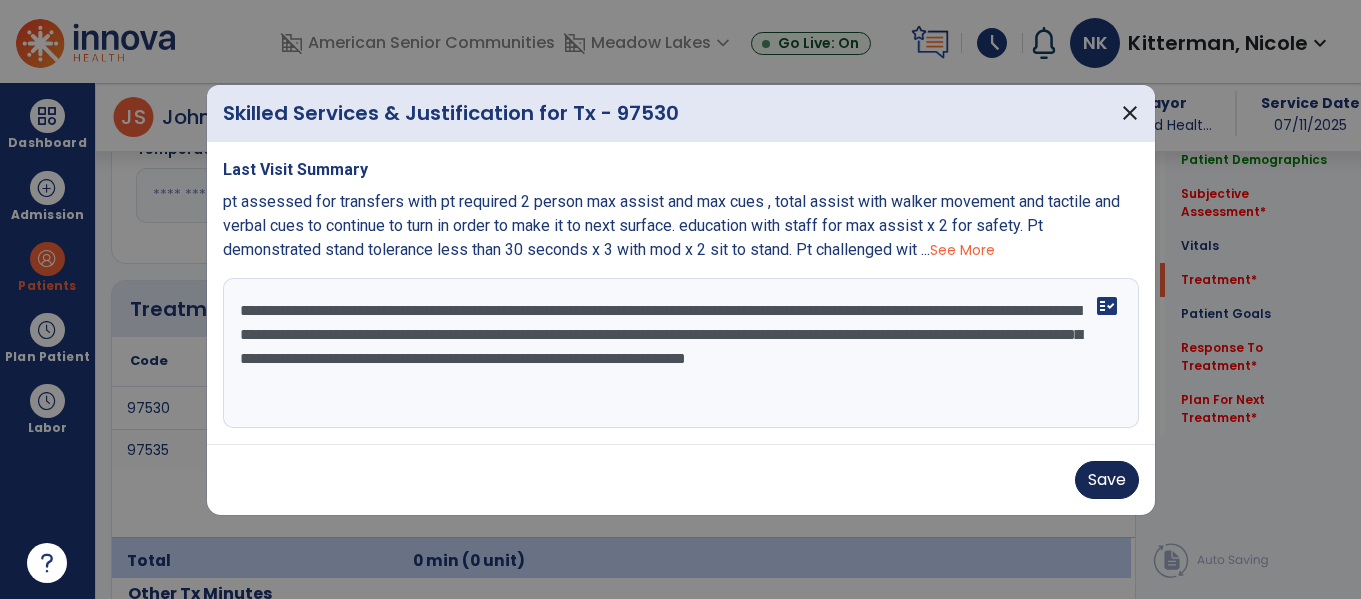 type on "**********" 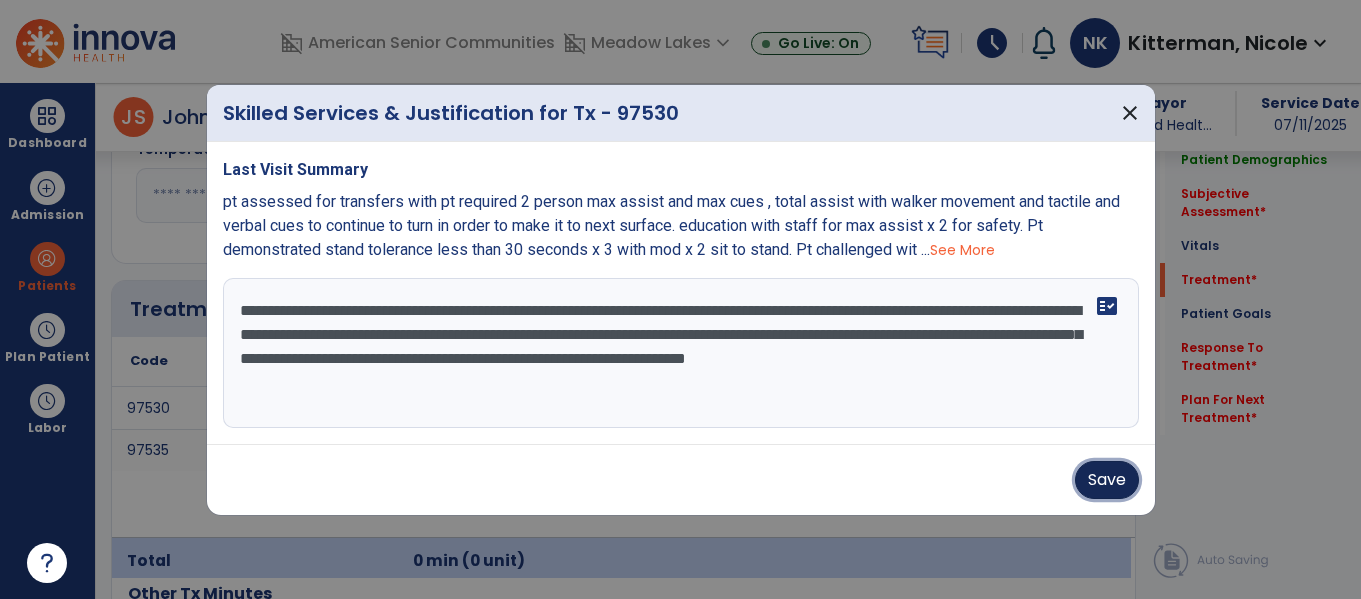 click on "Save" at bounding box center [1107, 480] 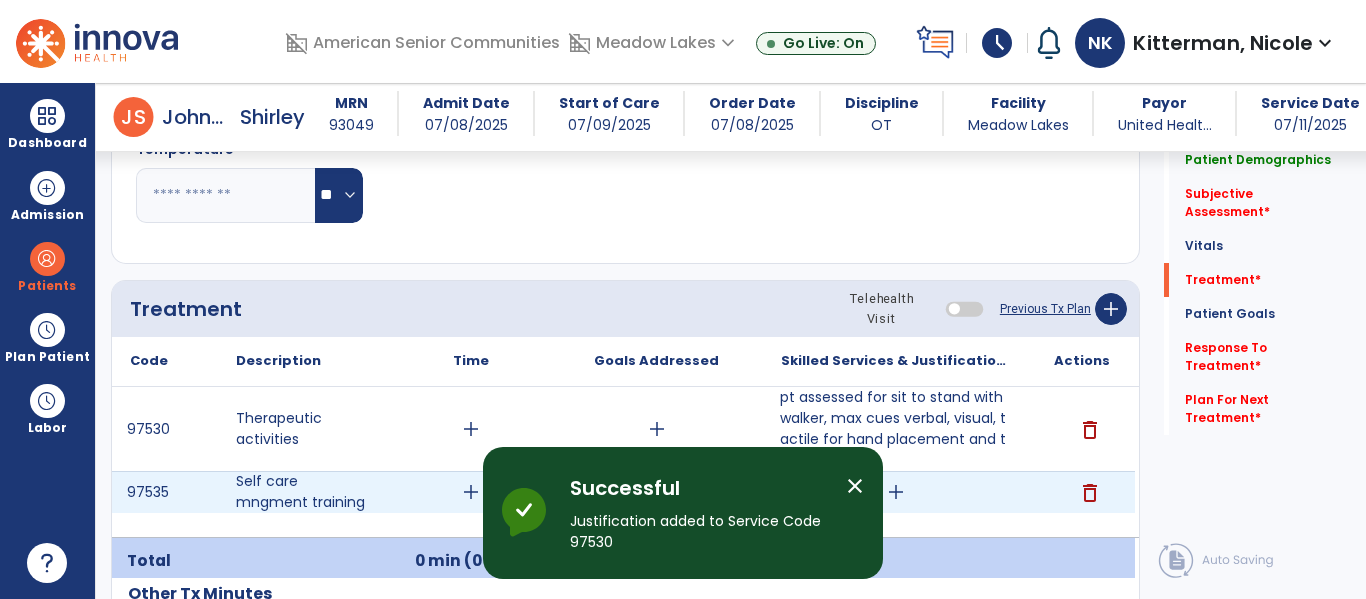 click on "add" at bounding box center [896, 492] 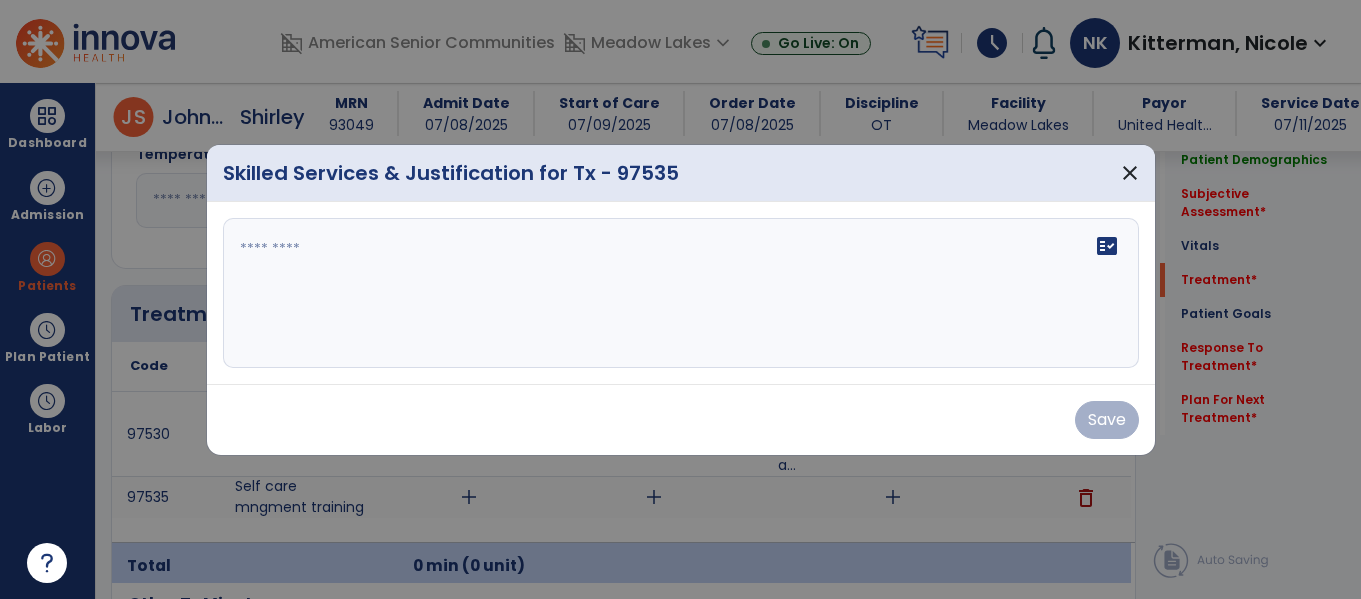 scroll, scrollTop: 1079, scrollLeft: 0, axis: vertical 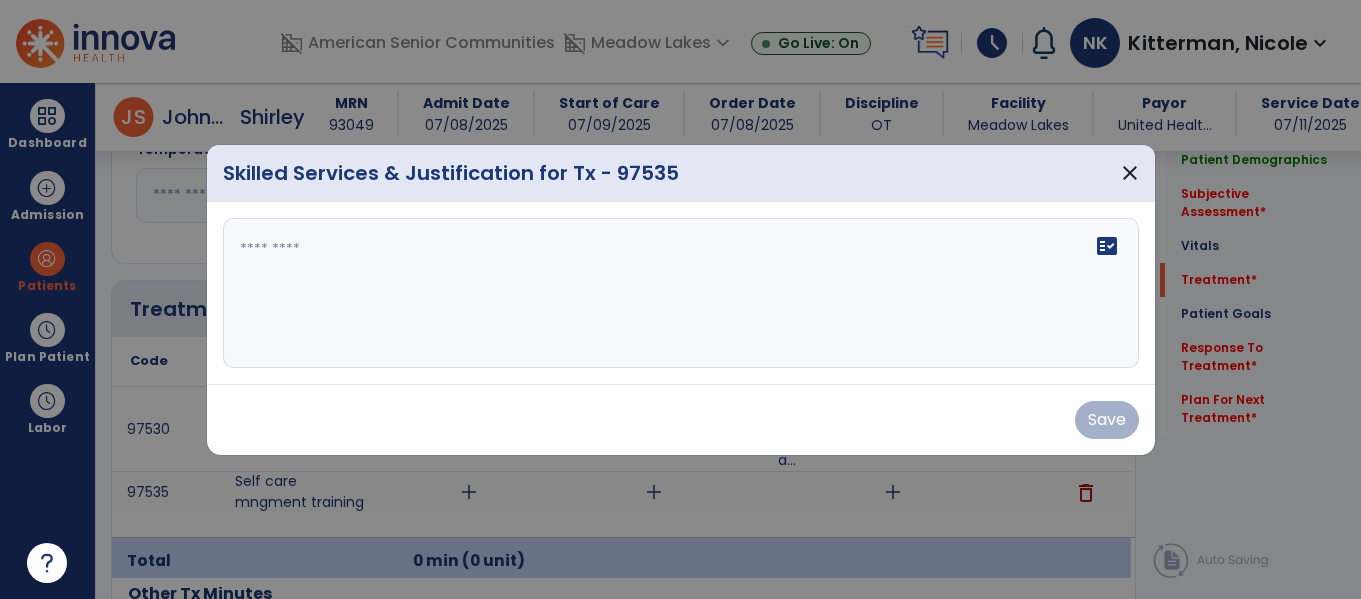 click on "fact_check" at bounding box center (681, 293) 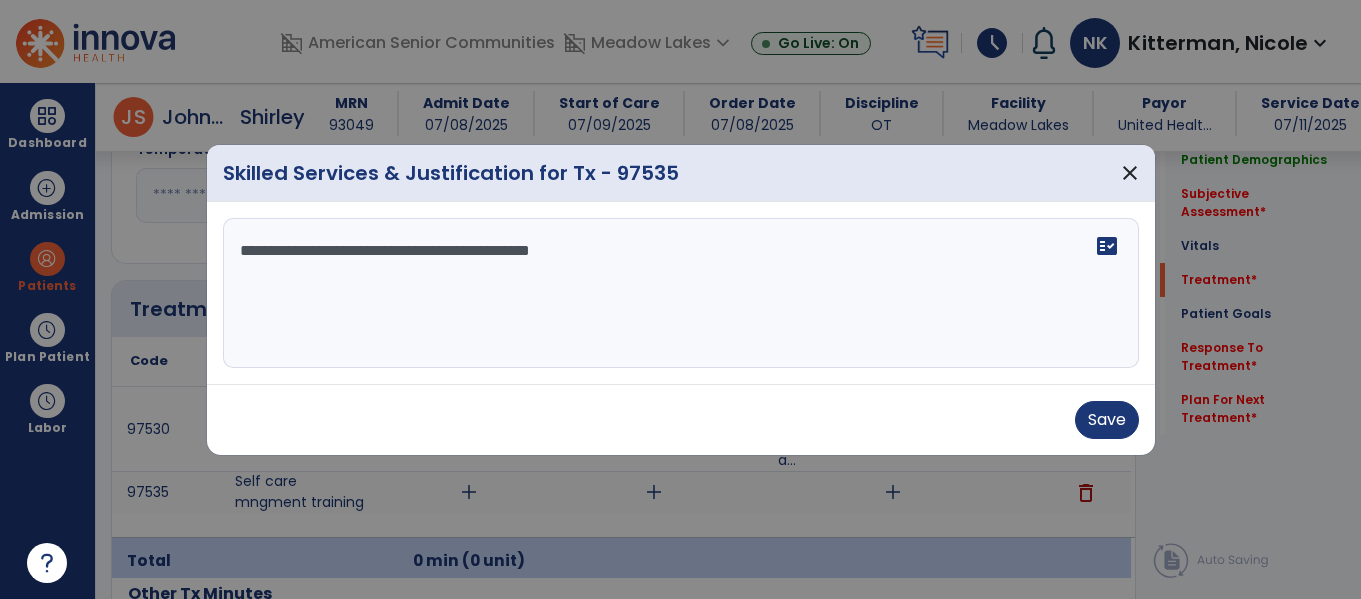 click on "**********" at bounding box center (681, 293) 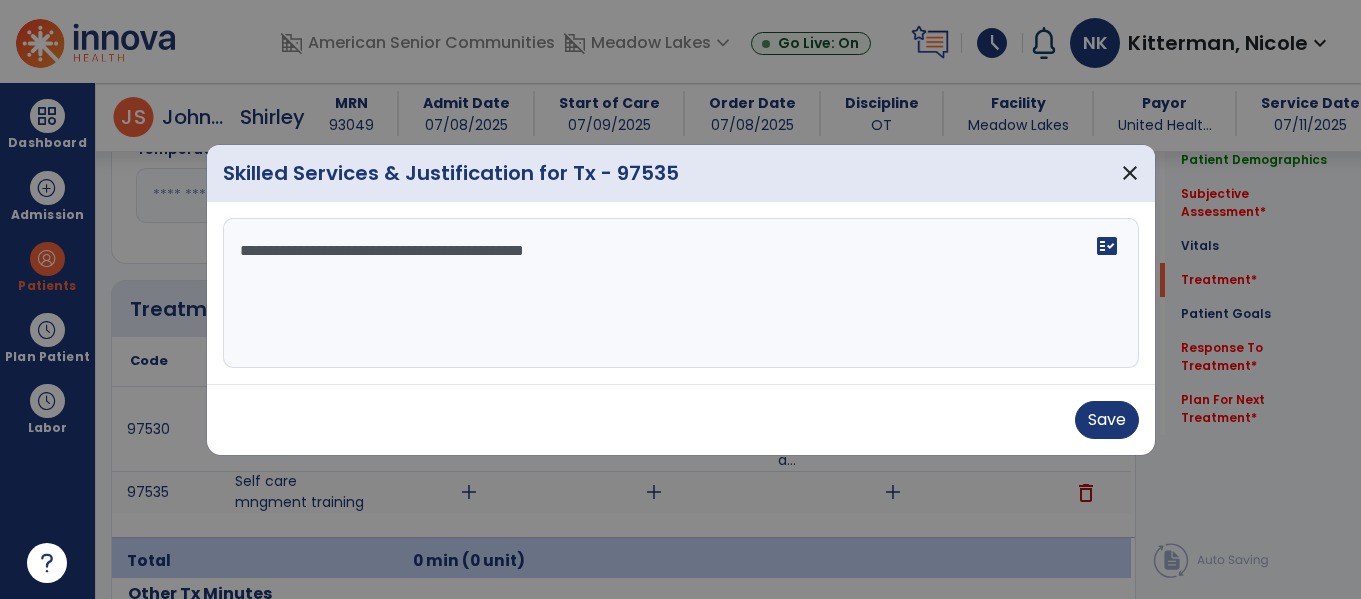 click on "**********" at bounding box center (681, 293) 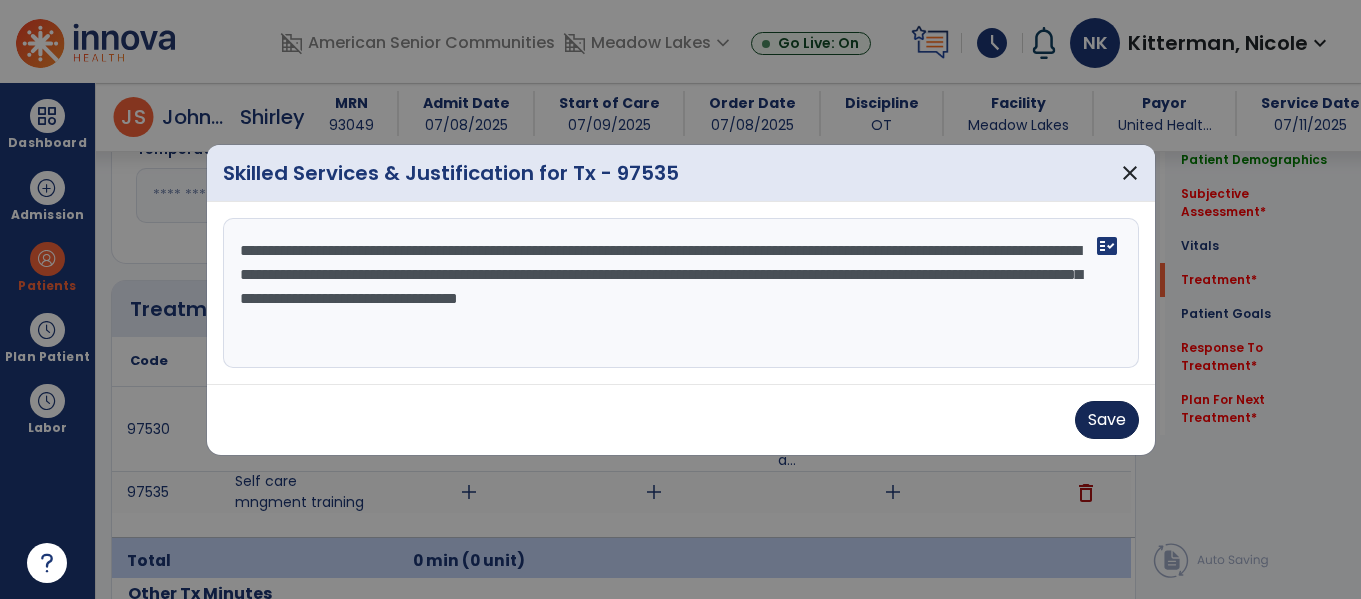 type on "**********" 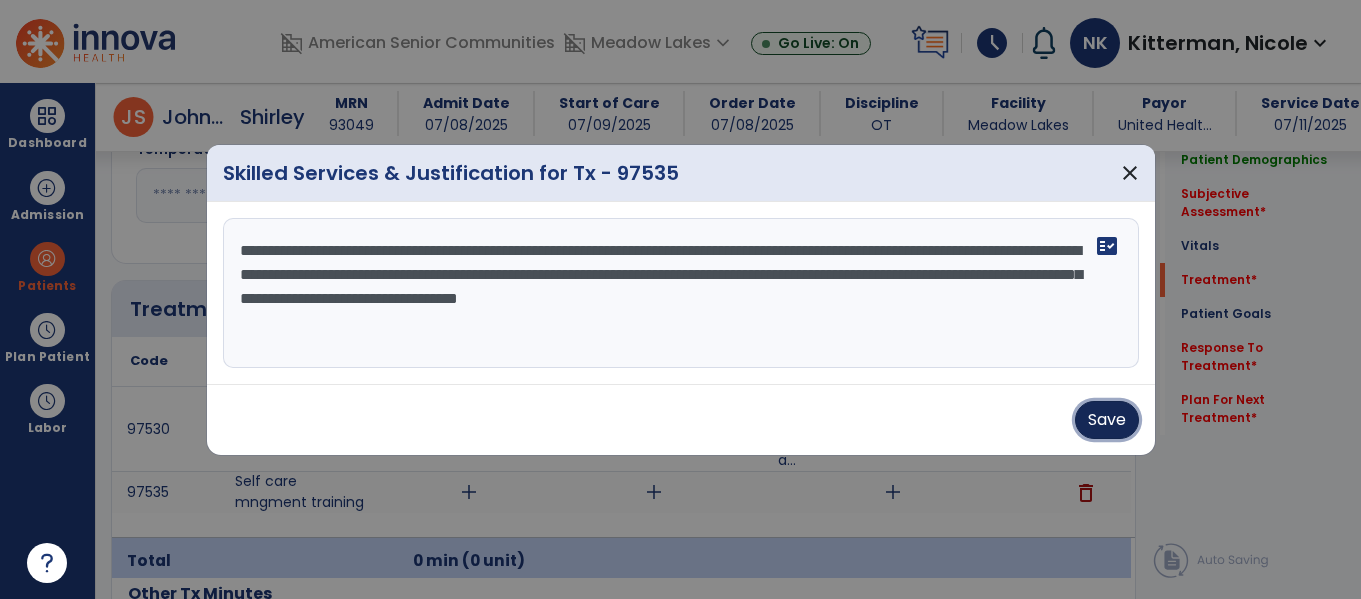 click on "Save" at bounding box center (1107, 420) 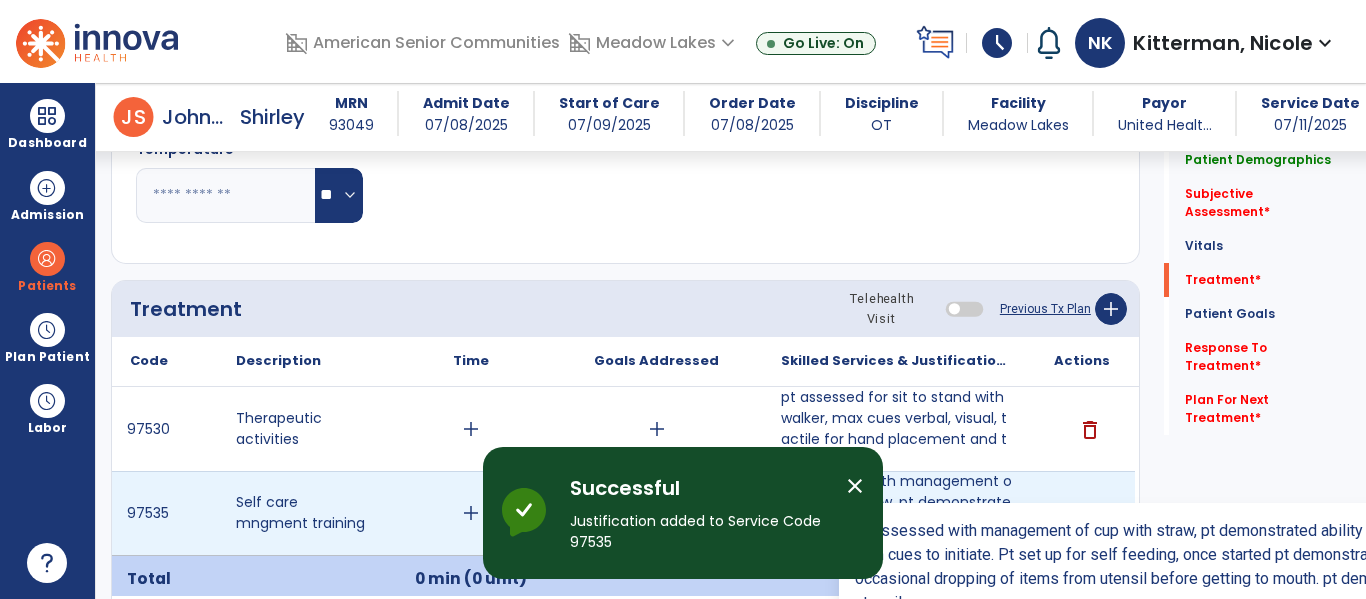 click on "pt assessed with management of cup with straw,  pt demonstrated ability to grasp and drink from cup ..." at bounding box center (896, 513) 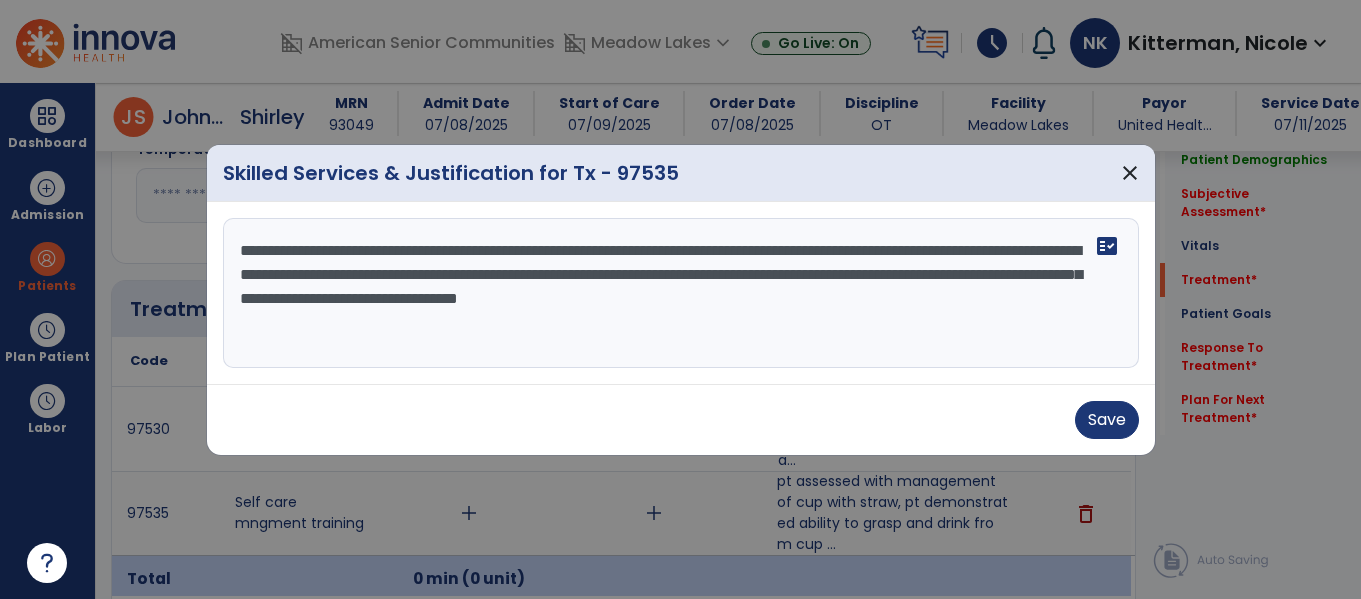 scroll, scrollTop: 1079, scrollLeft: 0, axis: vertical 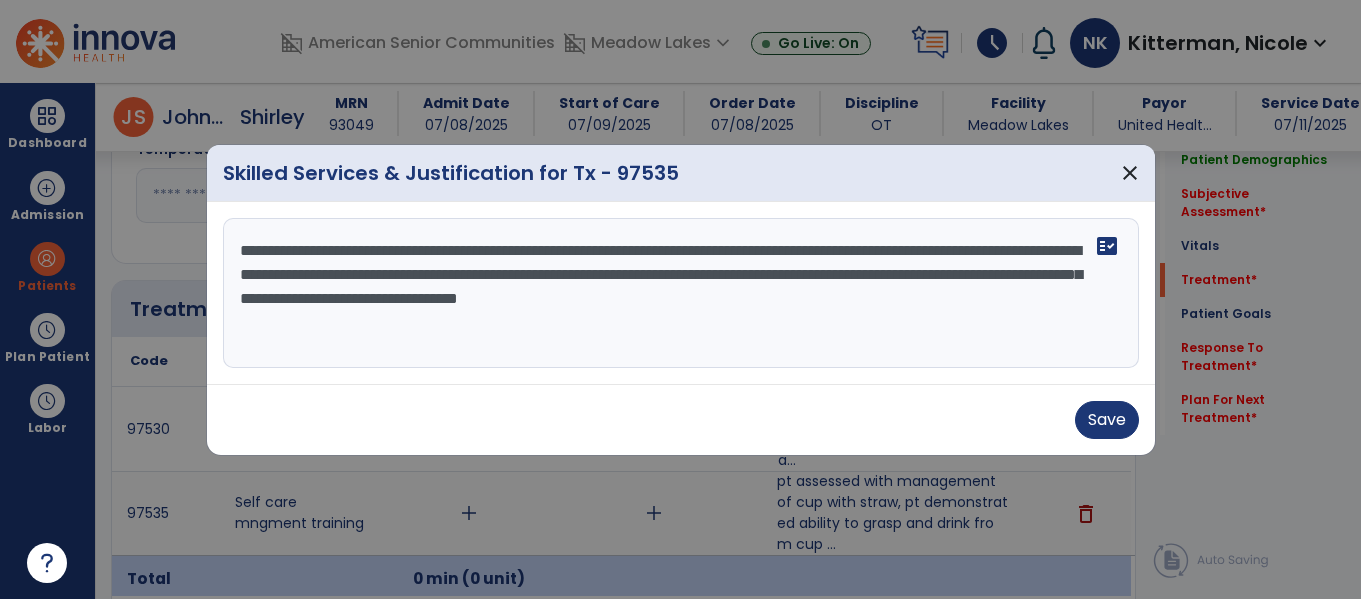 click on "**********" at bounding box center (681, 293) 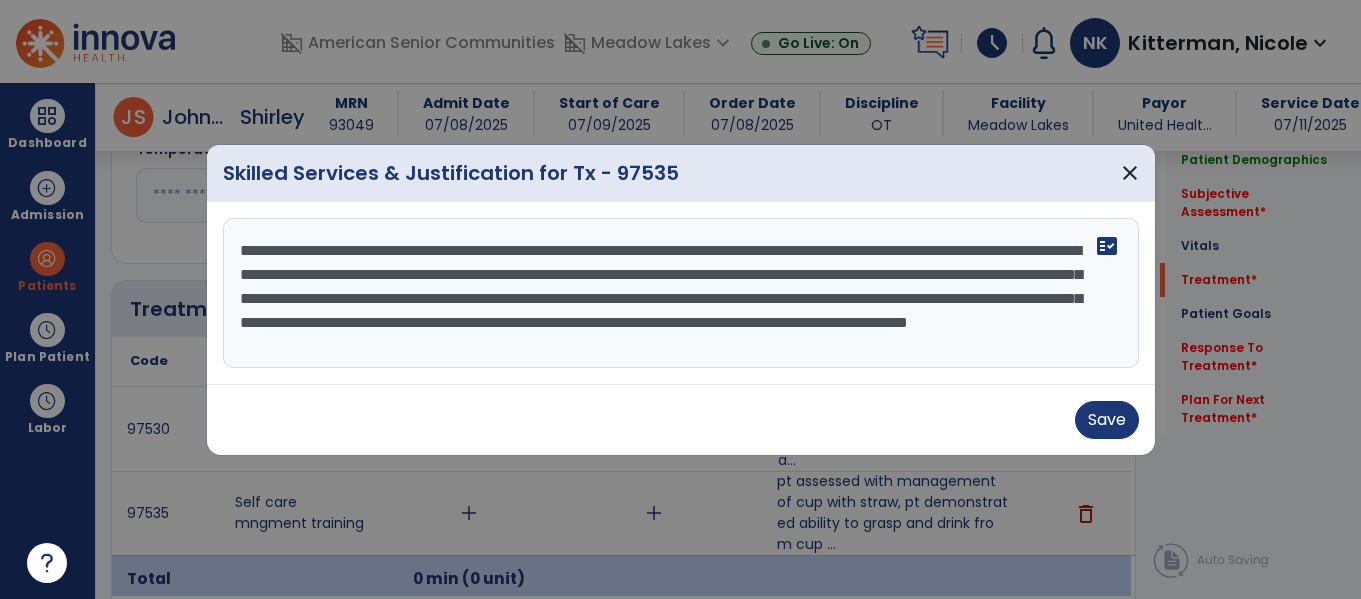 scroll, scrollTop: 16, scrollLeft: 0, axis: vertical 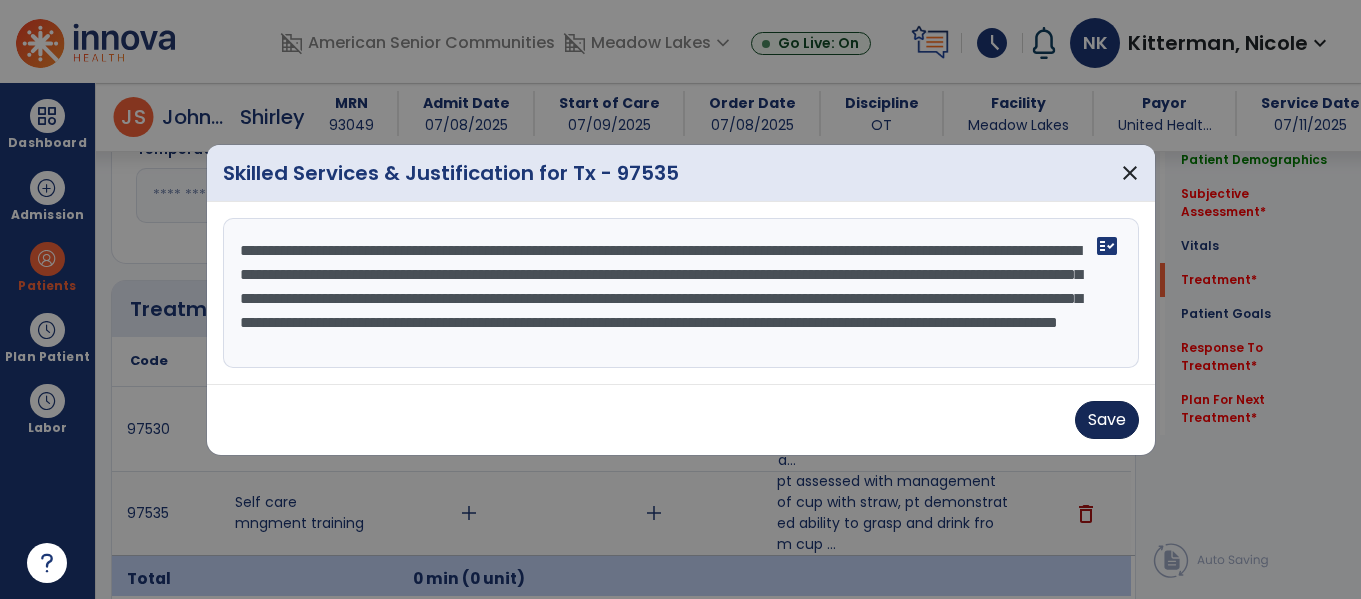 type on "**********" 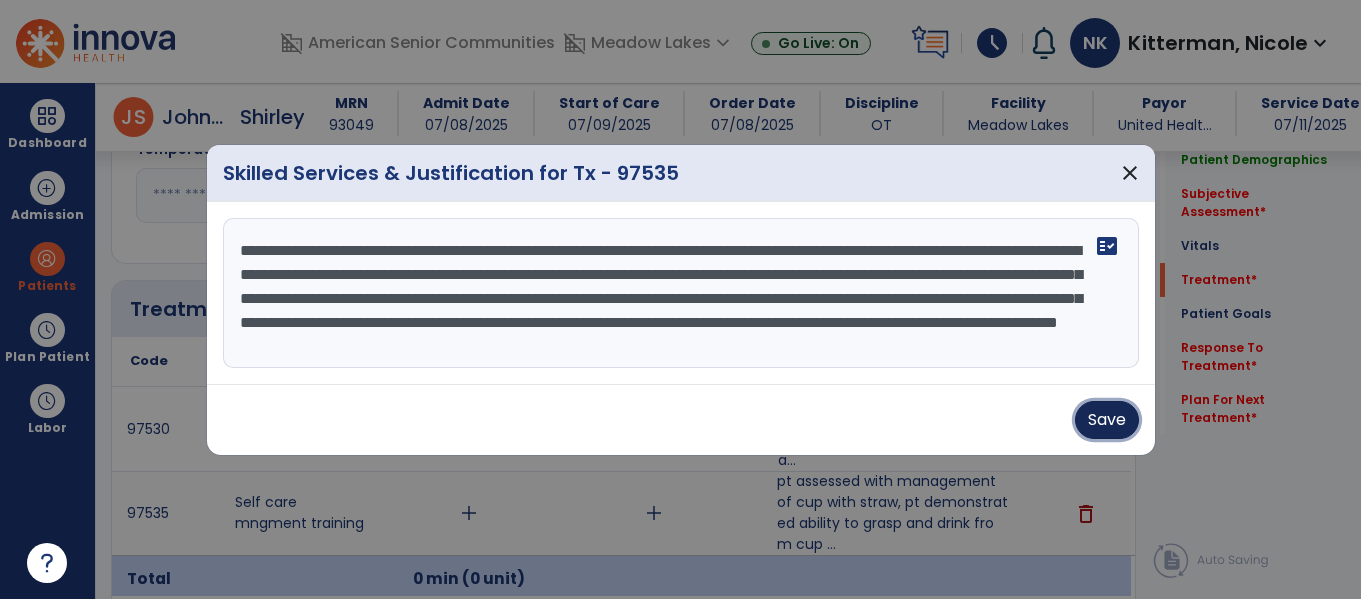 click on "Save" at bounding box center [1107, 420] 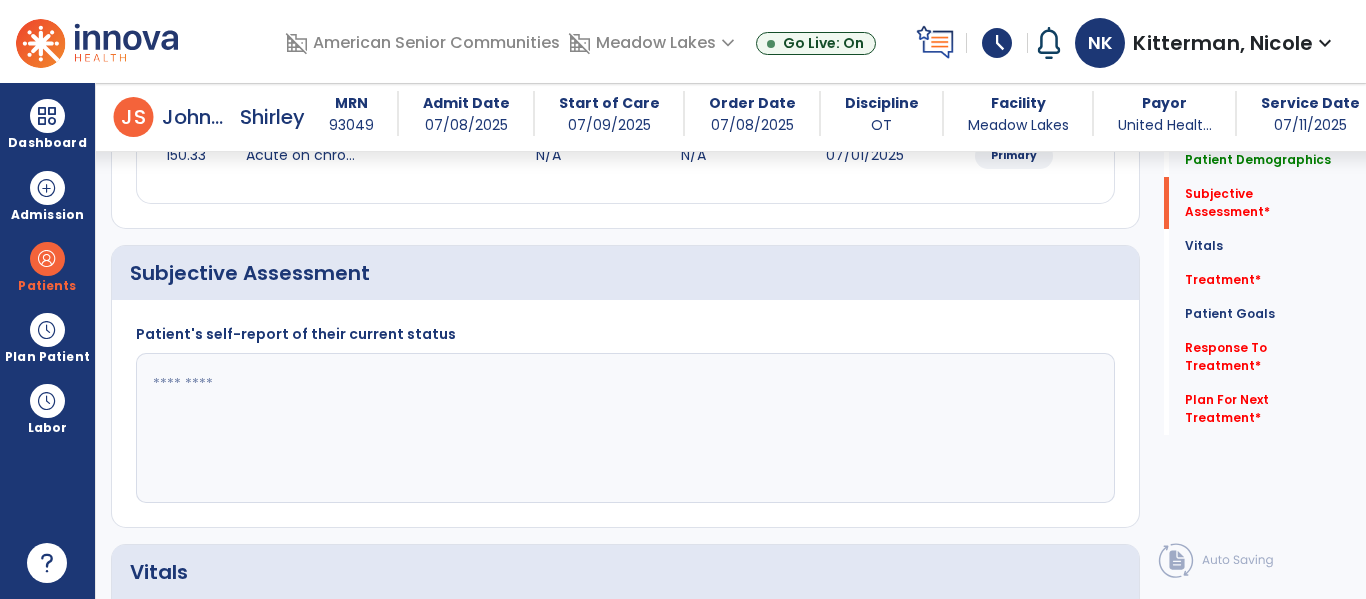 scroll, scrollTop: 375, scrollLeft: 0, axis: vertical 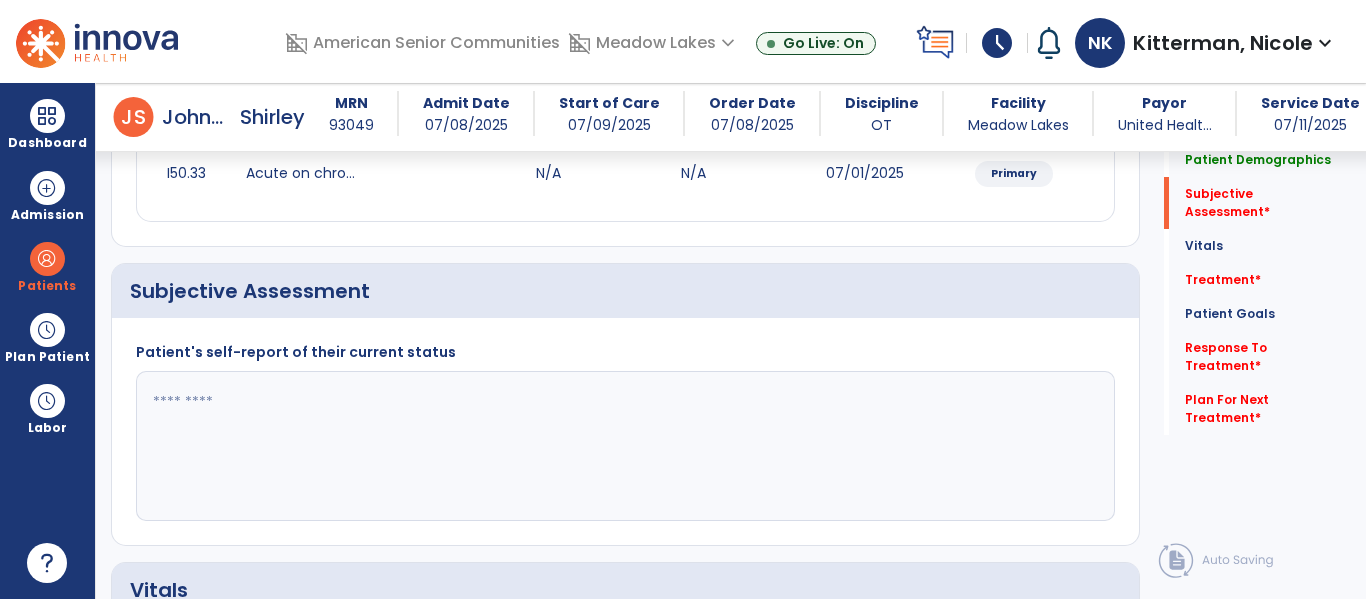click 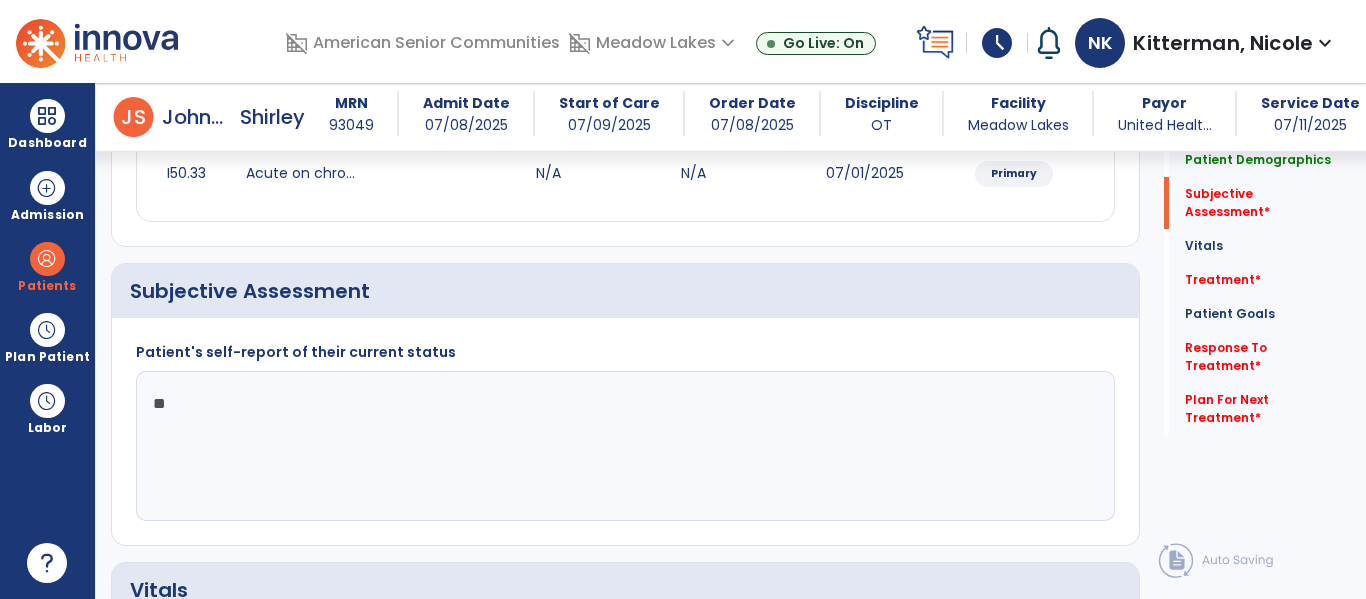 type on "*" 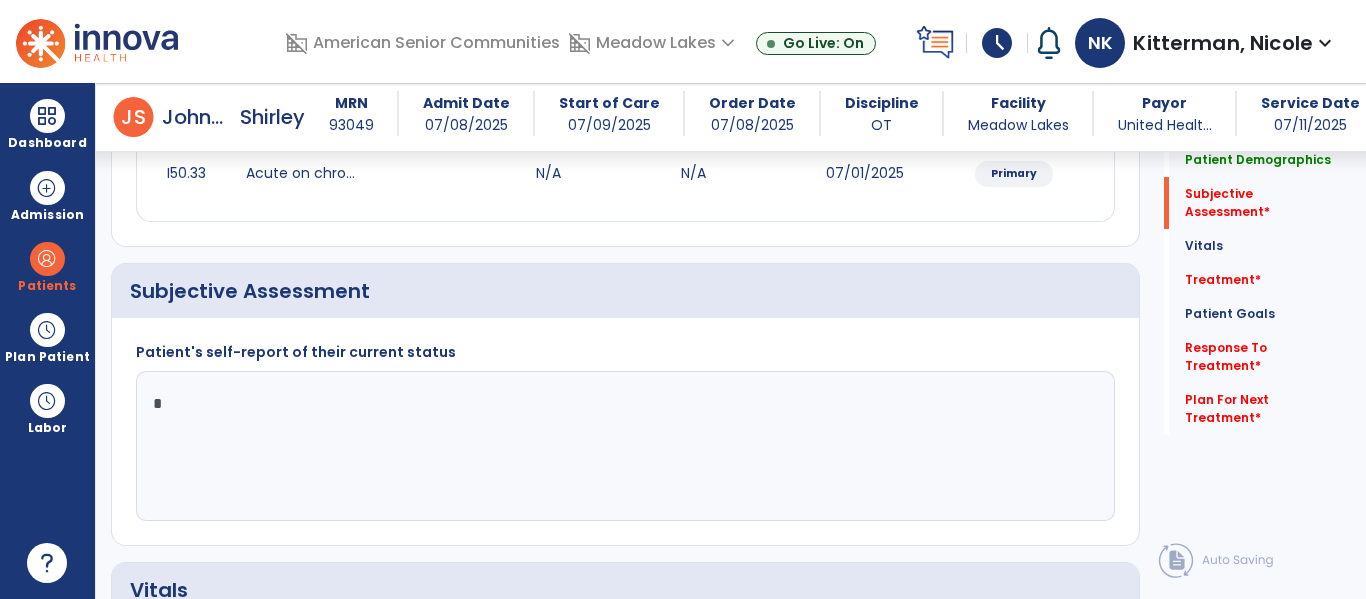 type 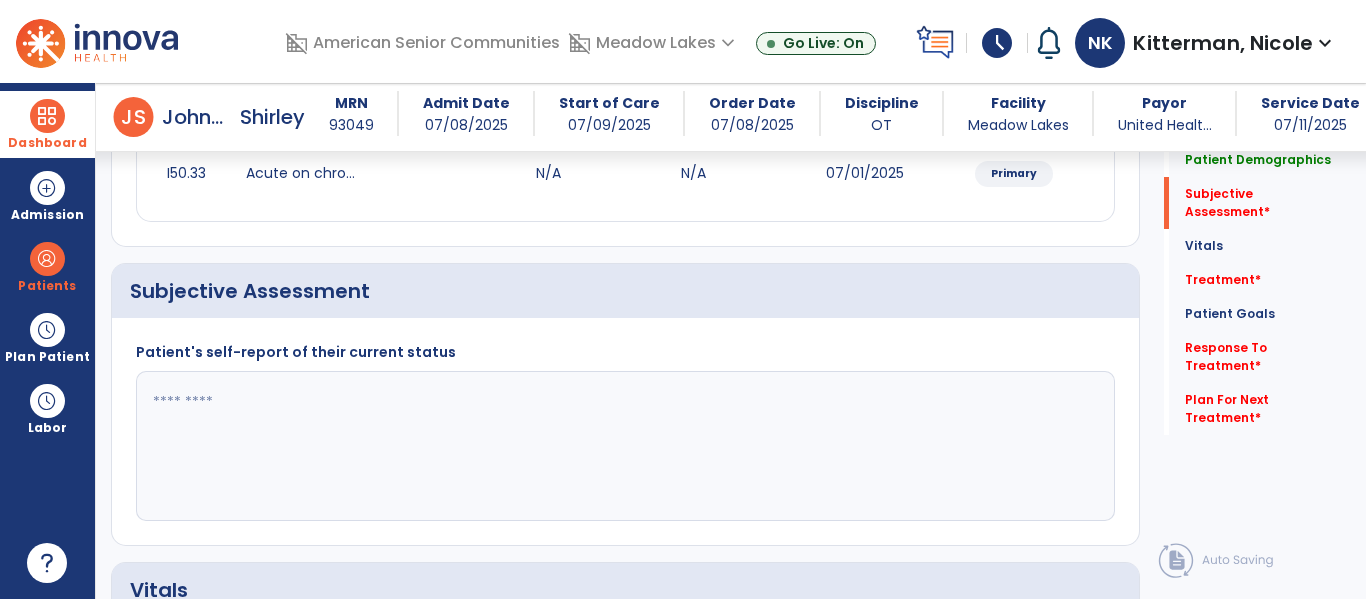 click on "Dashboard" at bounding box center (47, 124) 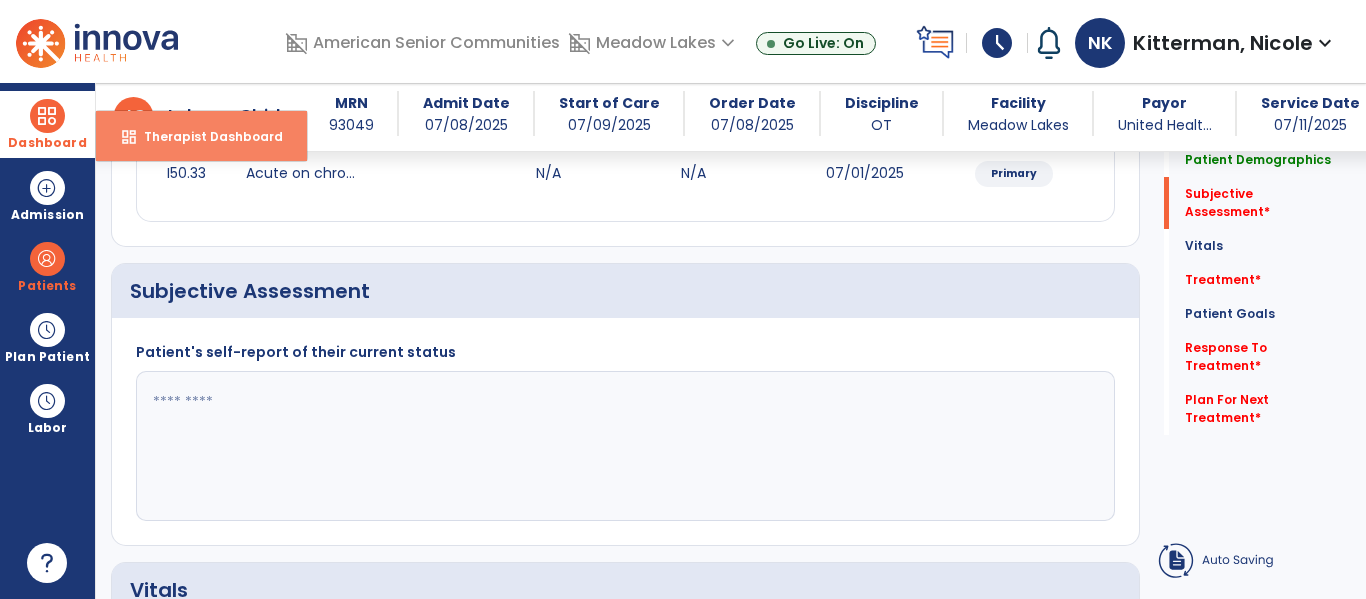 click on "Therapist Dashboard" at bounding box center [205, 136] 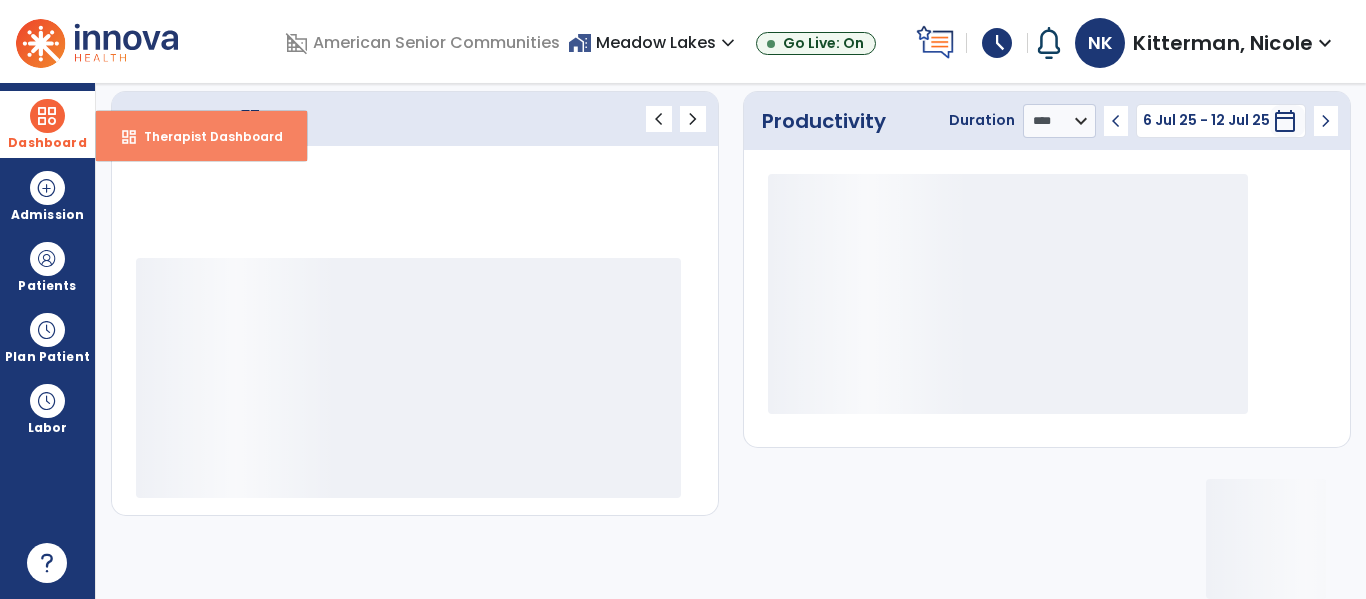 scroll, scrollTop: 276, scrollLeft: 0, axis: vertical 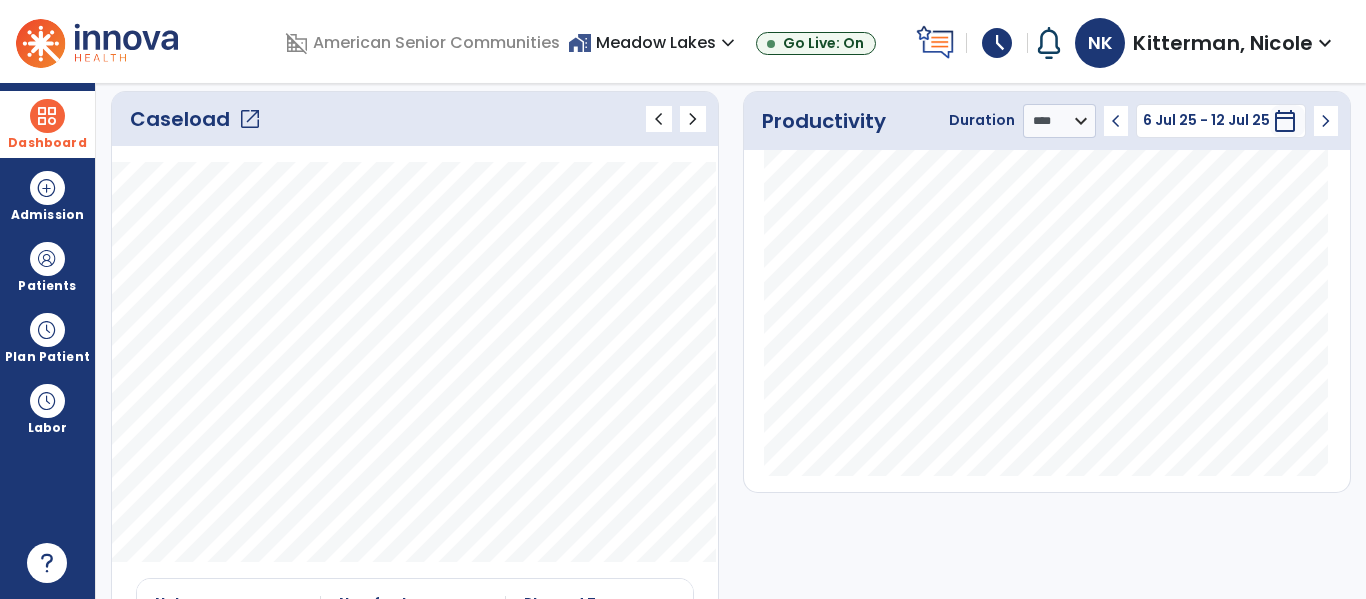 click on "open_in_new" 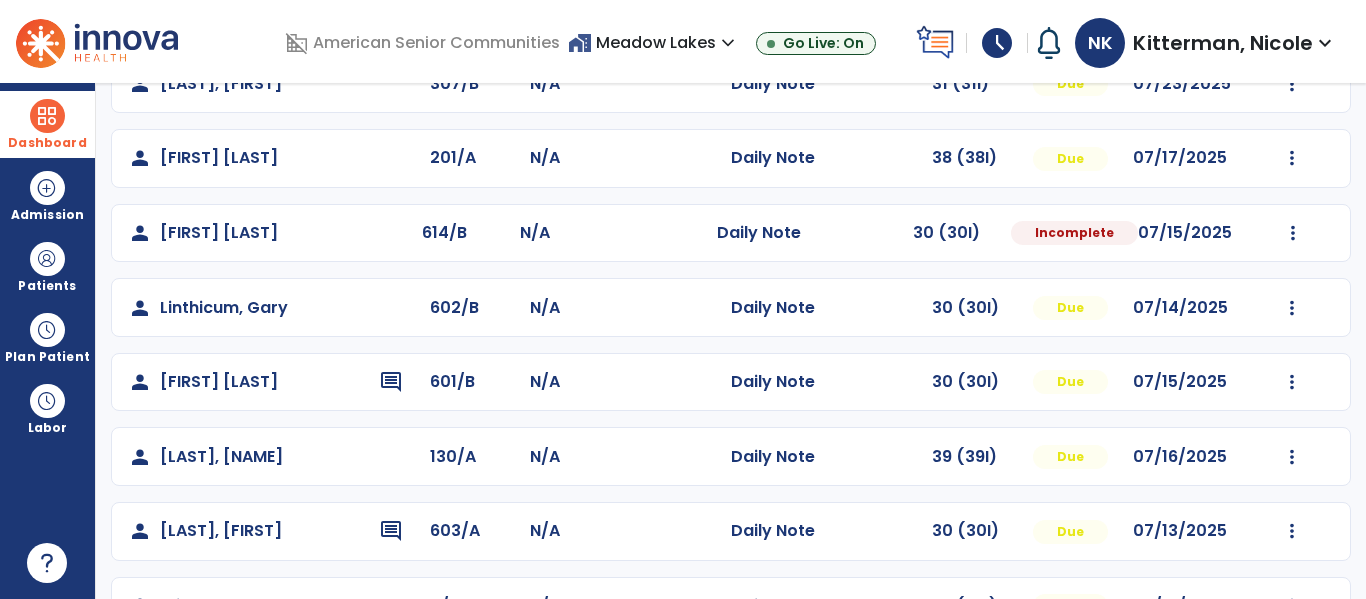 scroll, scrollTop: 647, scrollLeft: 0, axis: vertical 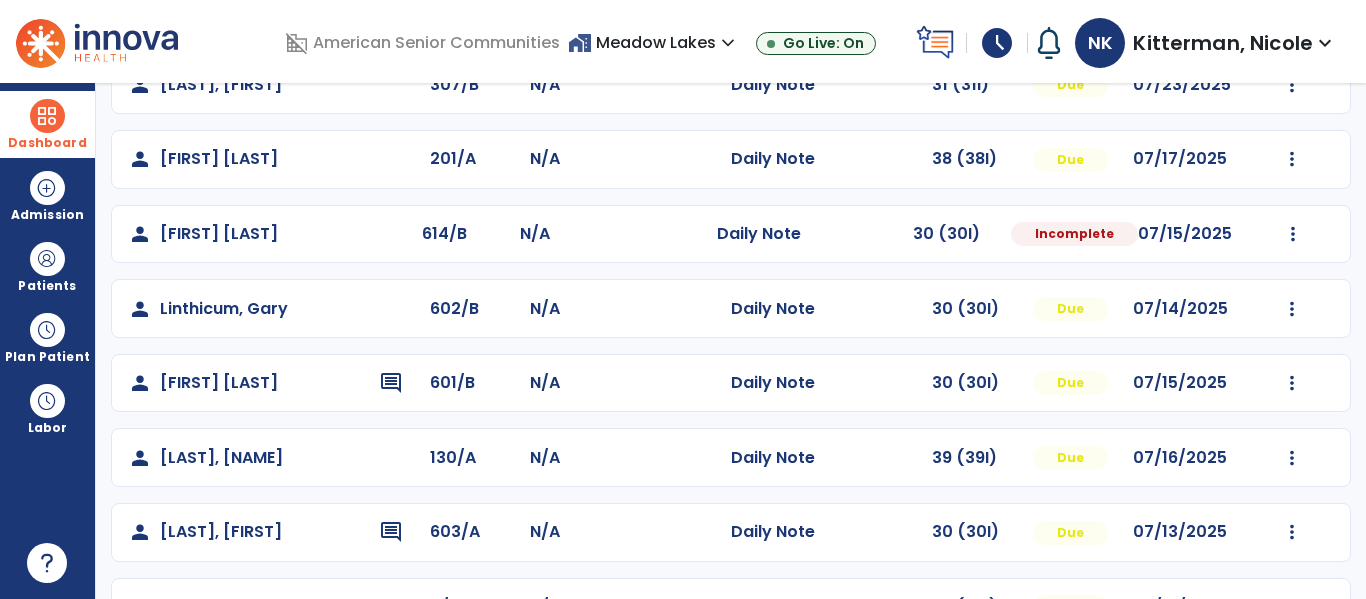 click on "person [NAME] [LAST] 201/A N/A Daily Note 38 (38I) Due 07/17/2025 Mark Visit As Complete Reset Note Open Document G + C Mins" 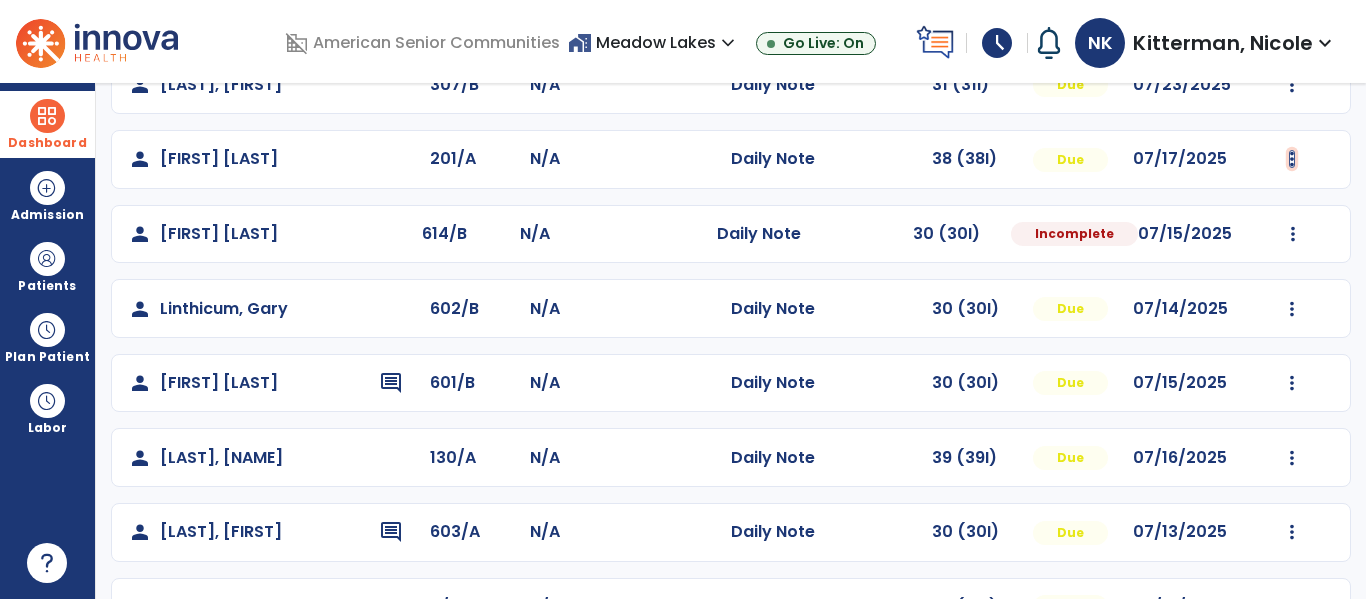 click at bounding box center (1292, -288) 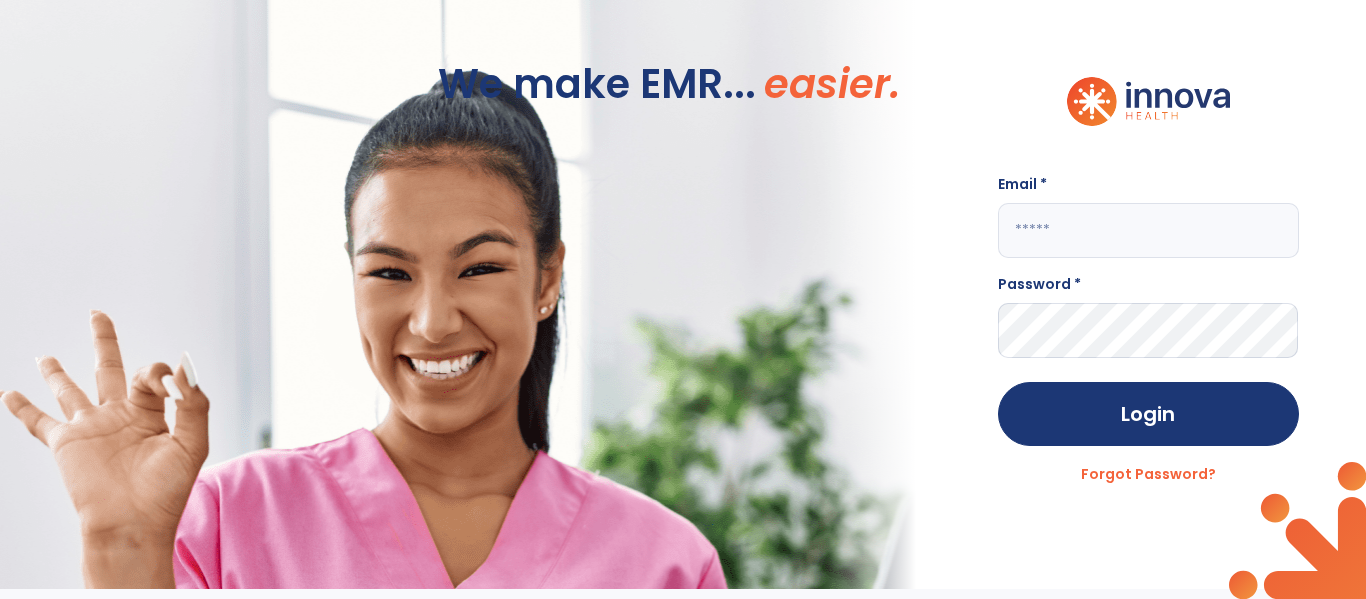 scroll, scrollTop: 0, scrollLeft: 0, axis: both 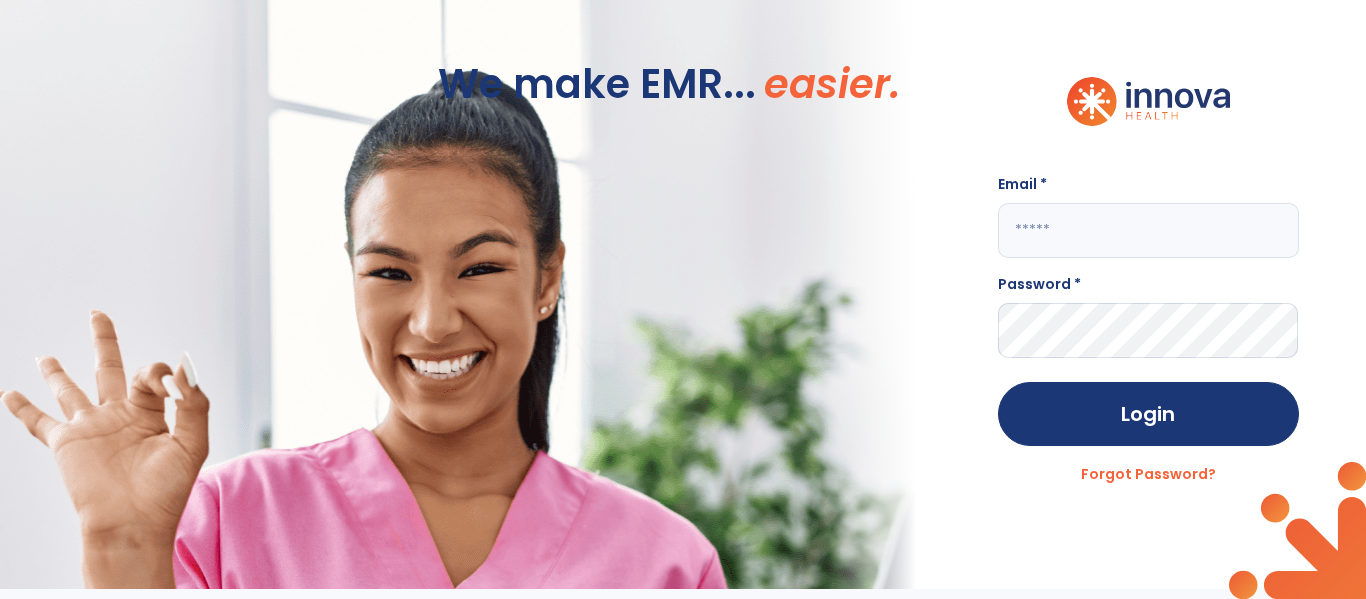 click 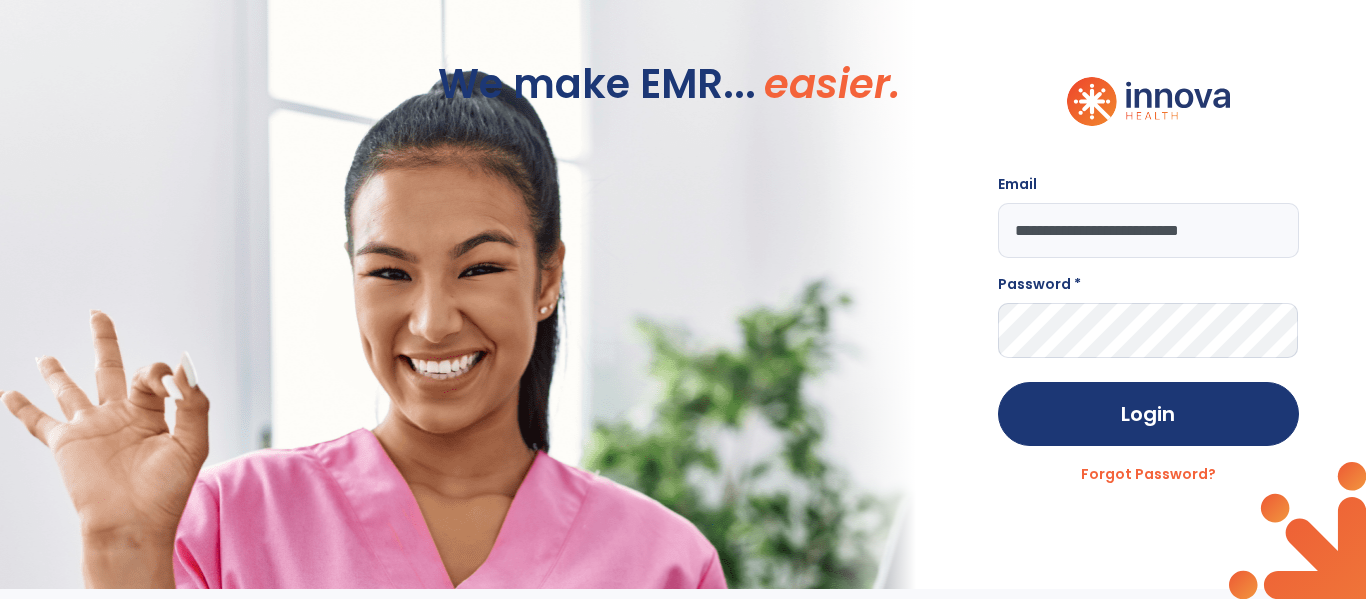 type on "**********" 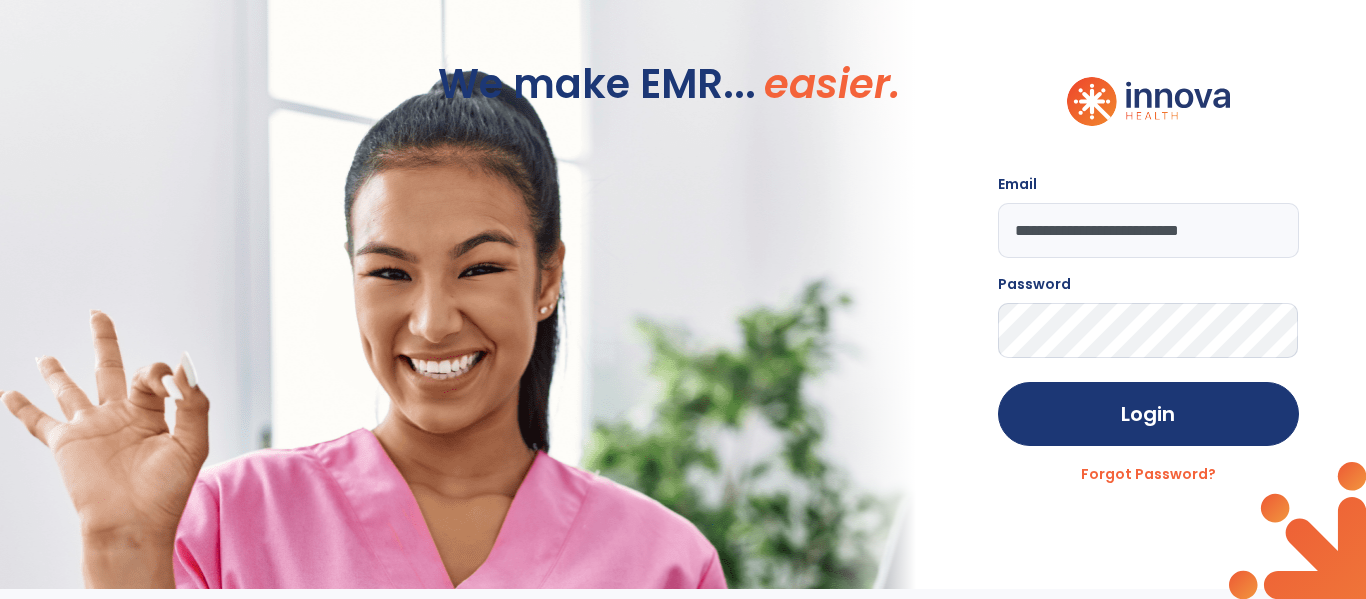 click on "Login" 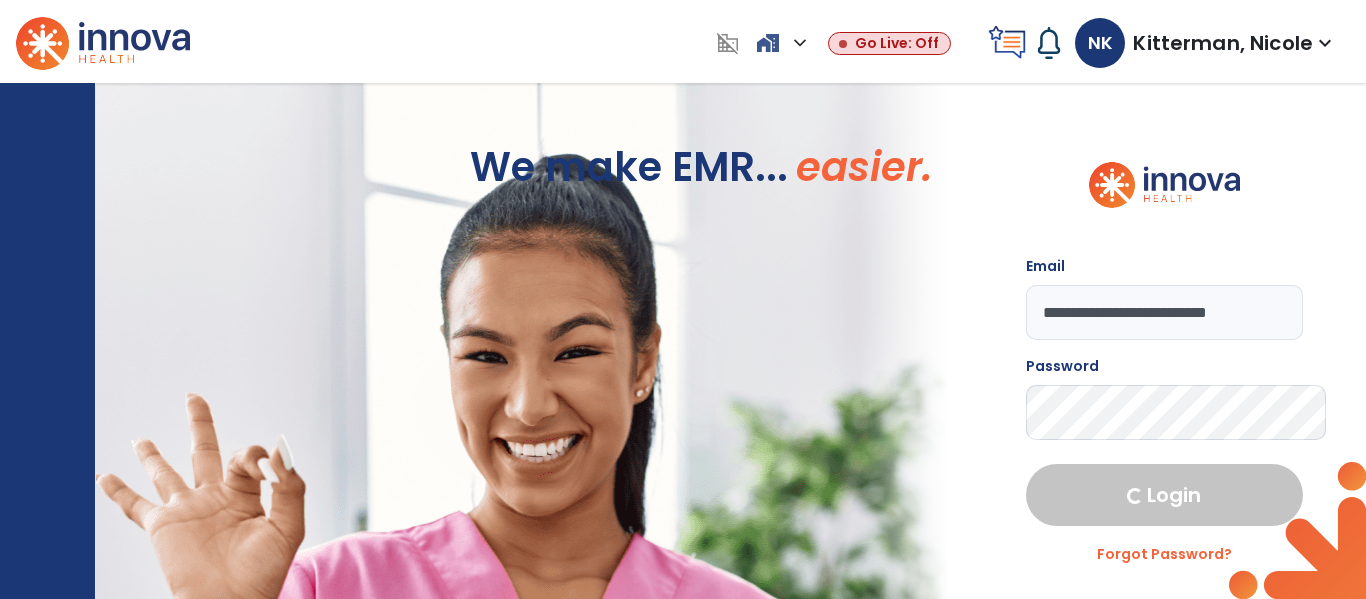 select on "****" 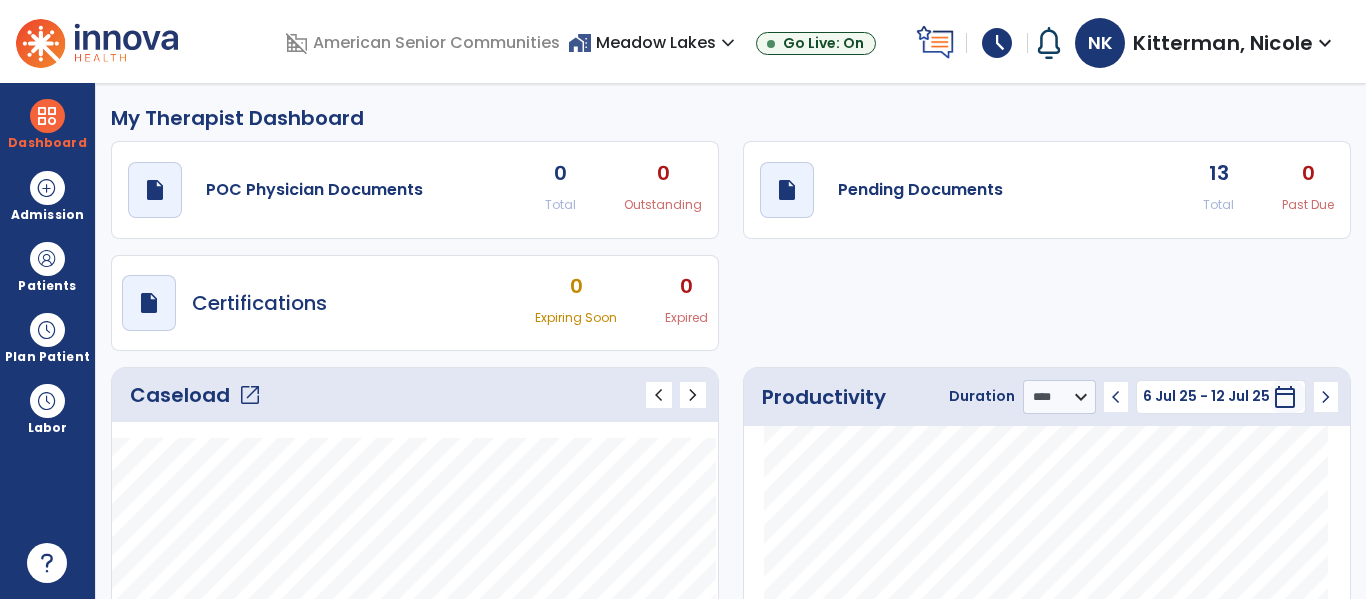 click on "open_in_new" 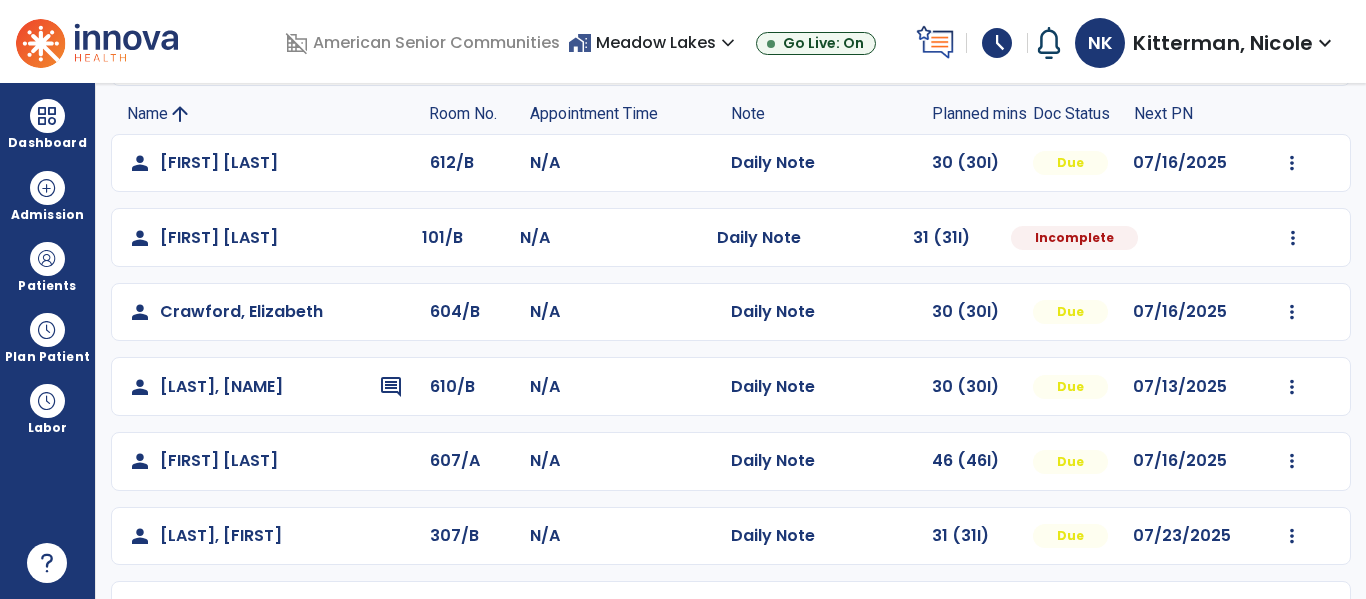 scroll, scrollTop: 195, scrollLeft: 0, axis: vertical 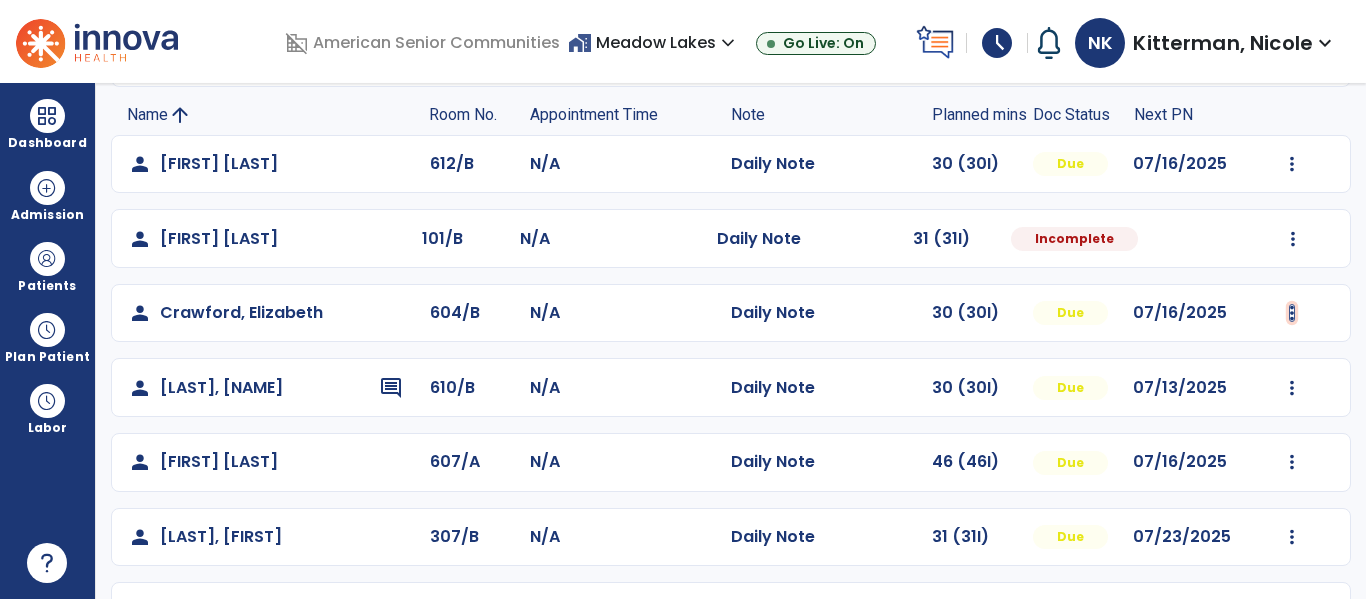click at bounding box center [1292, 164] 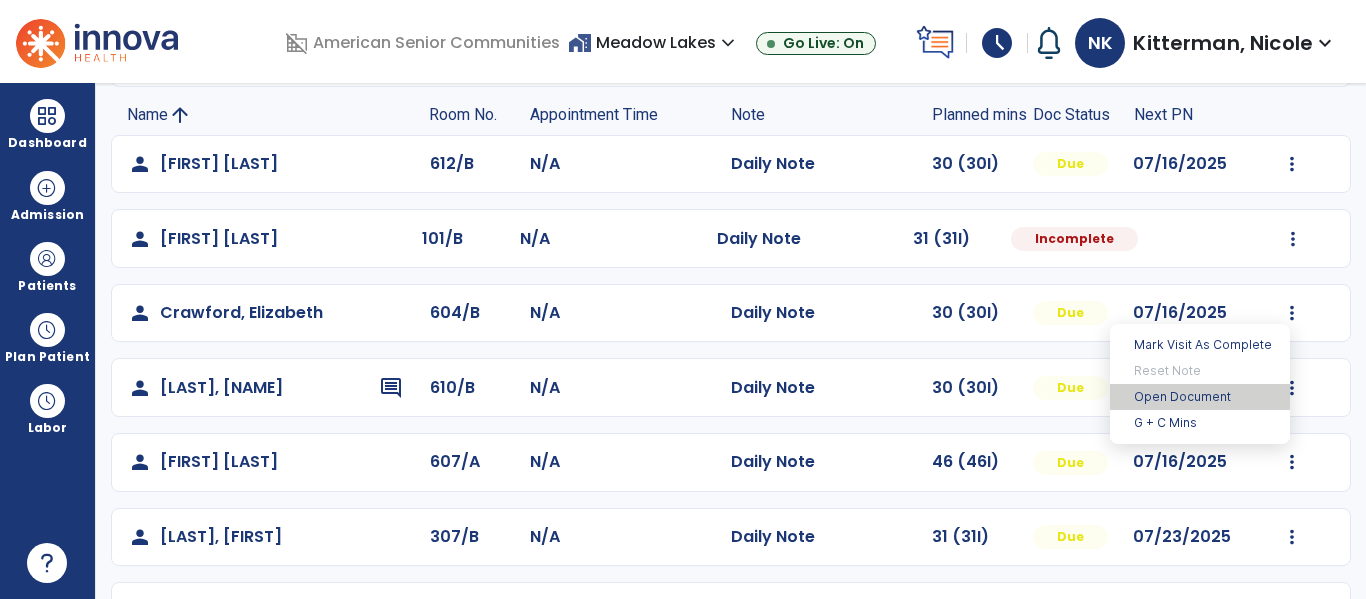 click on "Open Document" at bounding box center [1200, 397] 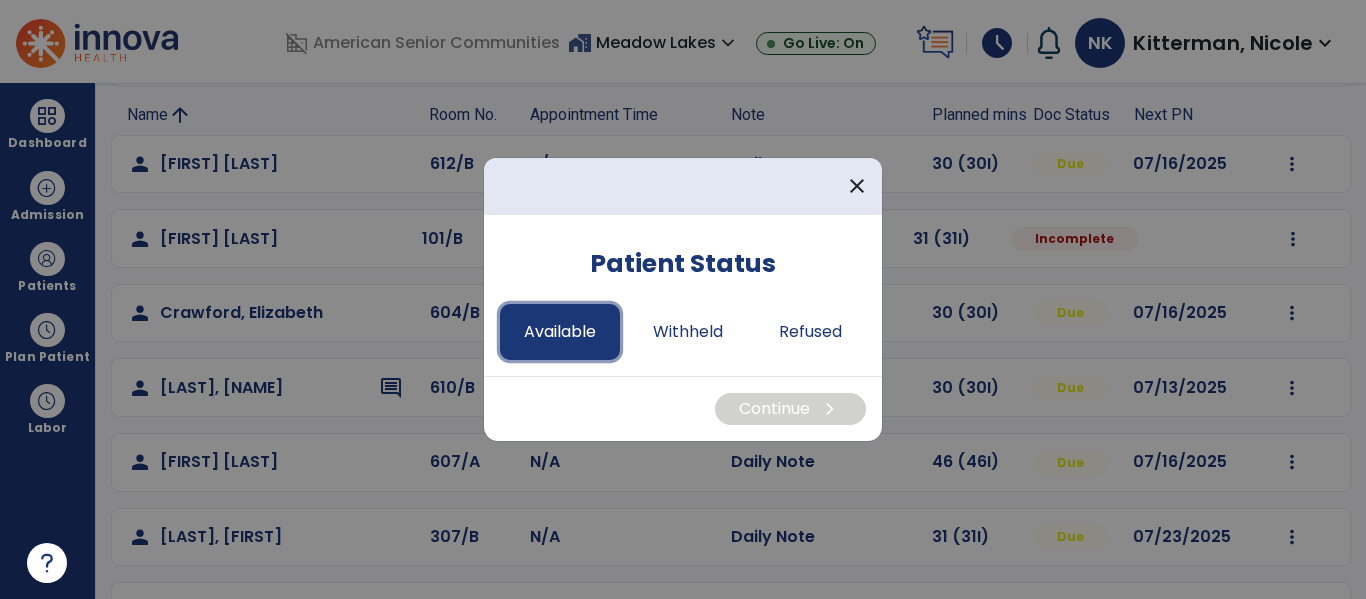 click on "Available" at bounding box center [560, 332] 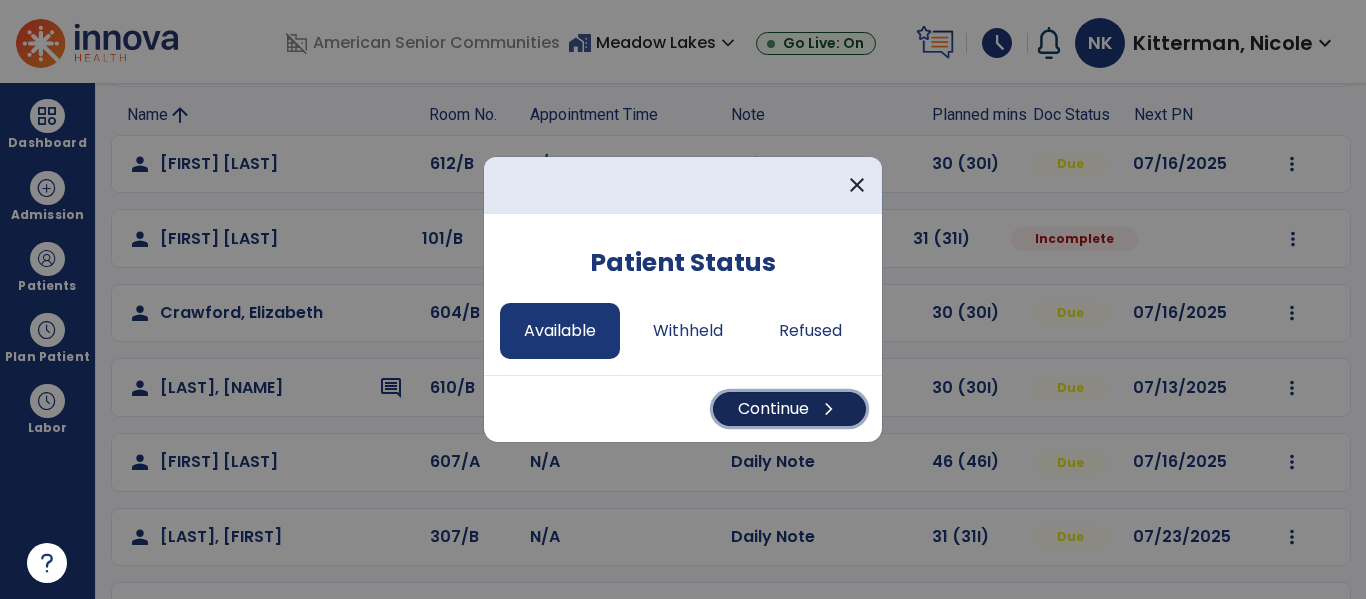 click on "Continue   chevron_right" at bounding box center [789, 409] 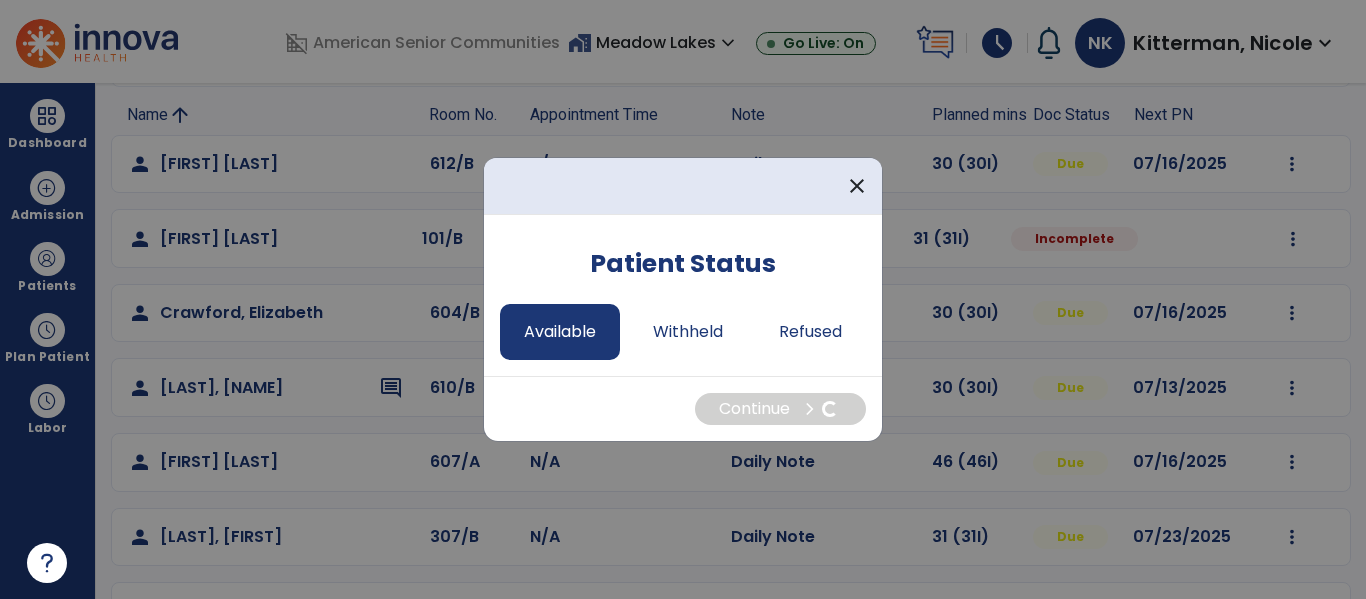select on "*" 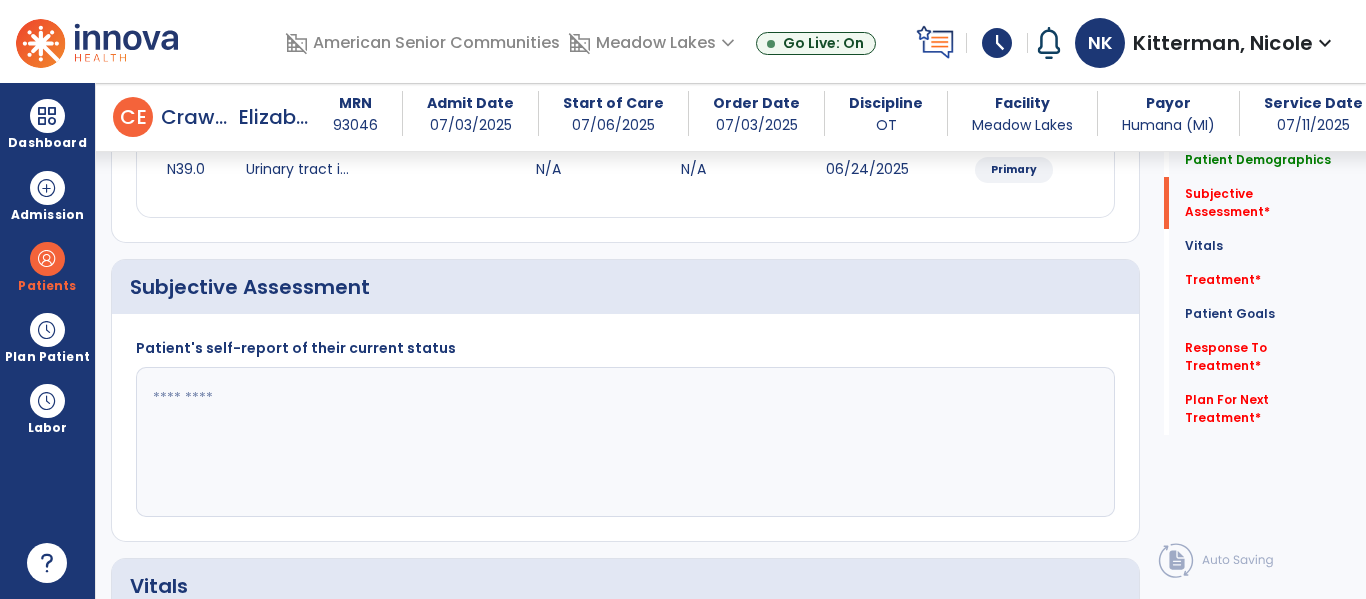 scroll, scrollTop: 385, scrollLeft: 0, axis: vertical 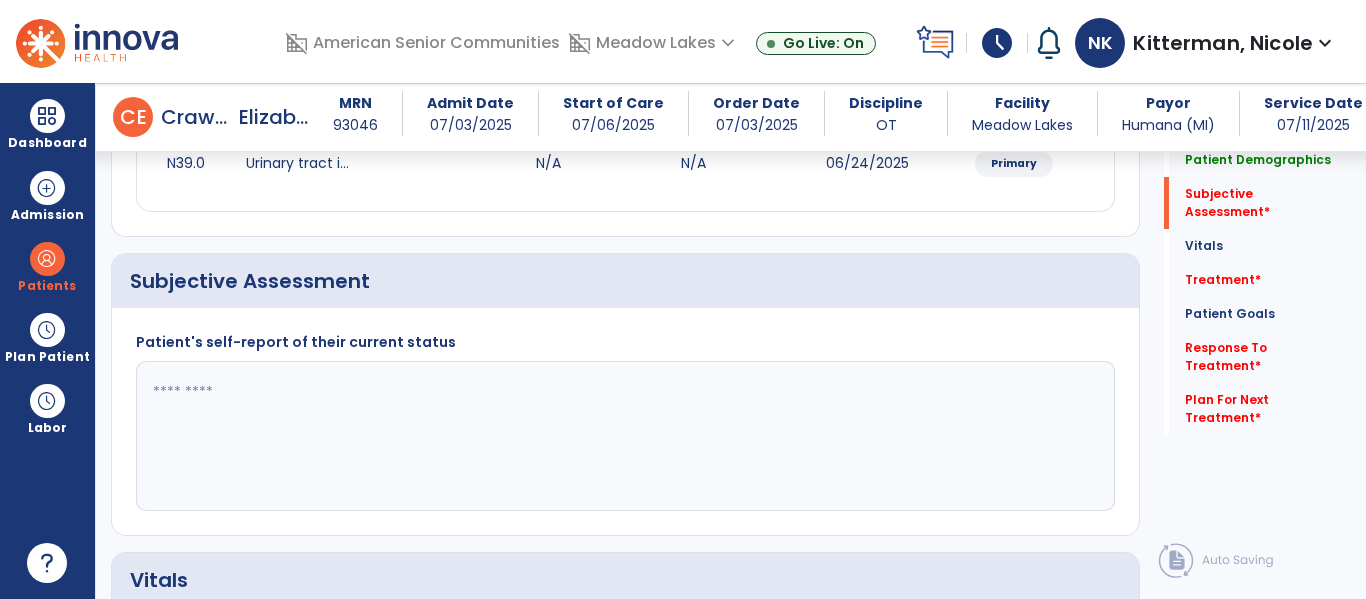 click 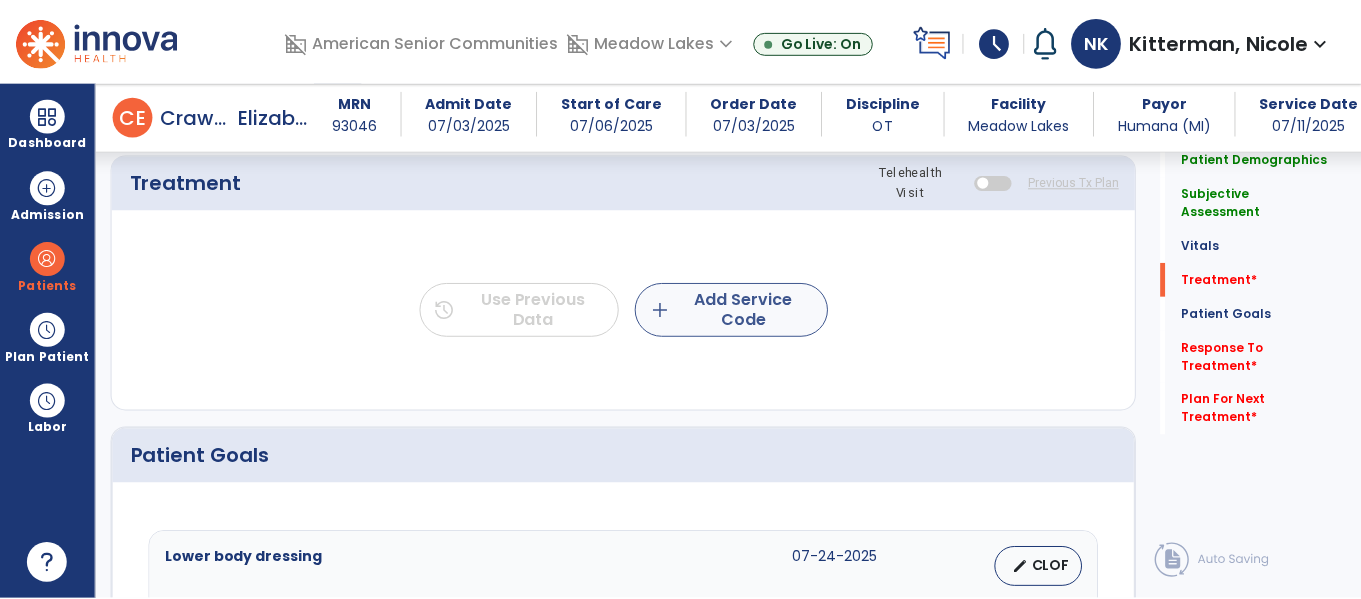 scroll, scrollTop: 1201, scrollLeft: 0, axis: vertical 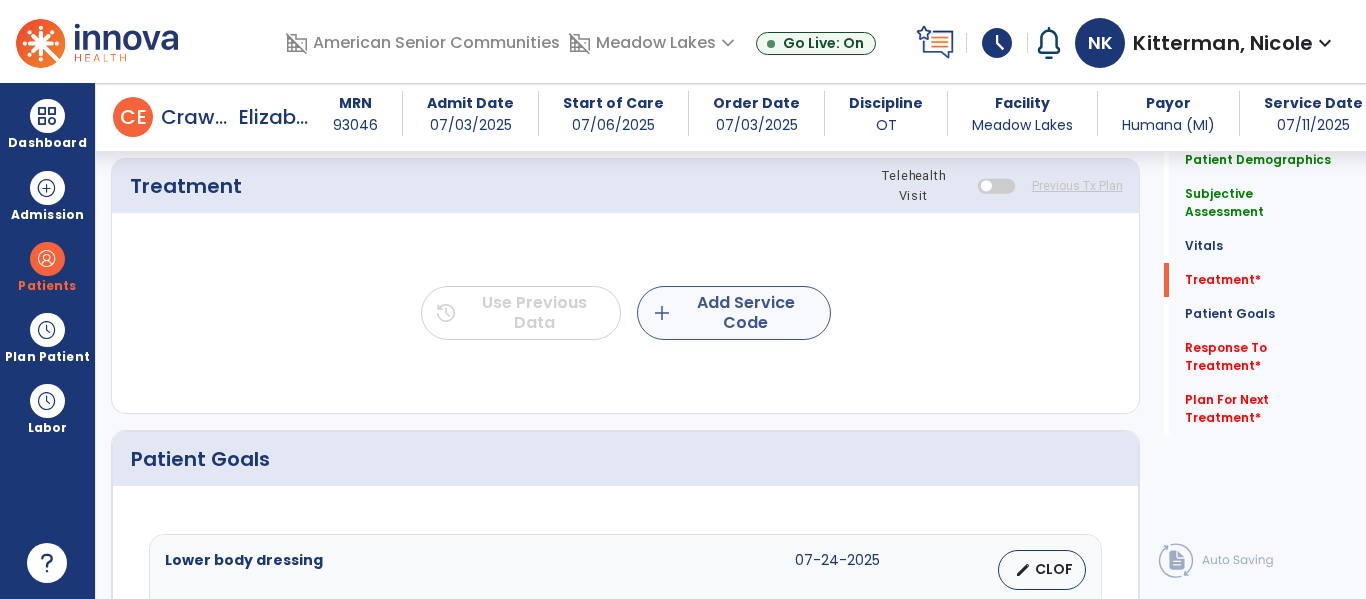 type on "**********" 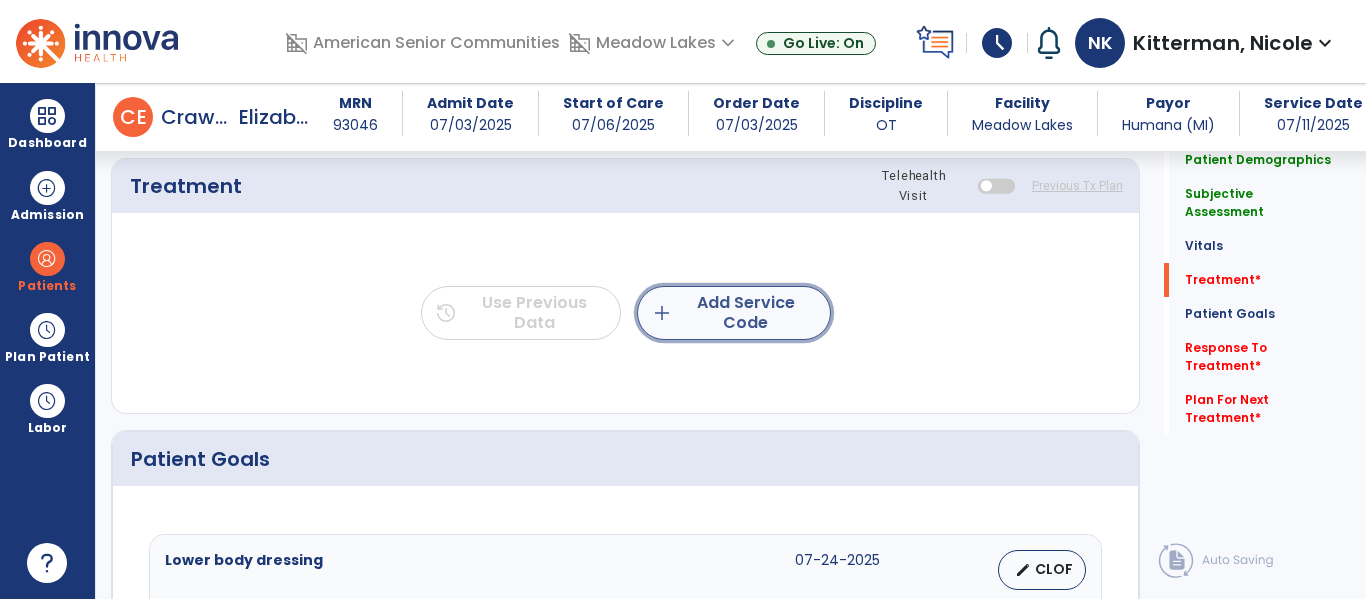 click on "add  Add Service Code" 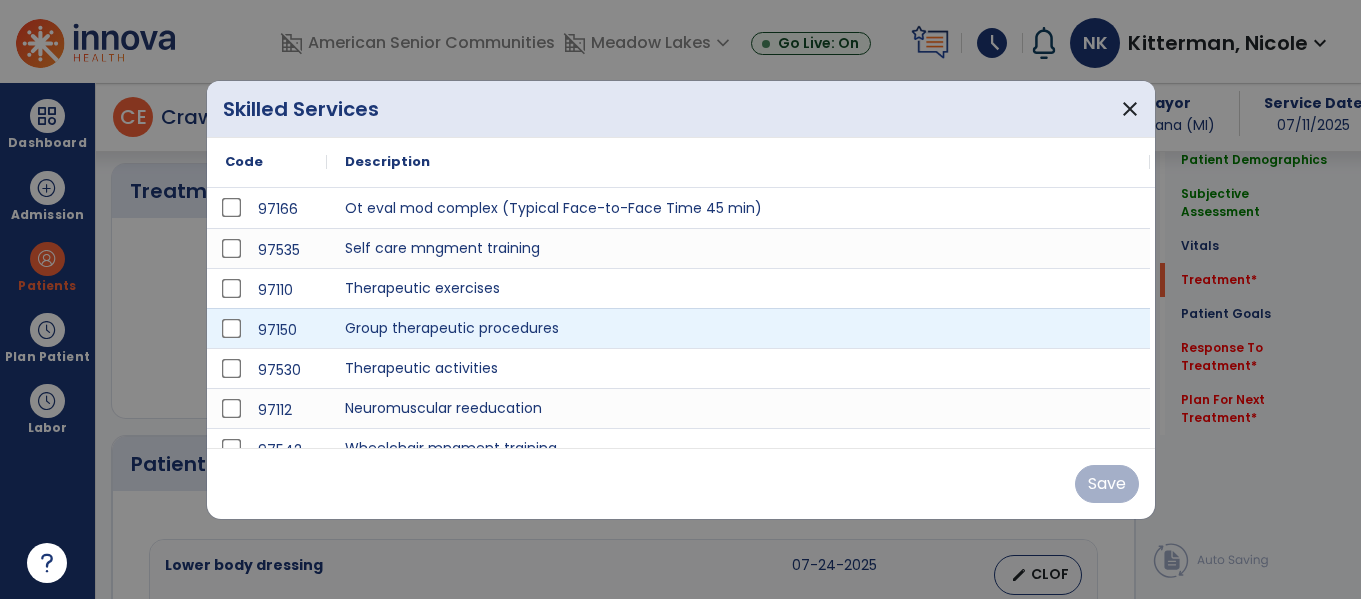 scroll, scrollTop: 1201, scrollLeft: 0, axis: vertical 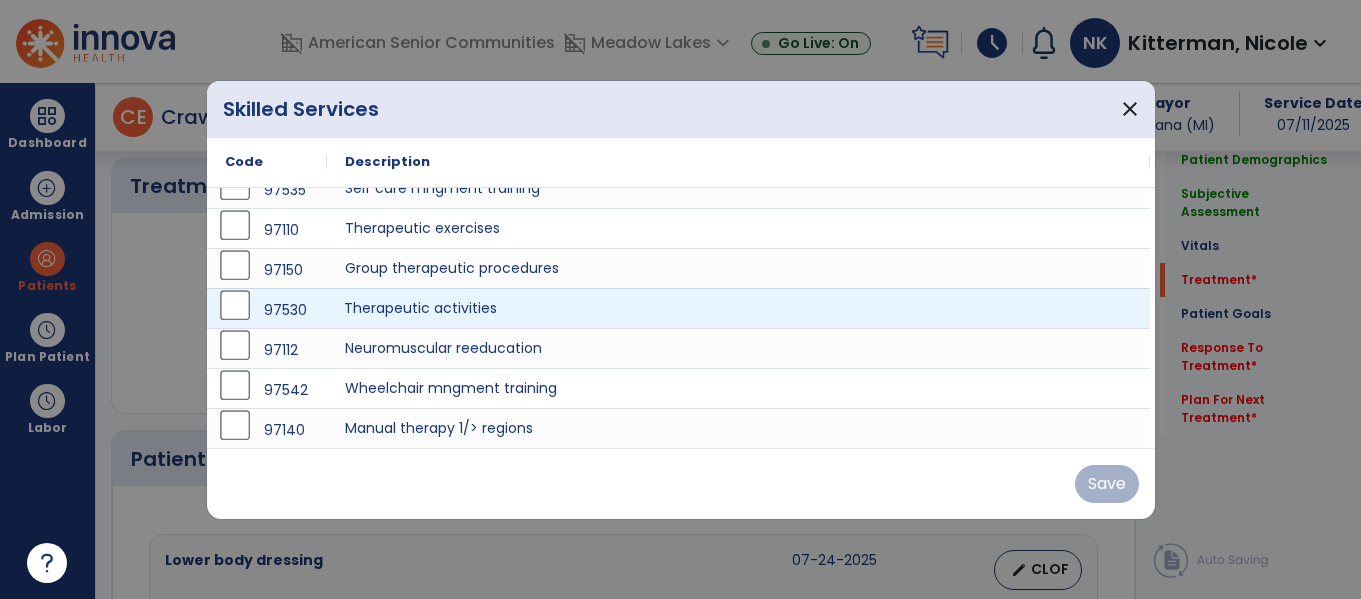 click on "Therapeutic activities" at bounding box center [738, 308] 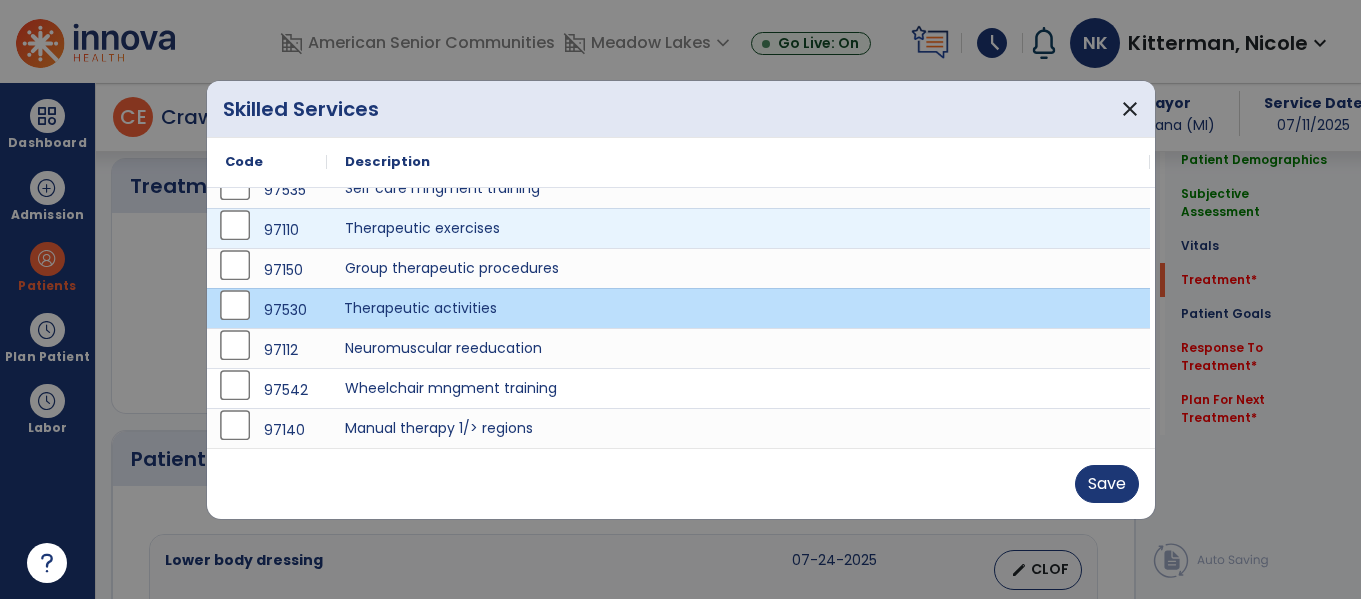 scroll, scrollTop: 52, scrollLeft: 0, axis: vertical 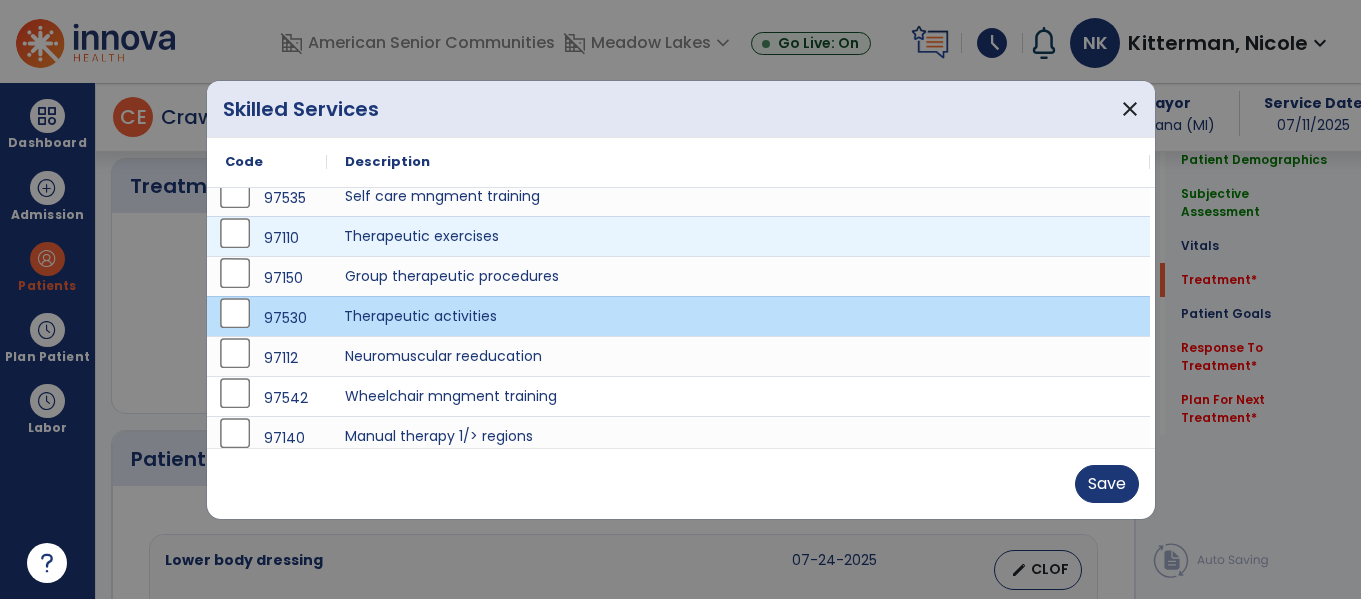 click on "Therapeutic exercises" at bounding box center [738, 236] 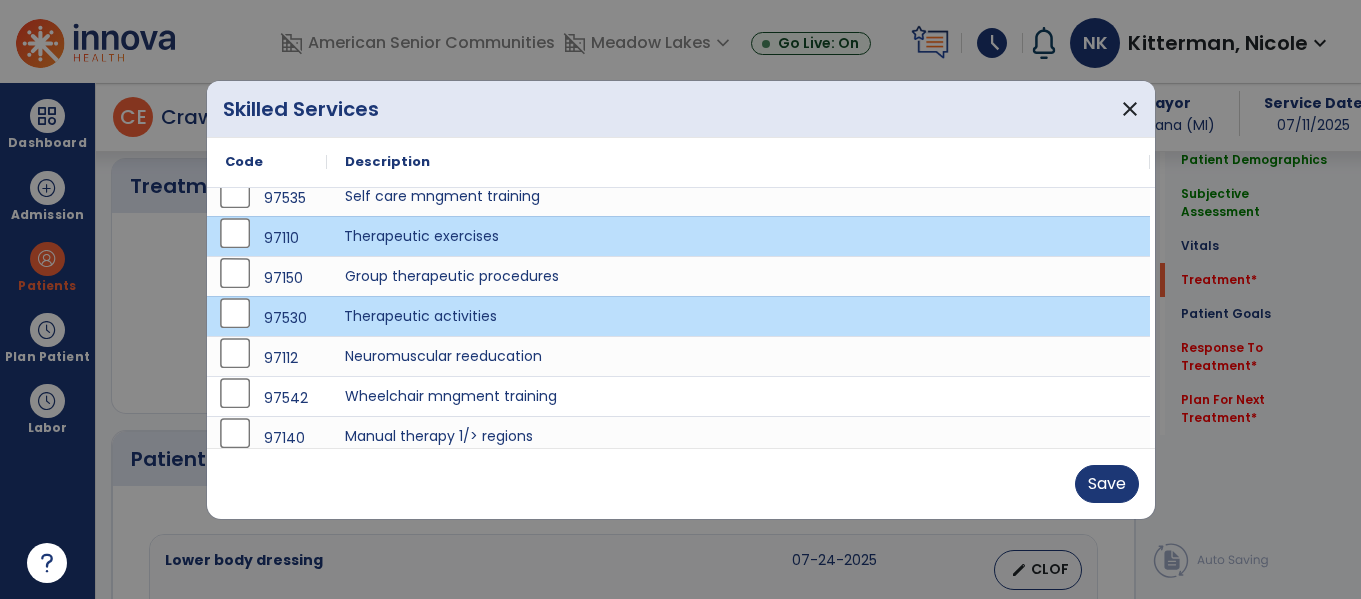 click on "Therapeutic activities" at bounding box center [738, 316] 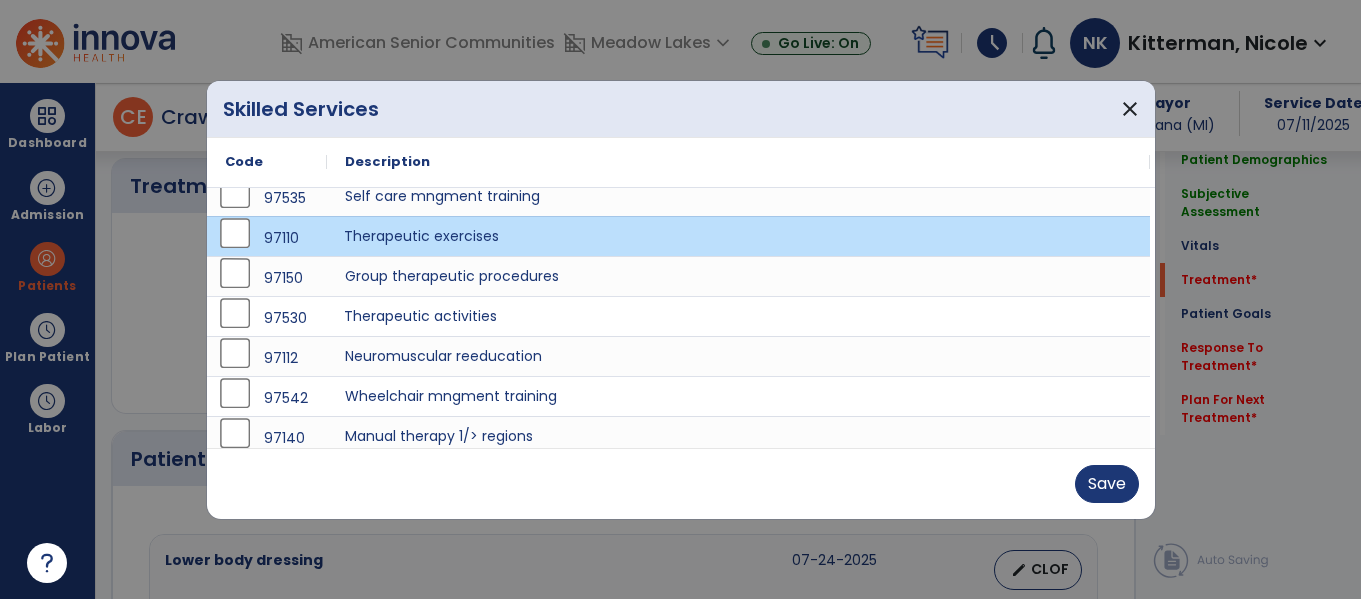 click on "Therapeutic exercises" at bounding box center [738, 236] 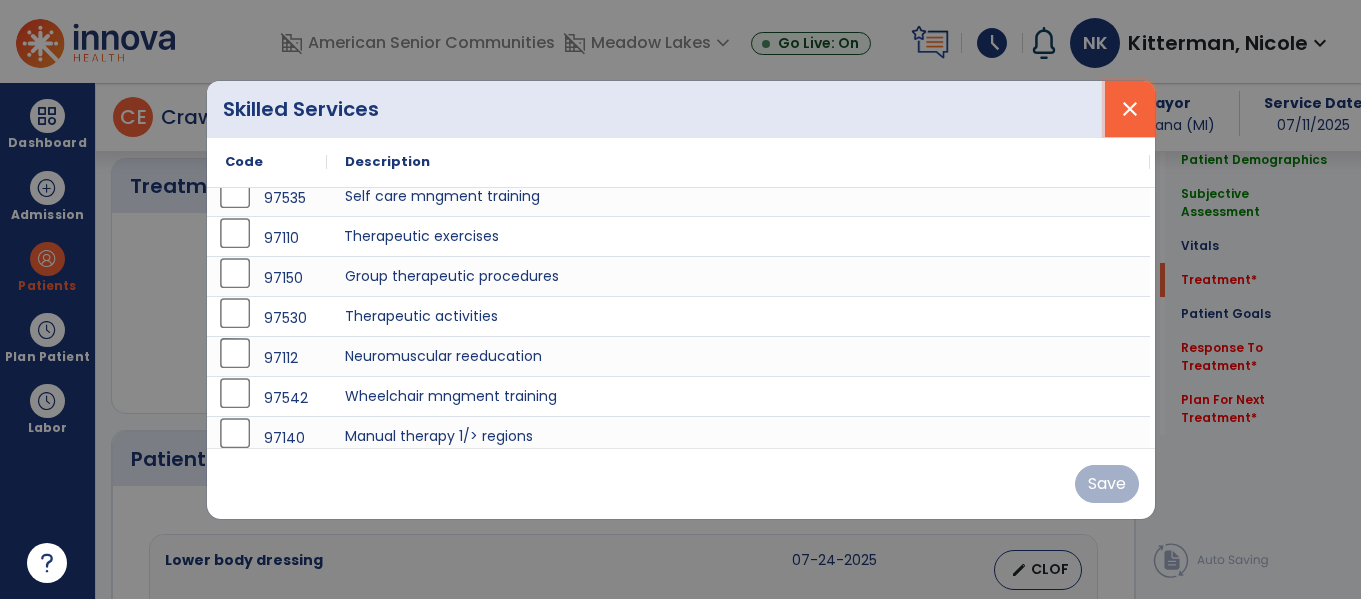 click on "close" at bounding box center [1130, 109] 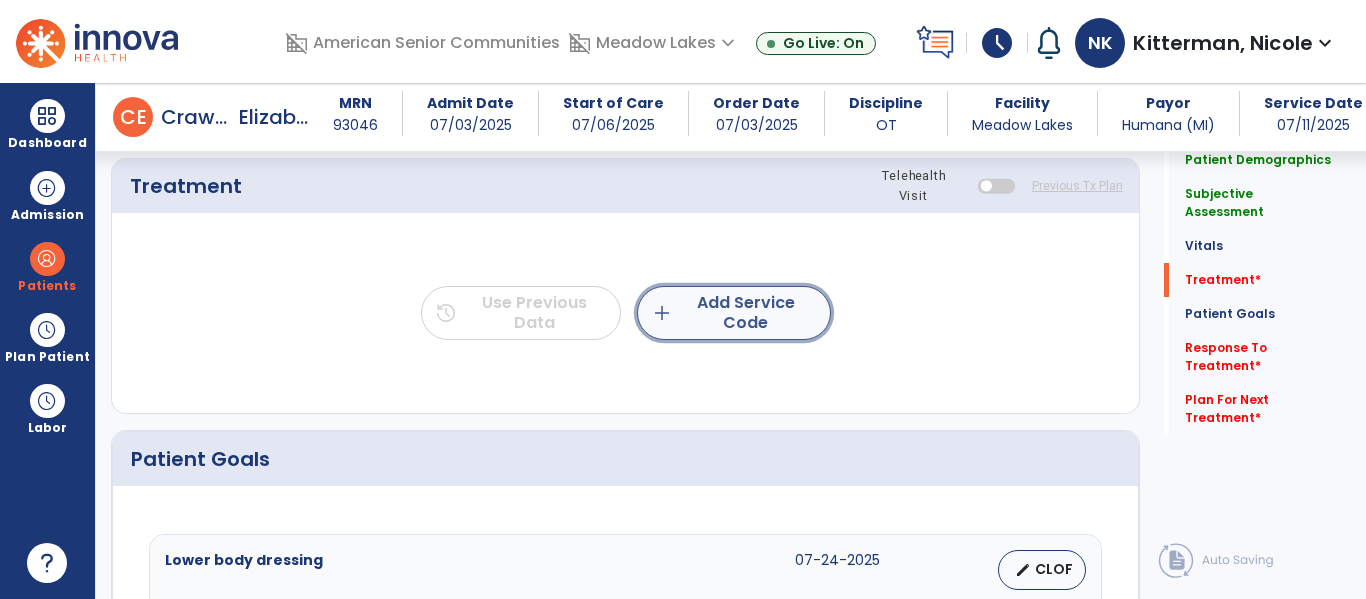 click on "add  Add Service Code" 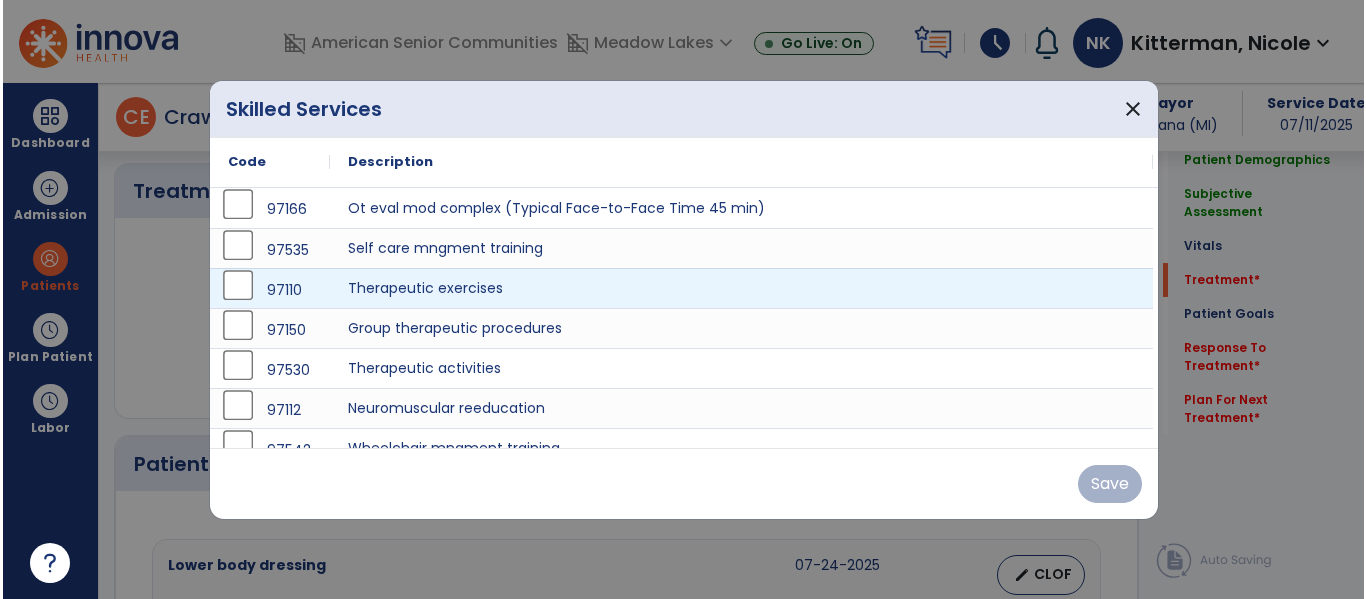 scroll, scrollTop: 1201, scrollLeft: 0, axis: vertical 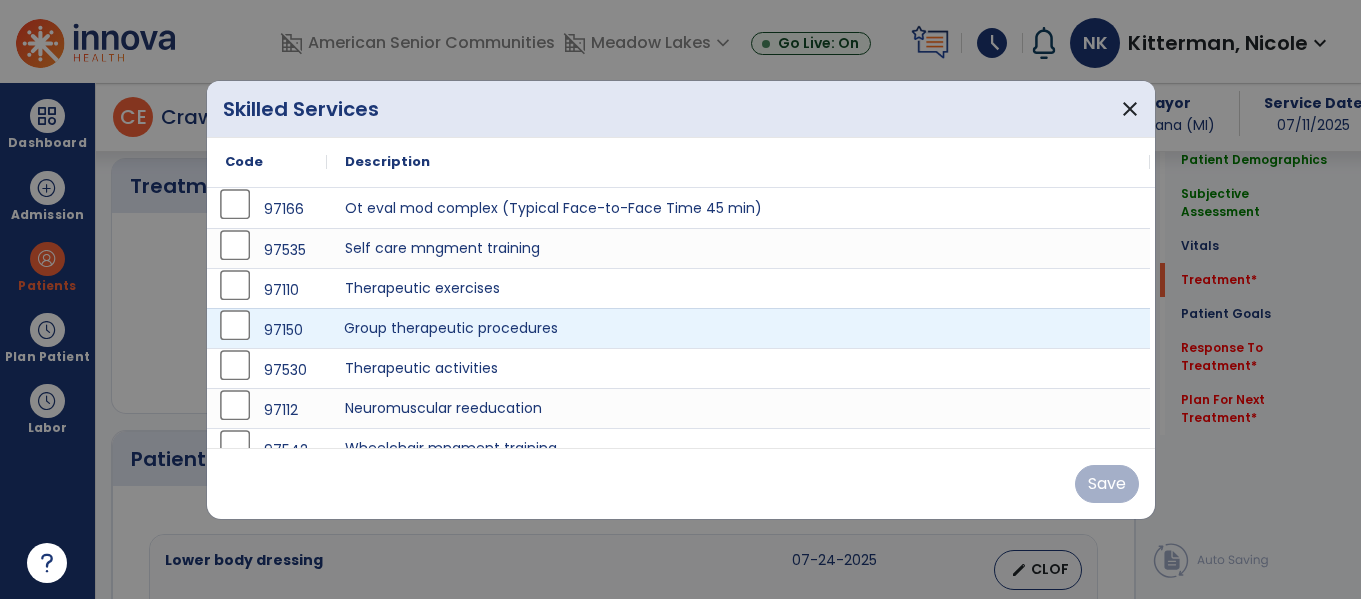 click on "Group therapeutic procedures" at bounding box center [738, 328] 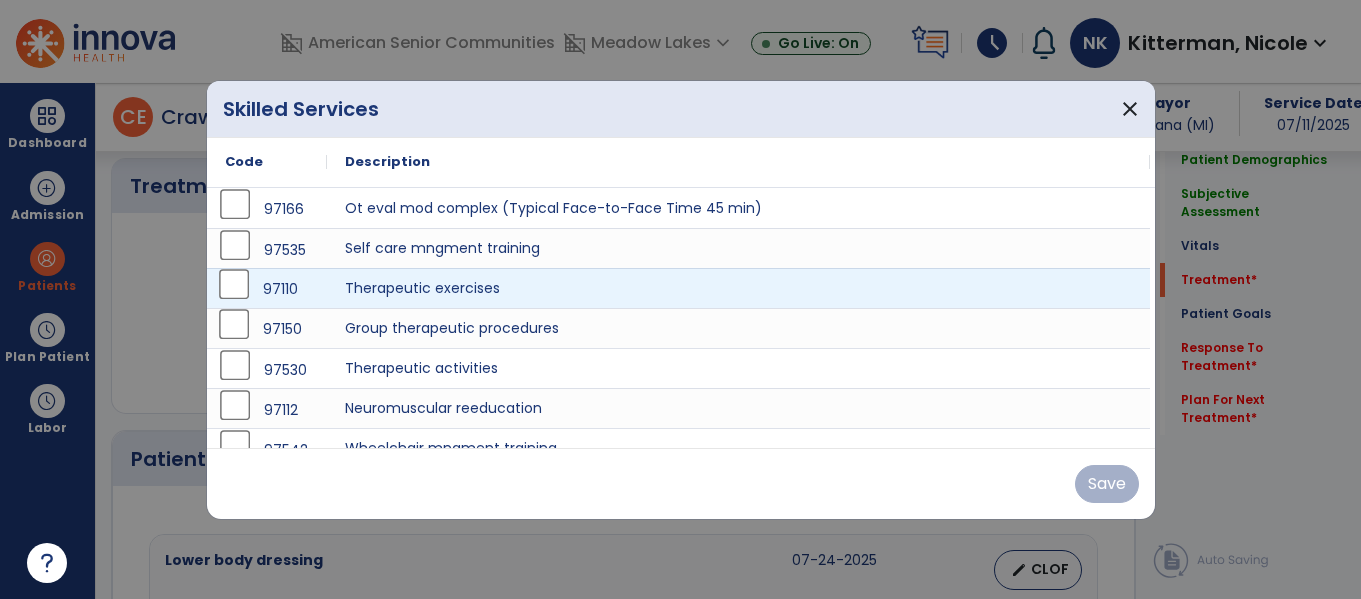 click on "97110" at bounding box center [267, 289] 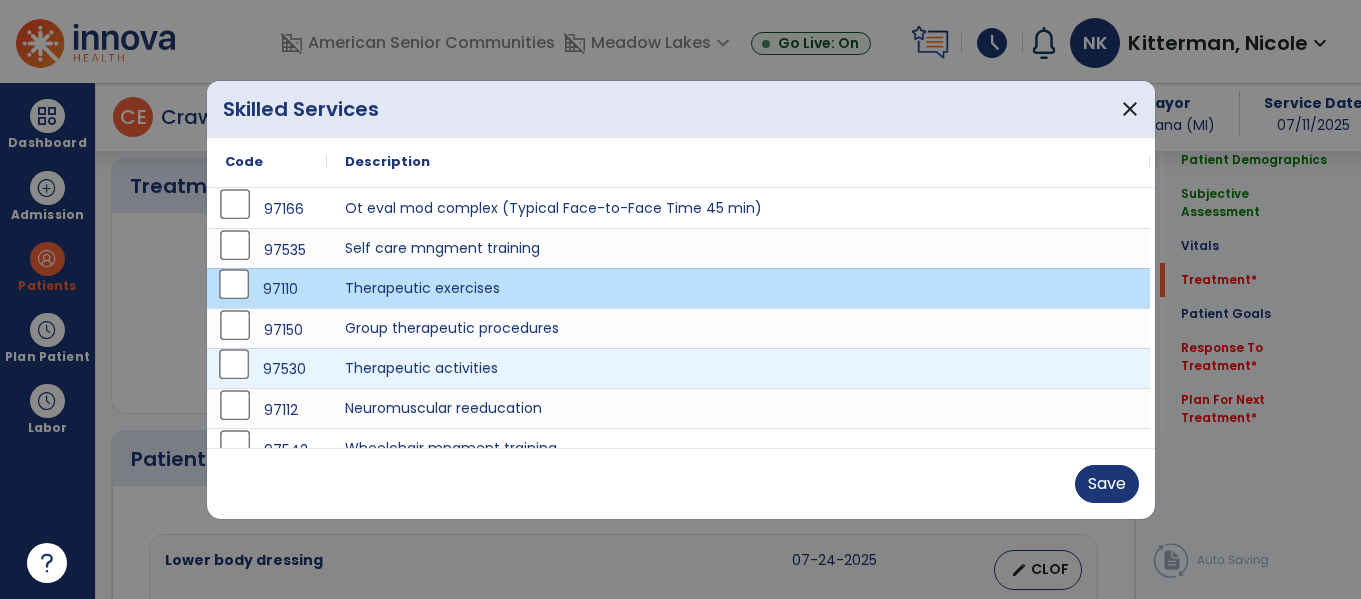 click on "97530" at bounding box center (267, 369) 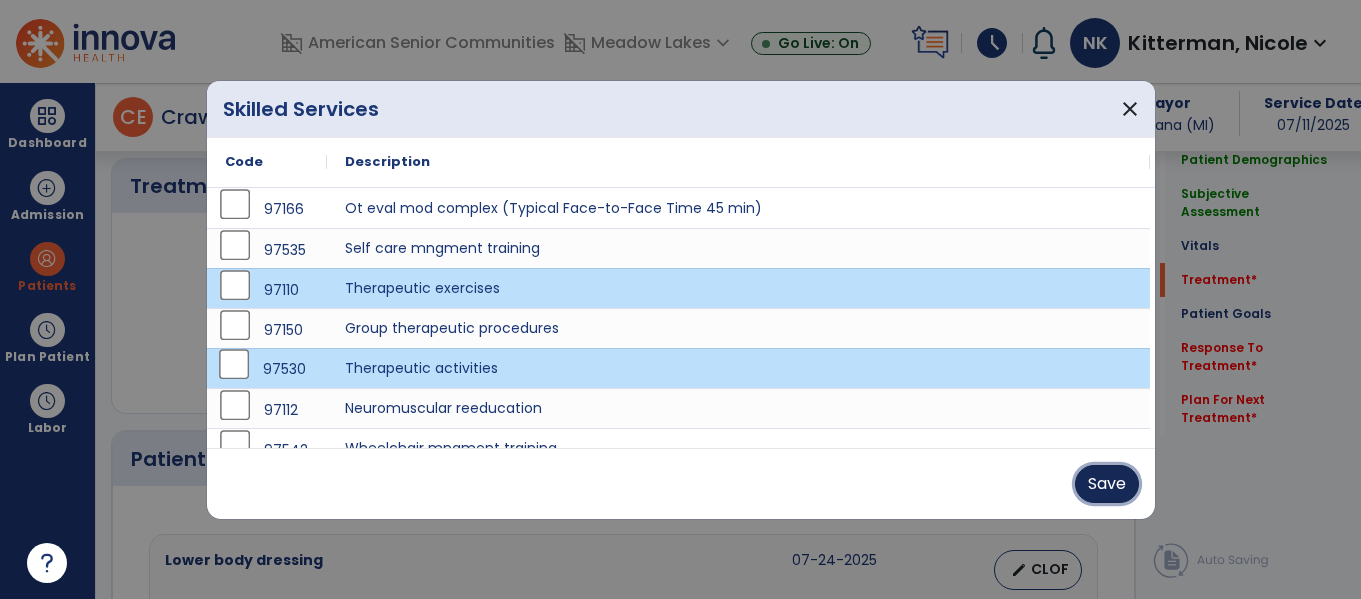 click on "Save" at bounding box center [1107, 484] 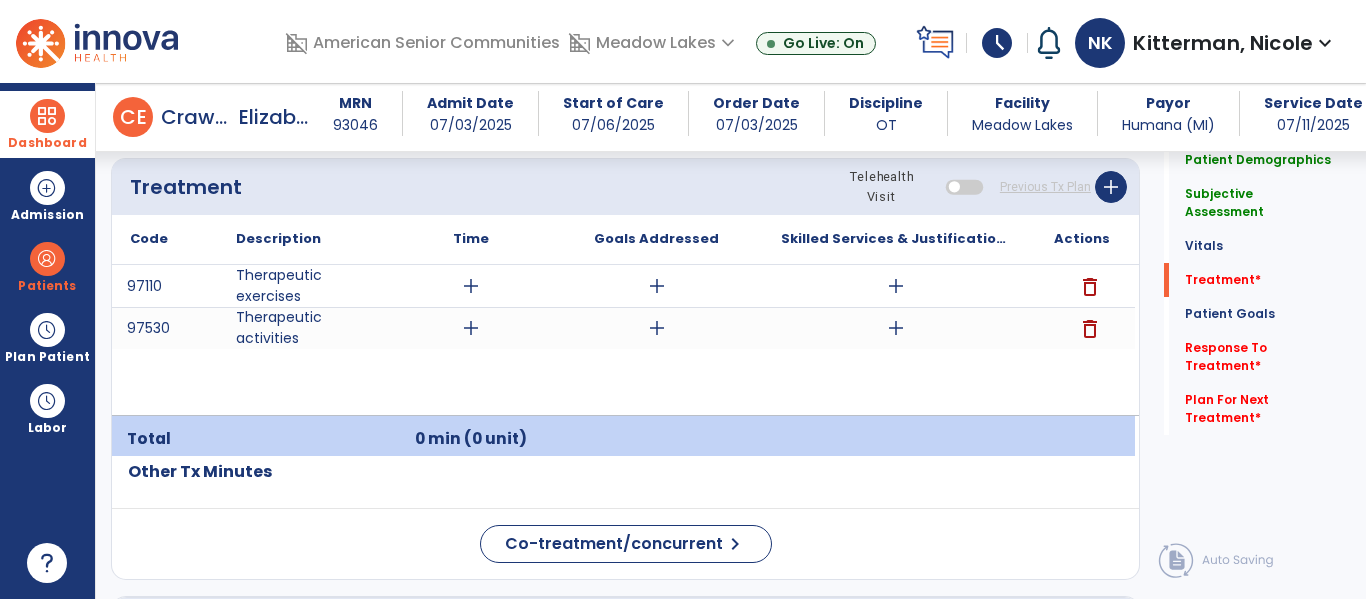 click on "Dashboard" at bounding box center (47, 124) 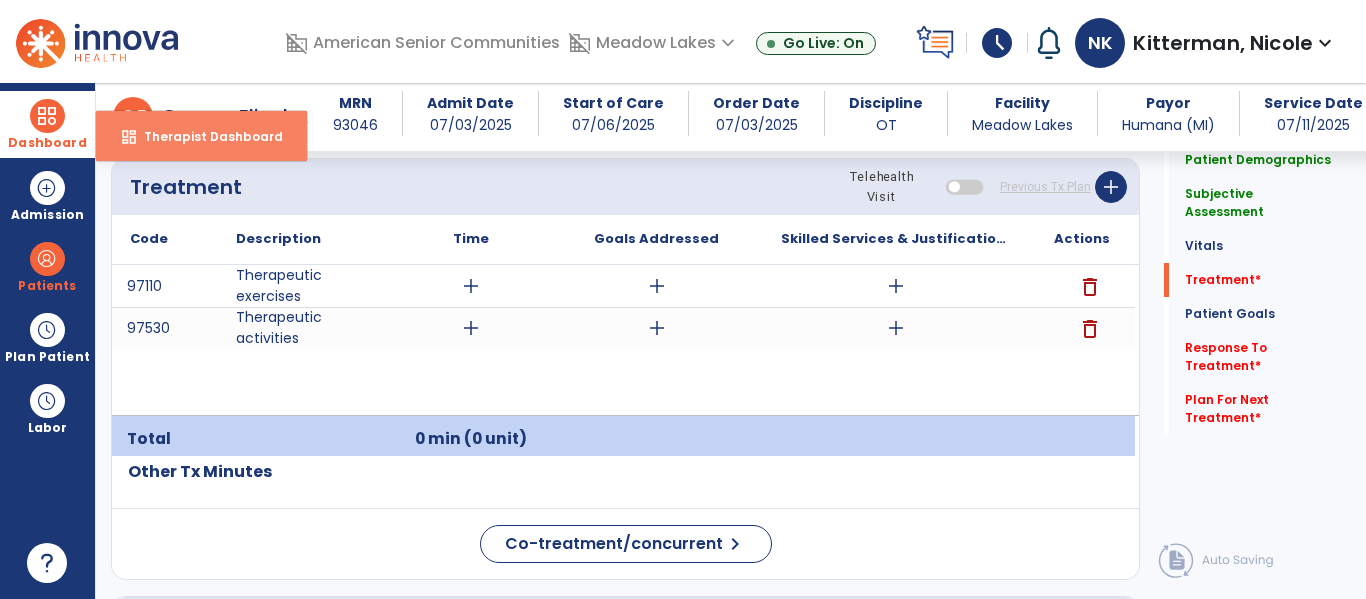 click on "dashboard  Therapist Dashboard" at bounding box center (201, 136) 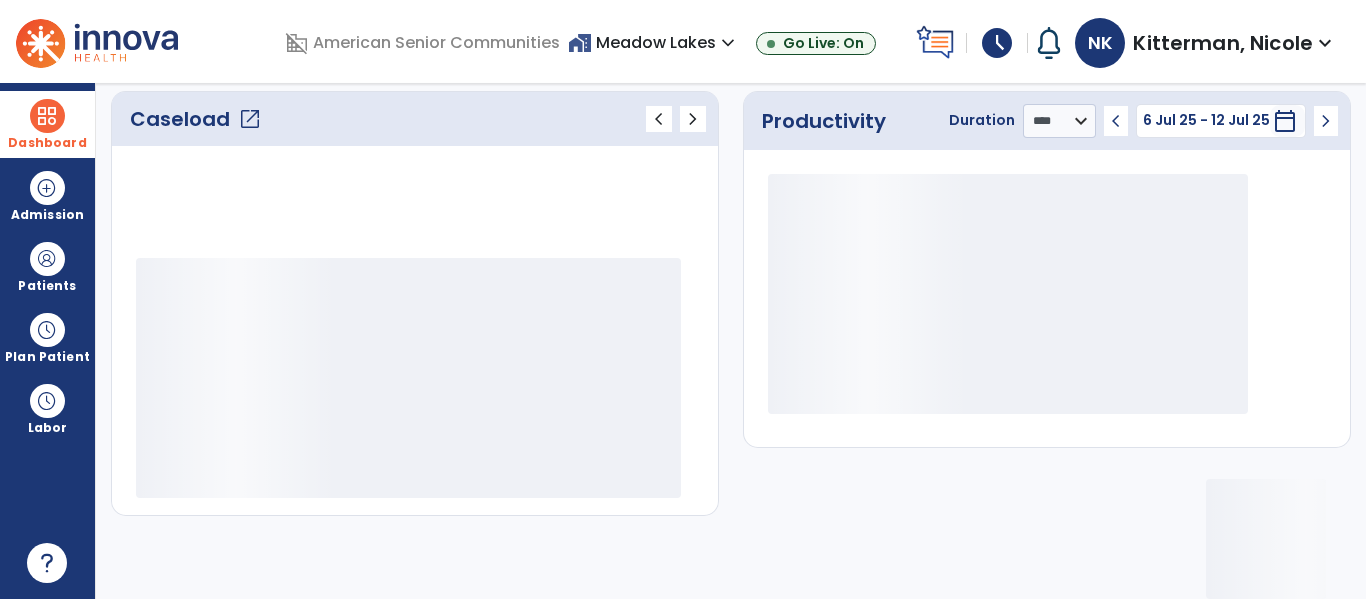 scroll, scrollTop: 276, scrollLeft: 0, axis: vertical 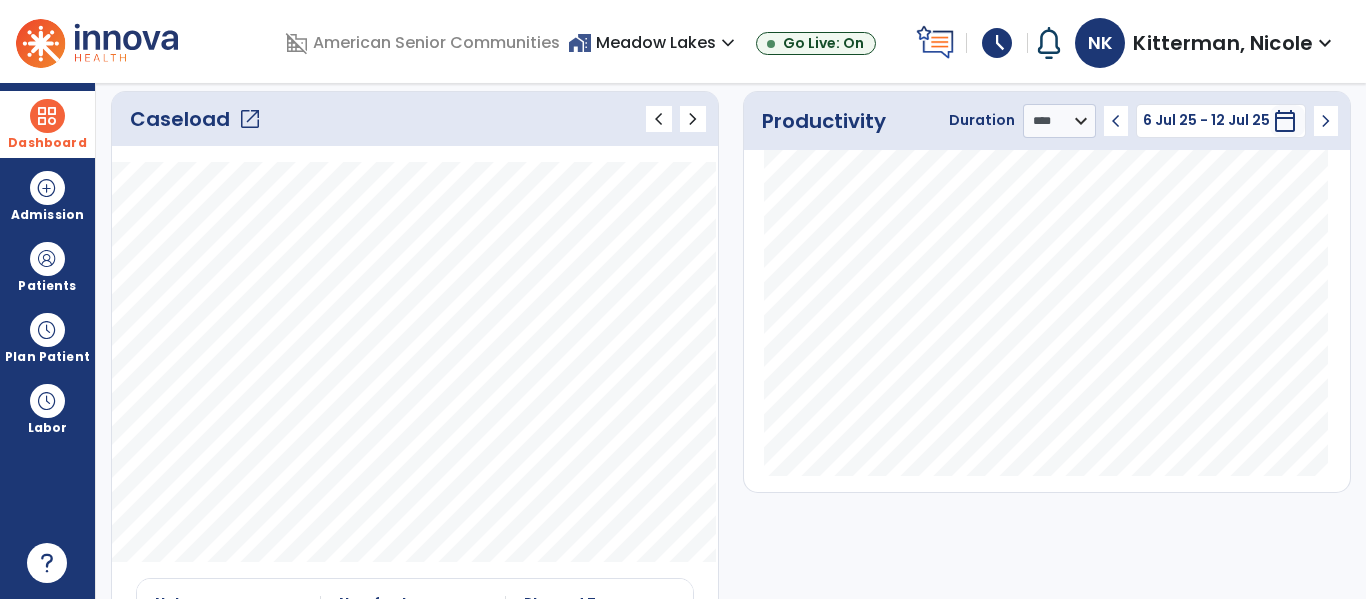 click on "open_in_new" 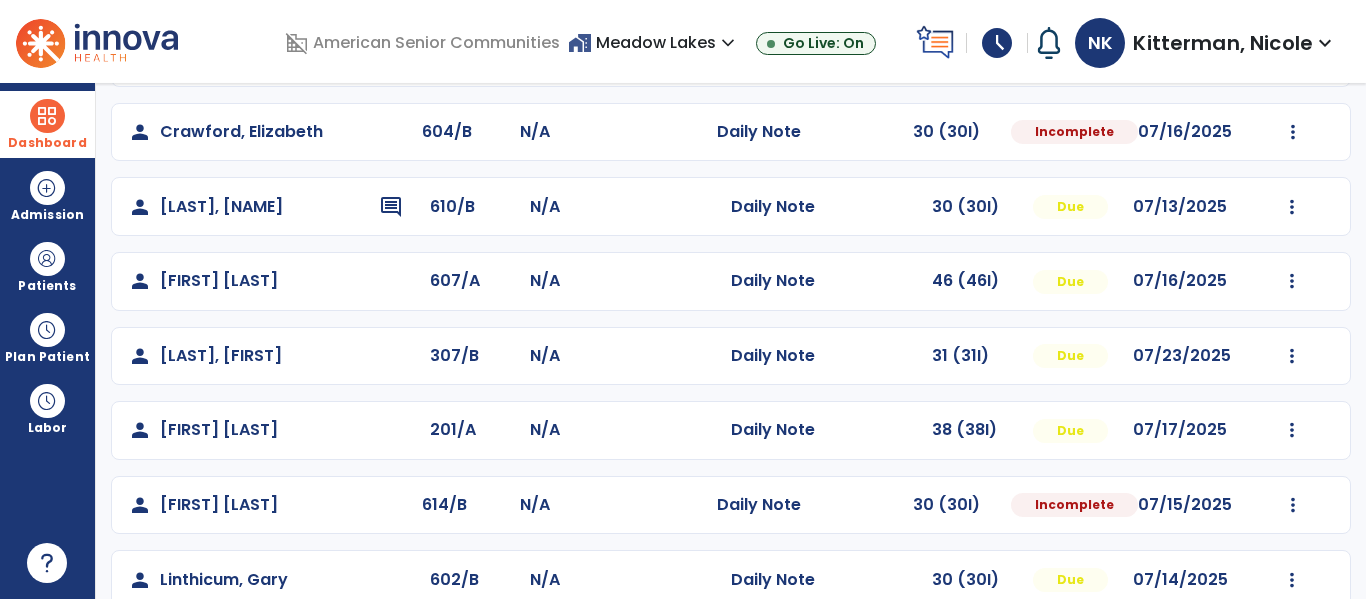 scroll, scrollTop: 380, scrollLeft: 0, axis: vertical 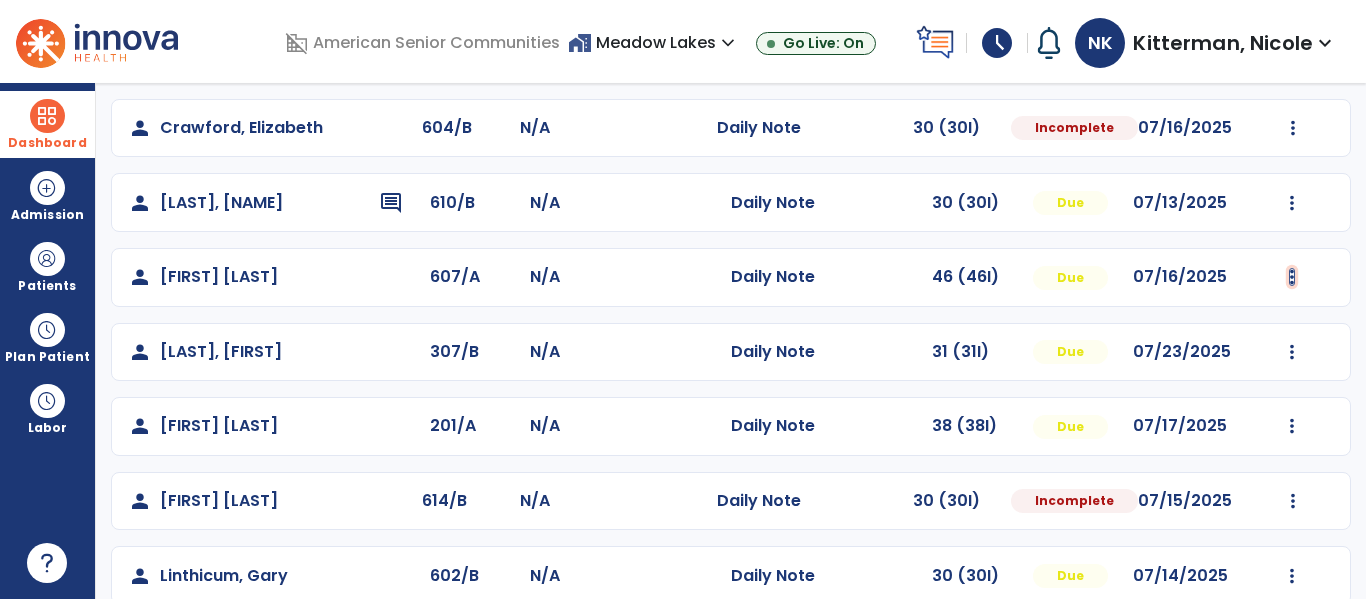click at bounding box center [1292, -21] 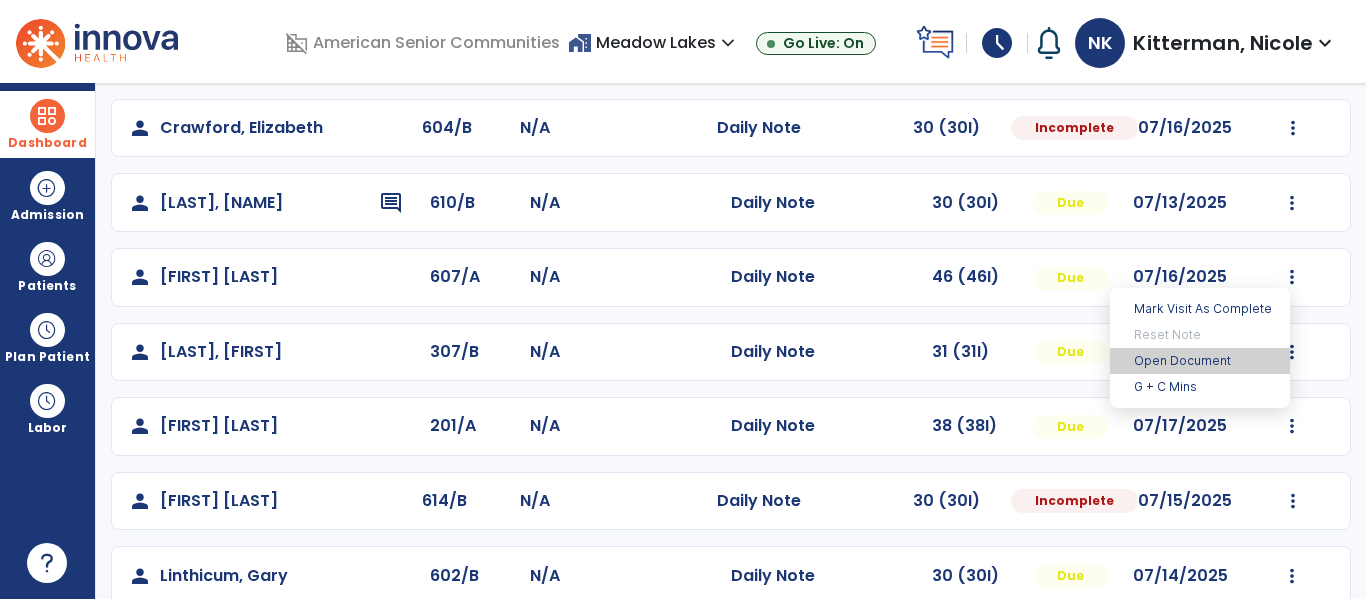 click on "Open Document" at bounding box center (1200, 361) 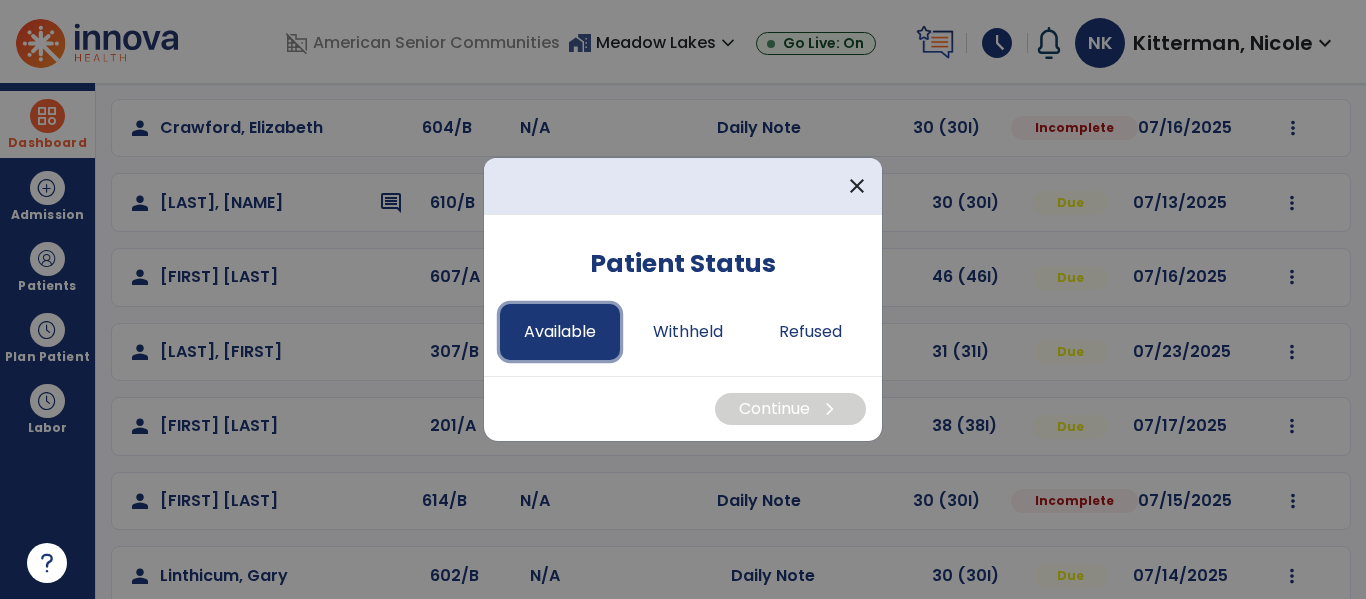 click on "Available" at bounding box center (560, 332) 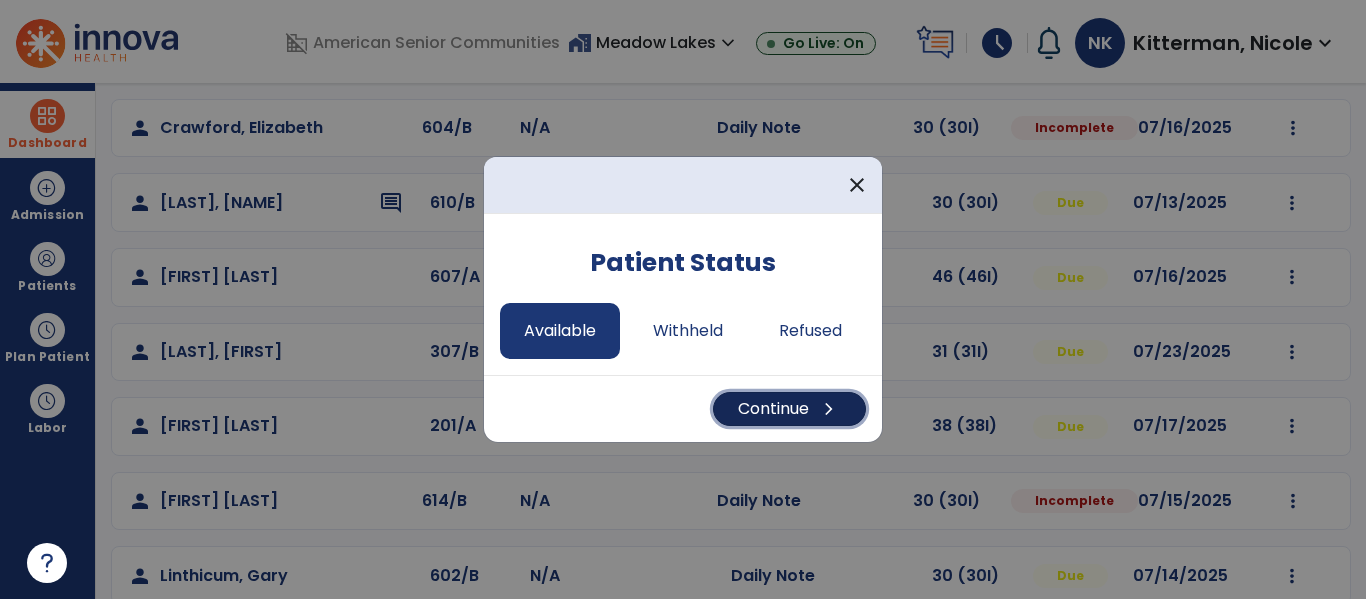 click on "Continue   chevron_right" at bounding box center (789, 409) 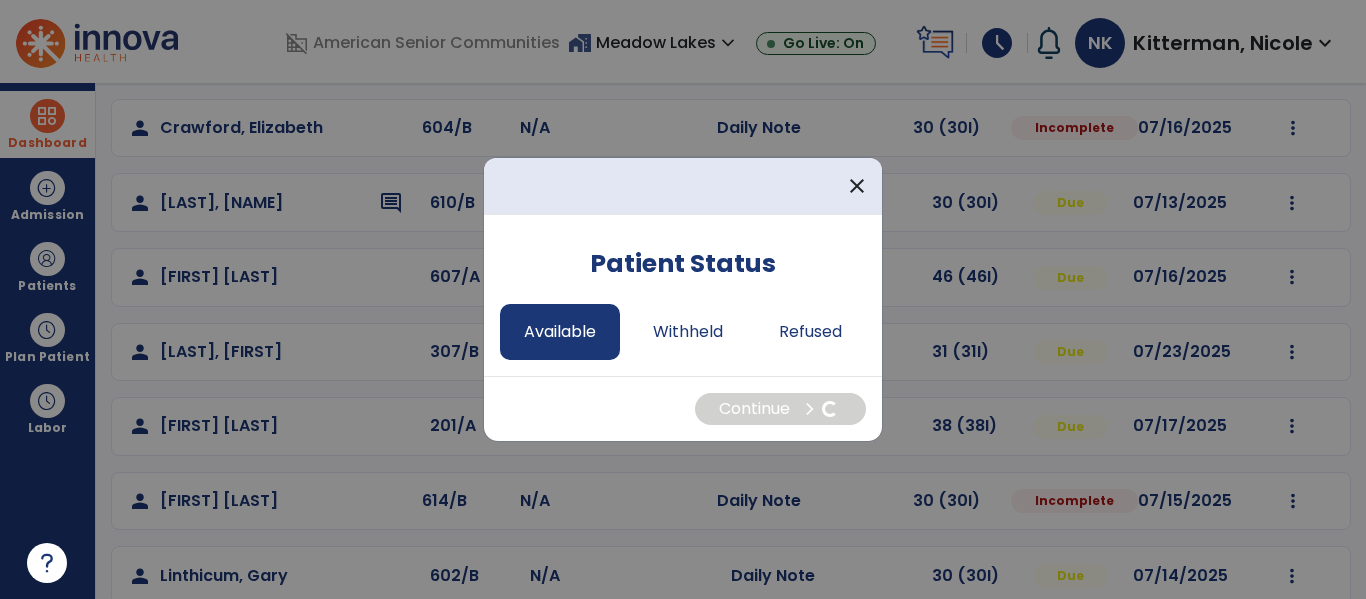 select on "*" 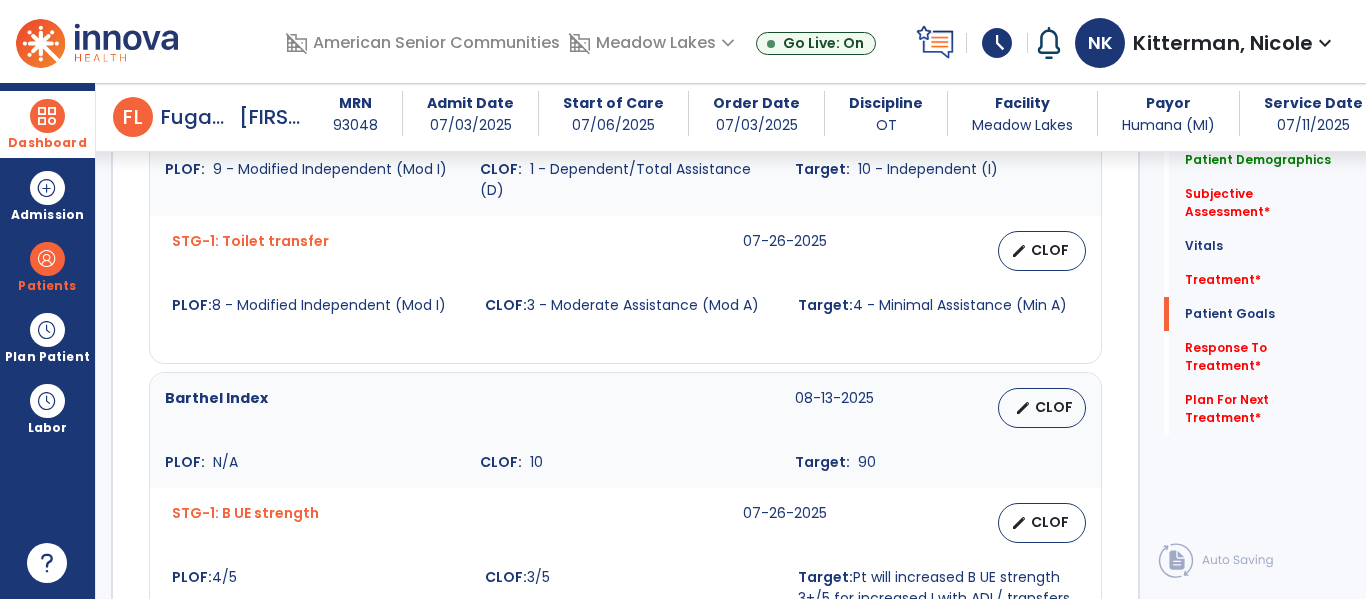 scroll, scrollTop: 2074, scrollLeft: 0, axis: vertical 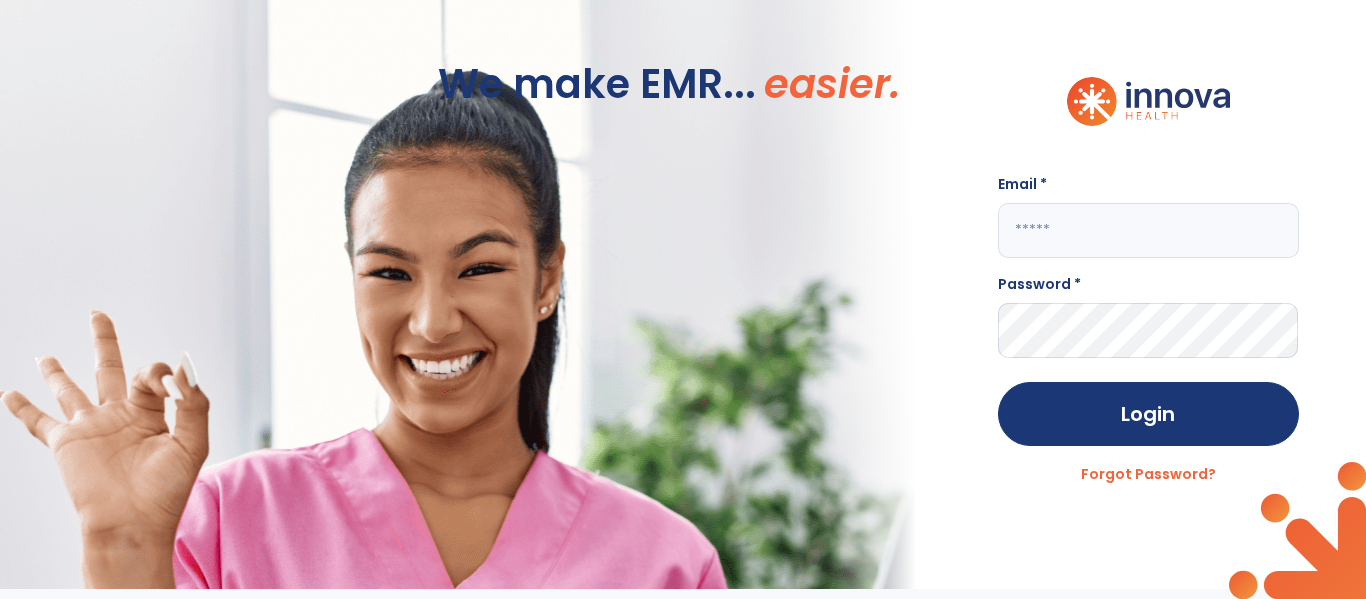 click 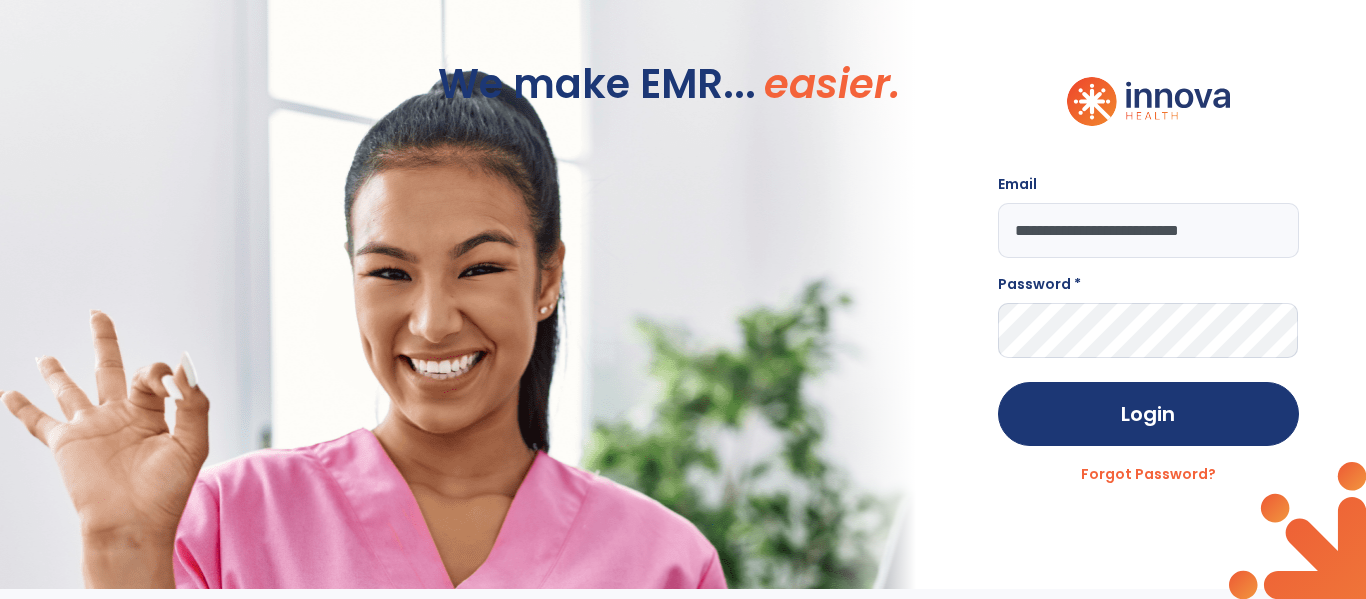 type on "**********" 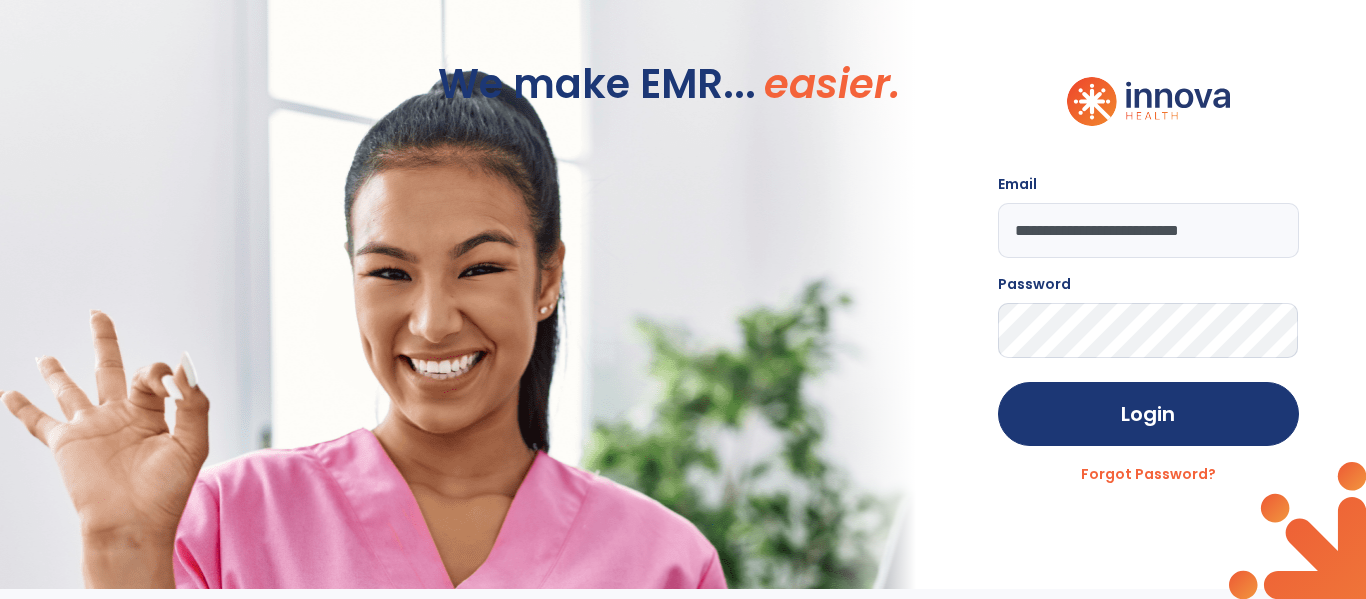 click on "Login" 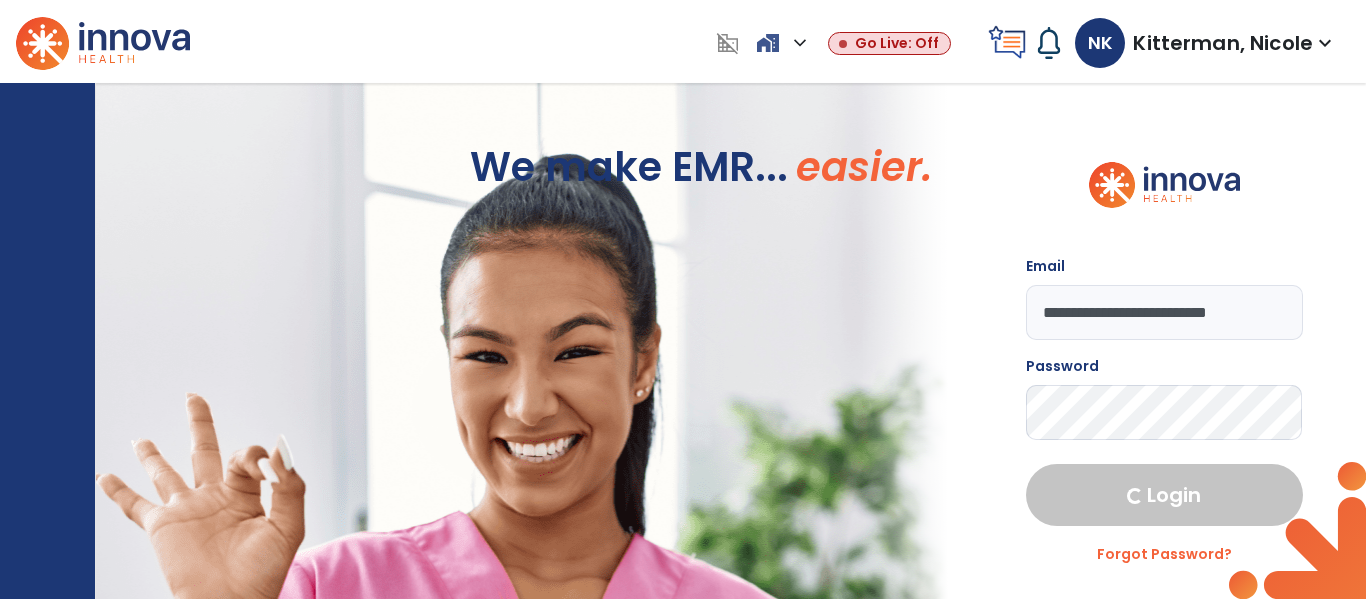 select on "****" 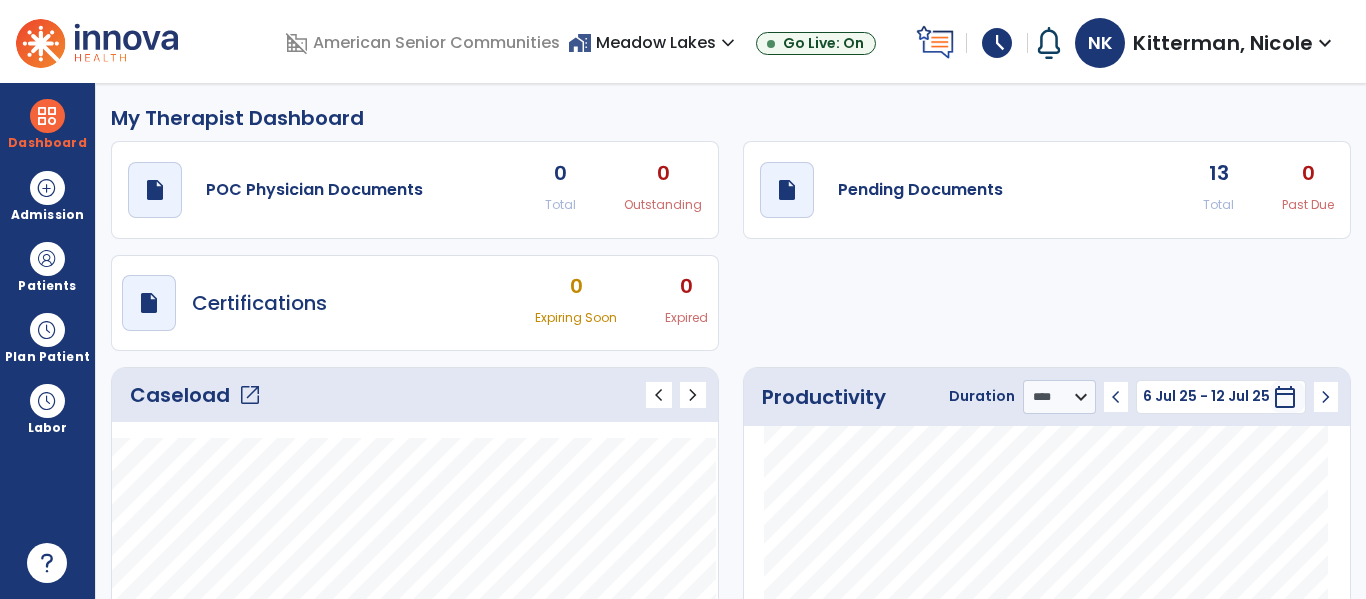 click on "open_in_new" 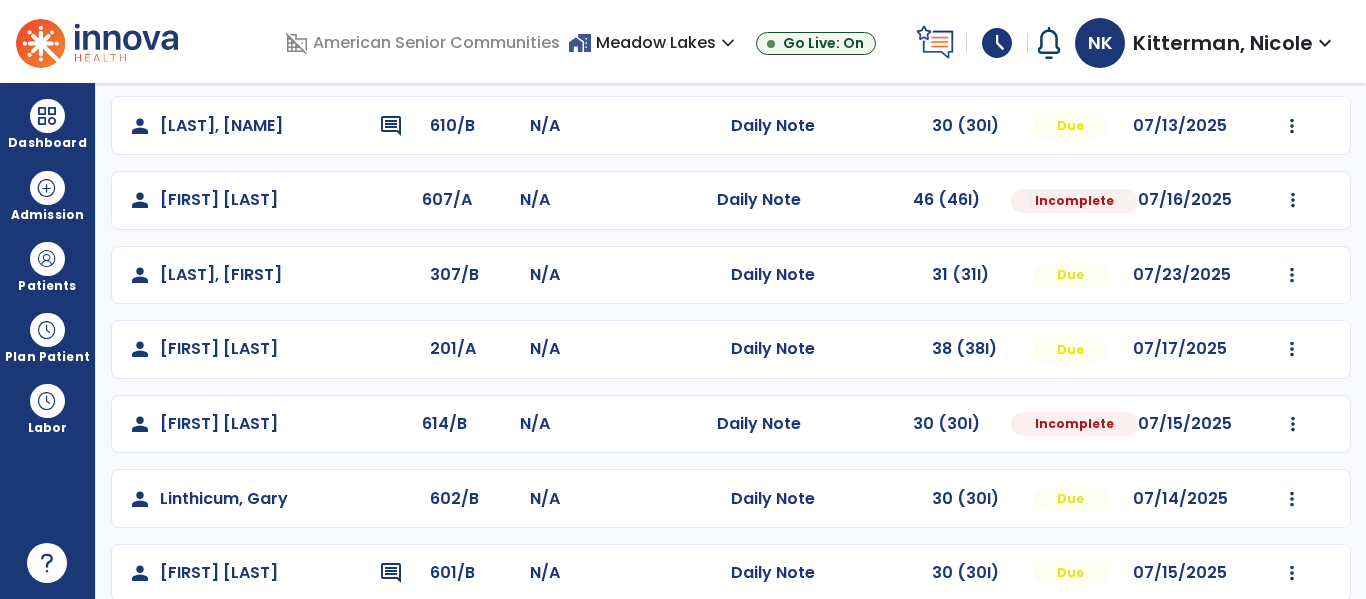 scroll, scrollTop: 455, scrollLeft: 0, axis: vertical 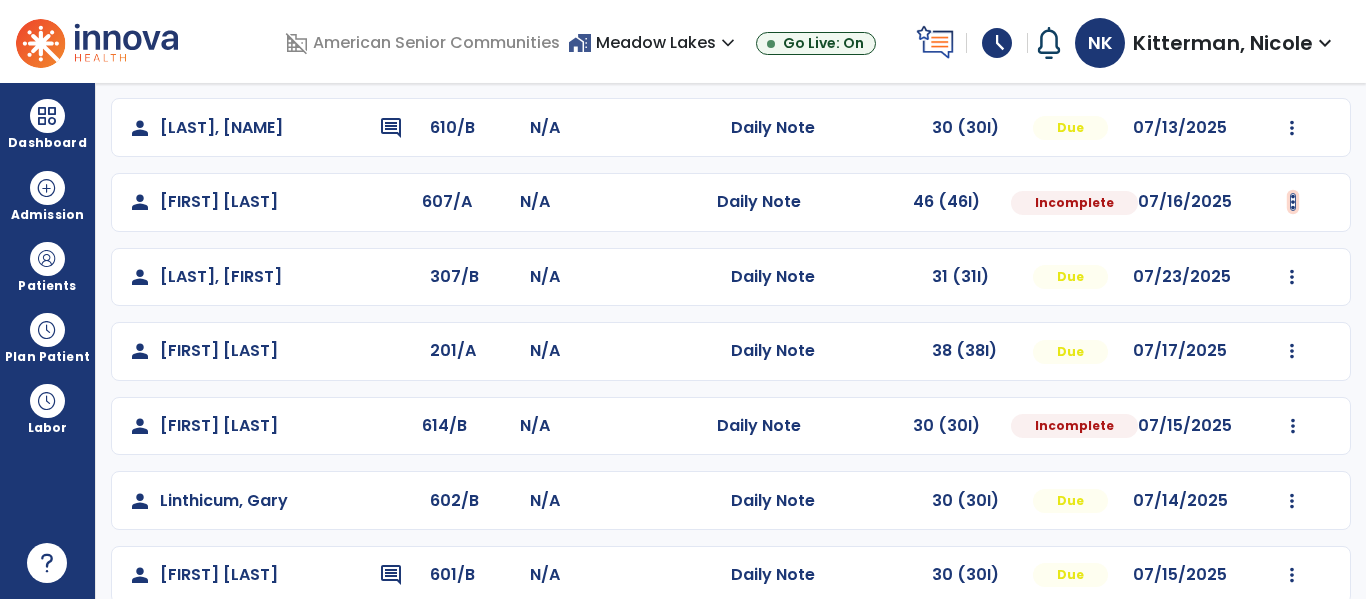 click at bounding box center [1292, -96] 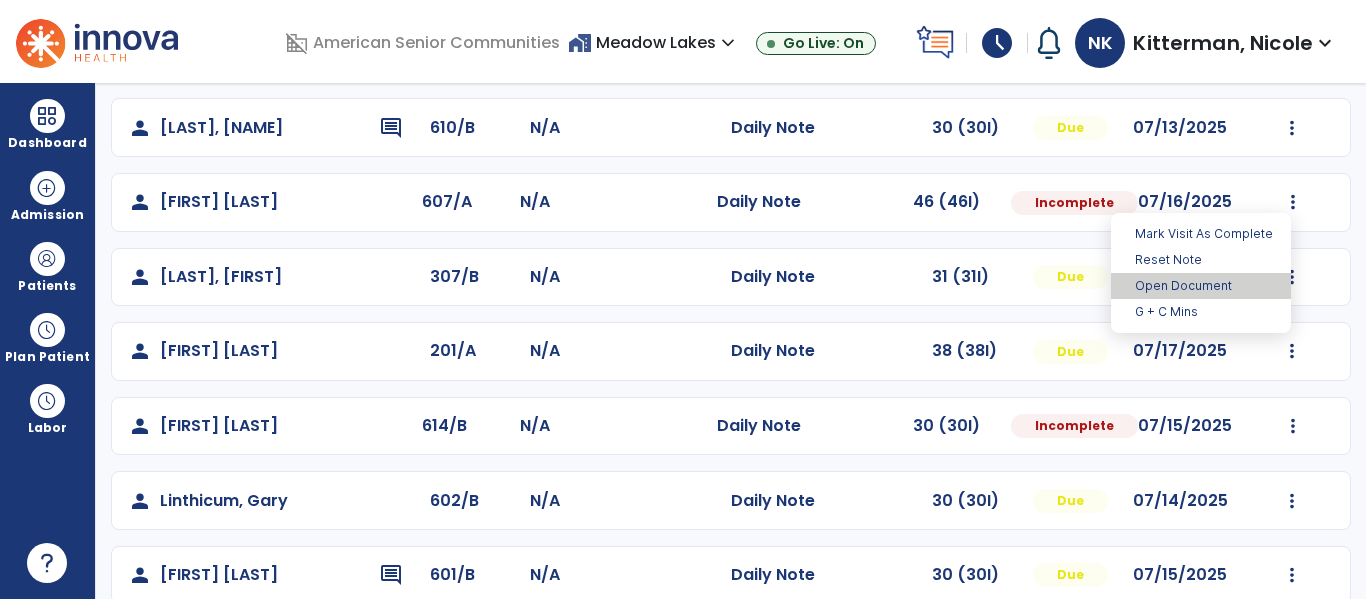 click on "Open Document" at bounding box center [1201, 286] 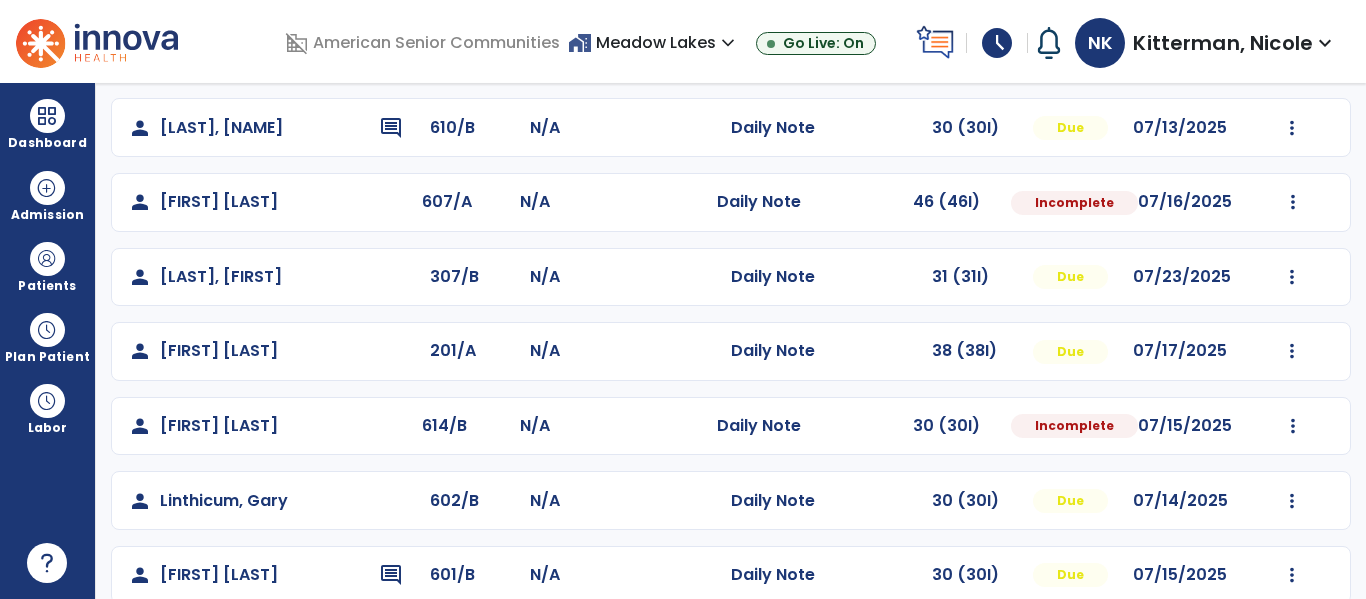 select on "*" 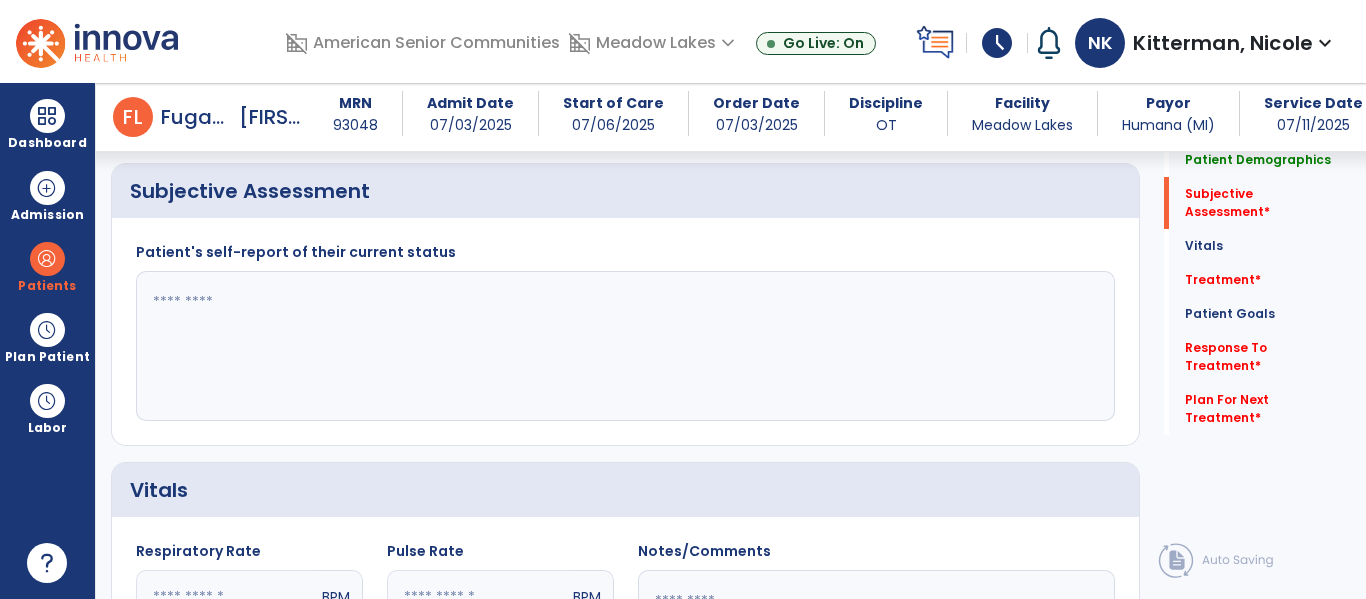 scroll, scrollTop: 475, scrollLeft: 0, axis: vertical 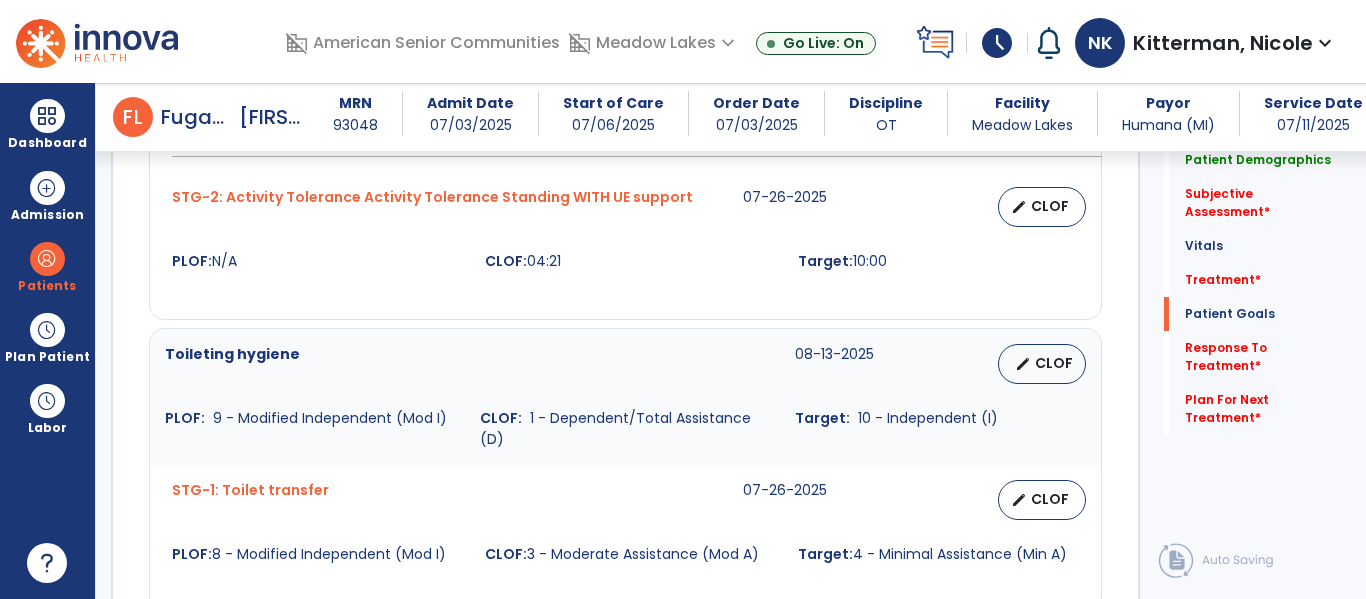 click on "STG-1: Toilet transfer" at bounding box center [250, 500] 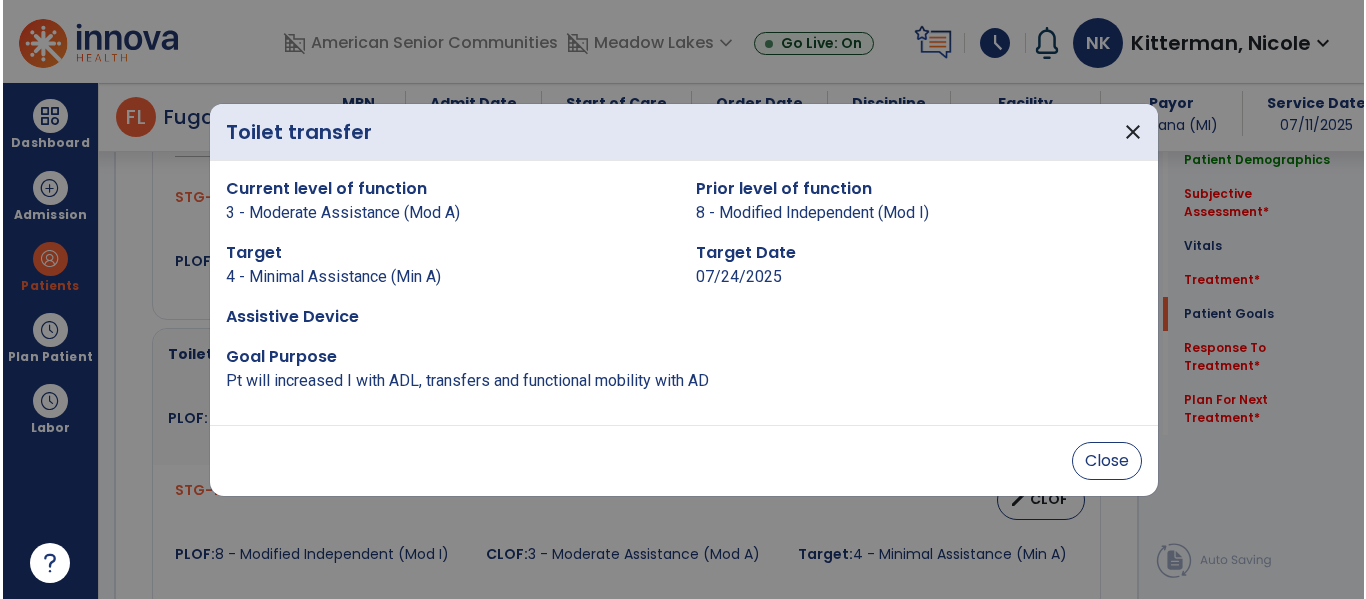 scroll, scrollTop: 1824, scrollLeft: 0, axis: vertical 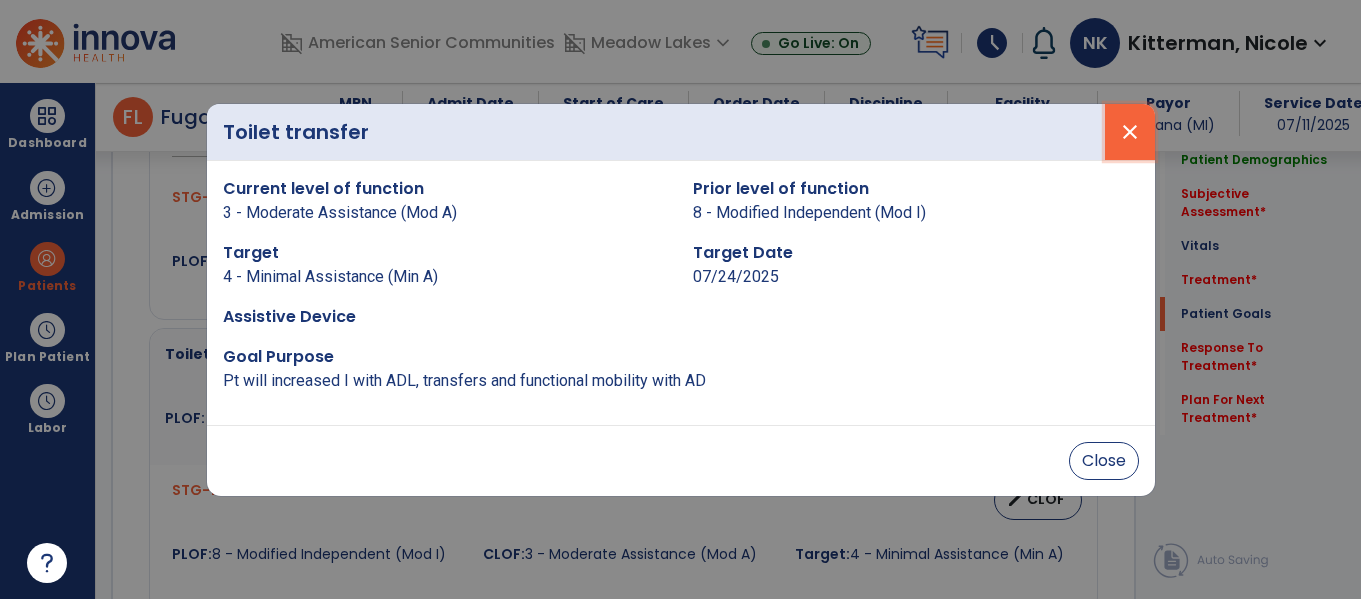 click on "close" at bounding box center (1130, 132) 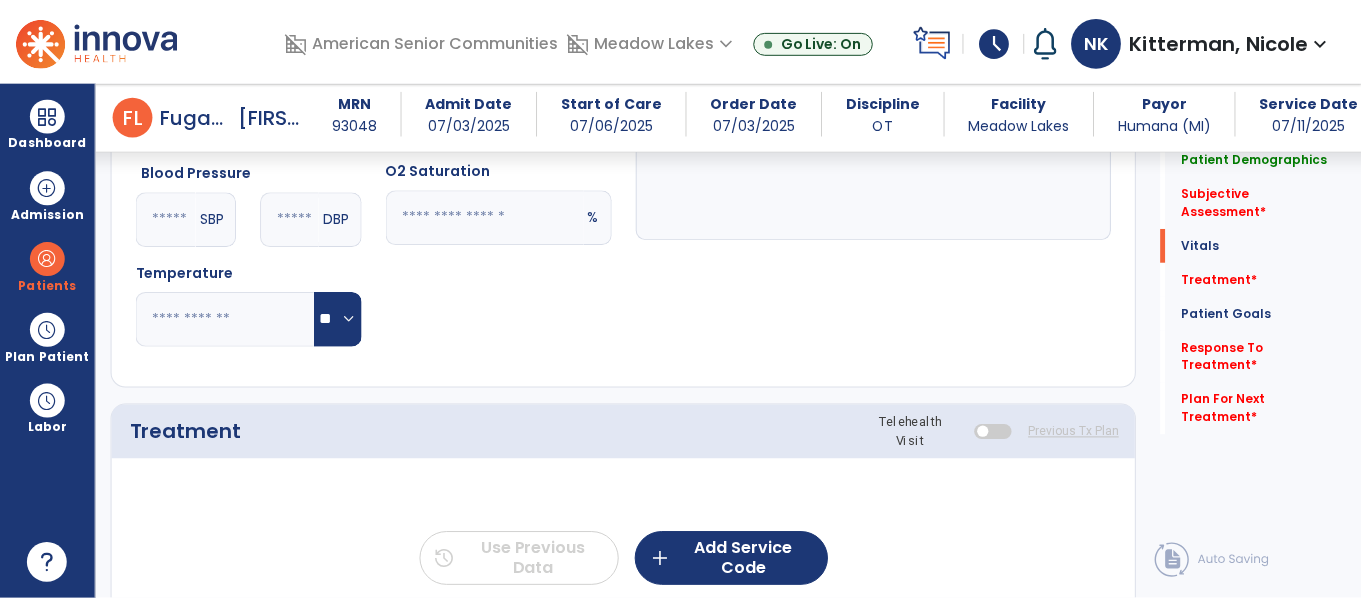 scroll, scrollTop: 948, scrollLeft: 0, axis: vertical 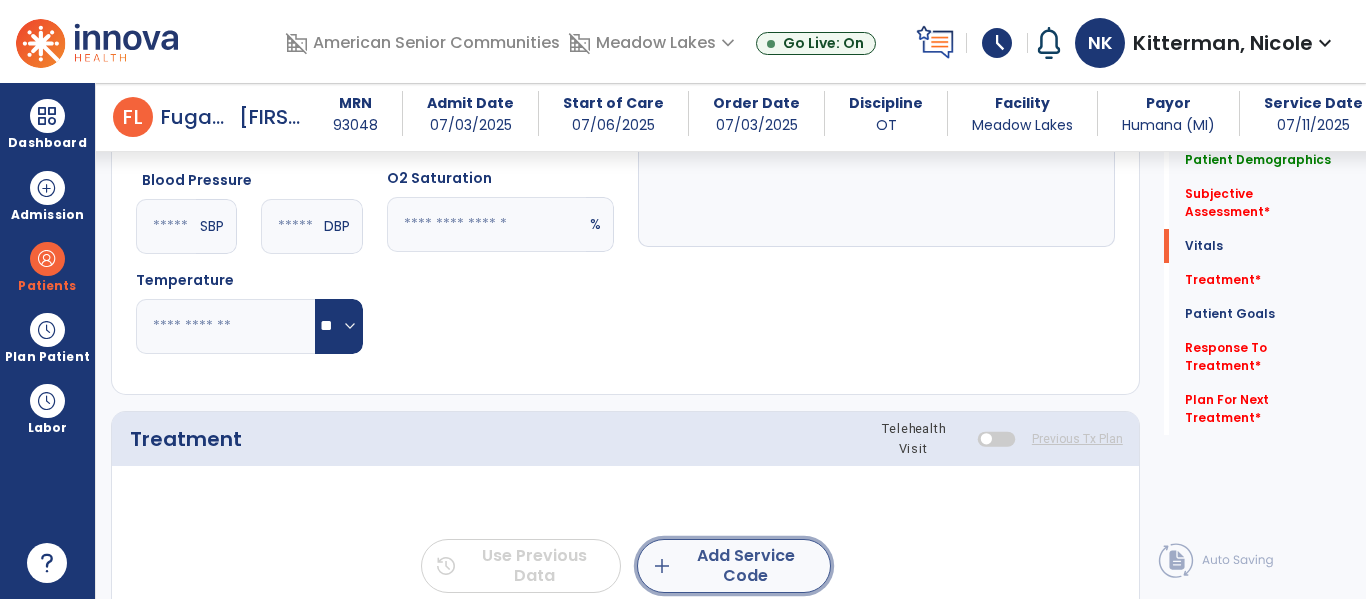 click on "add  Add Service Code" 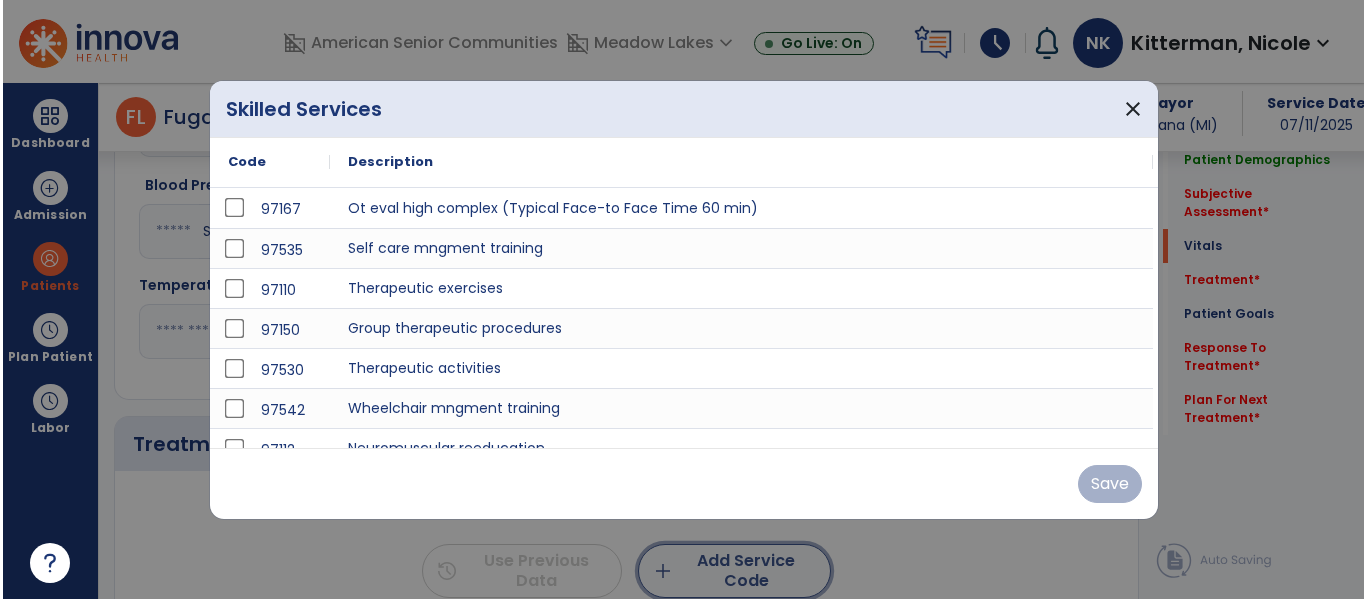 scroll, scrollTop: 948, scrollLeft: 0, axis: vertical 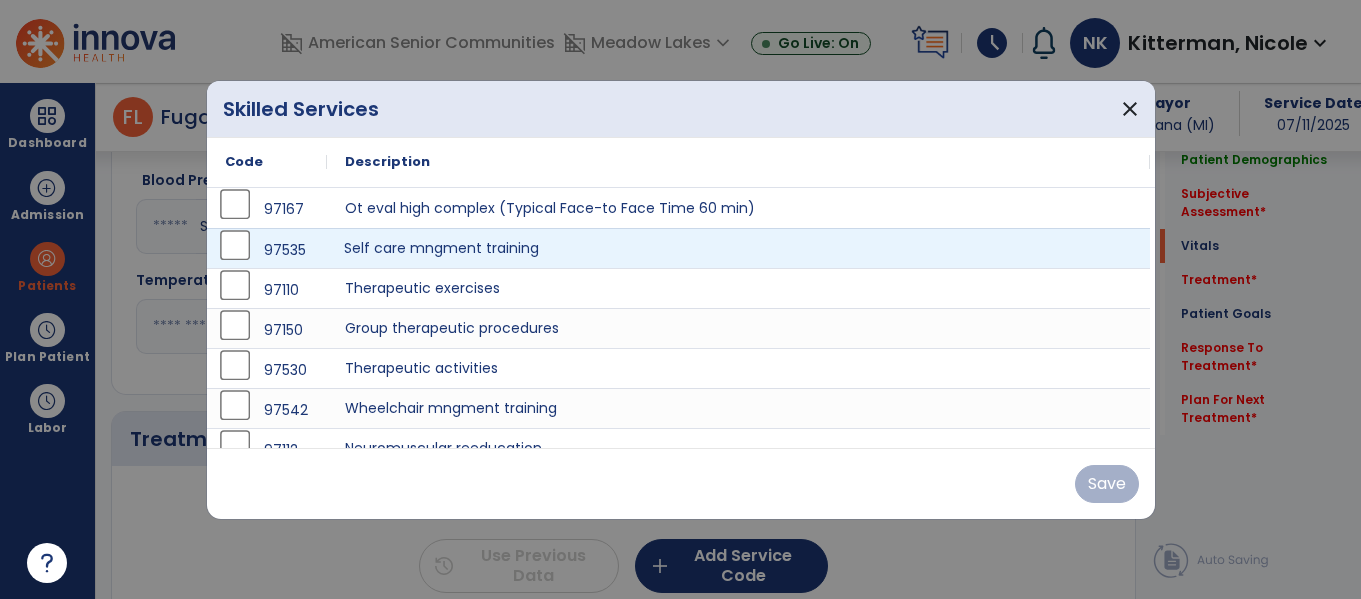 click on "Self care mngment training" at bounding box center (738, 248) 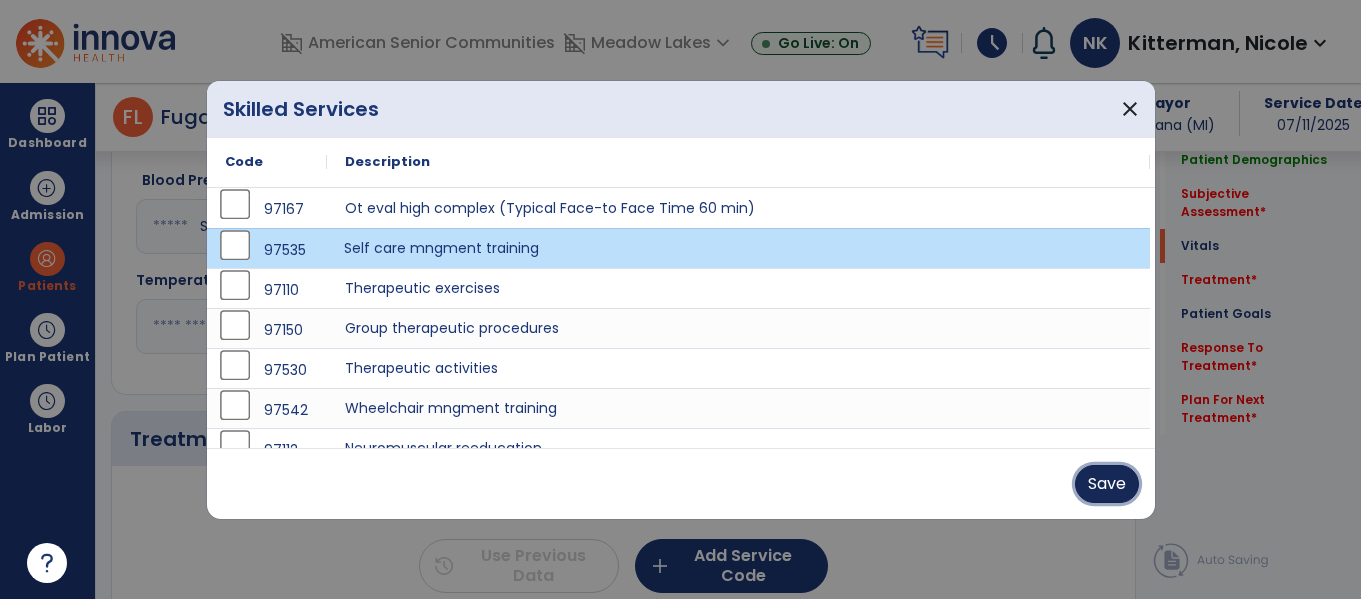 click on "Save" at bounding box center (1107, 484) 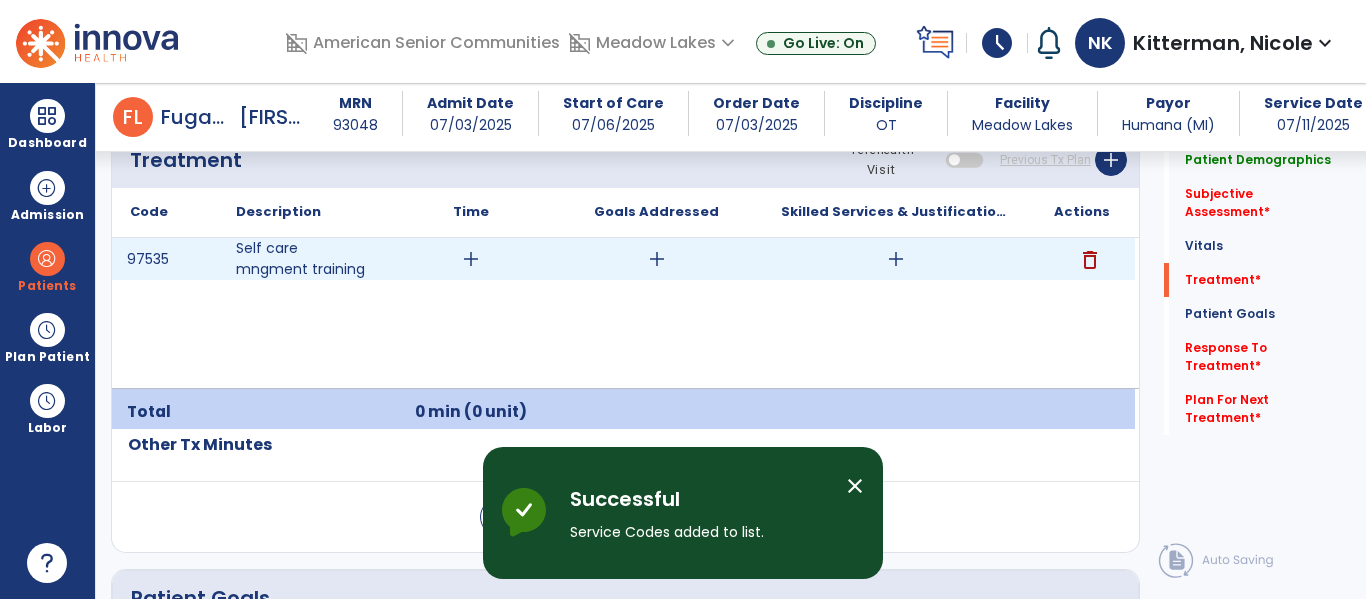 click on "add" at bounding box center [896, 259] 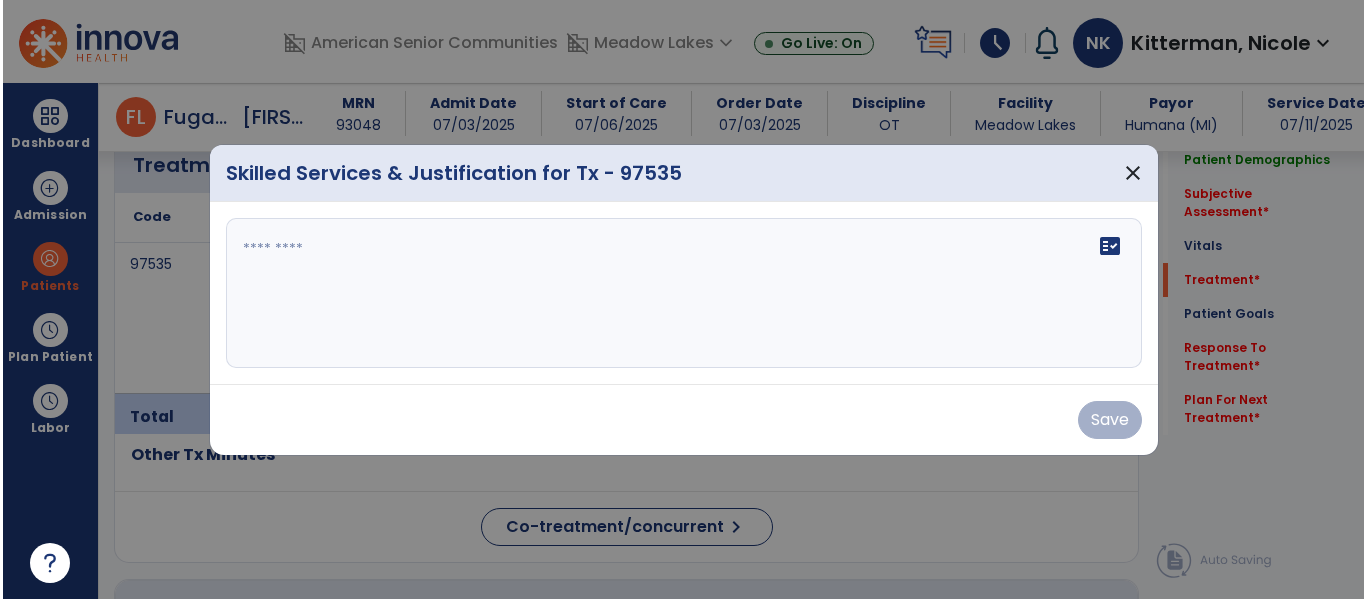 scroll, scrollTop: 1228, scrollLeft: 0, axis: vertical 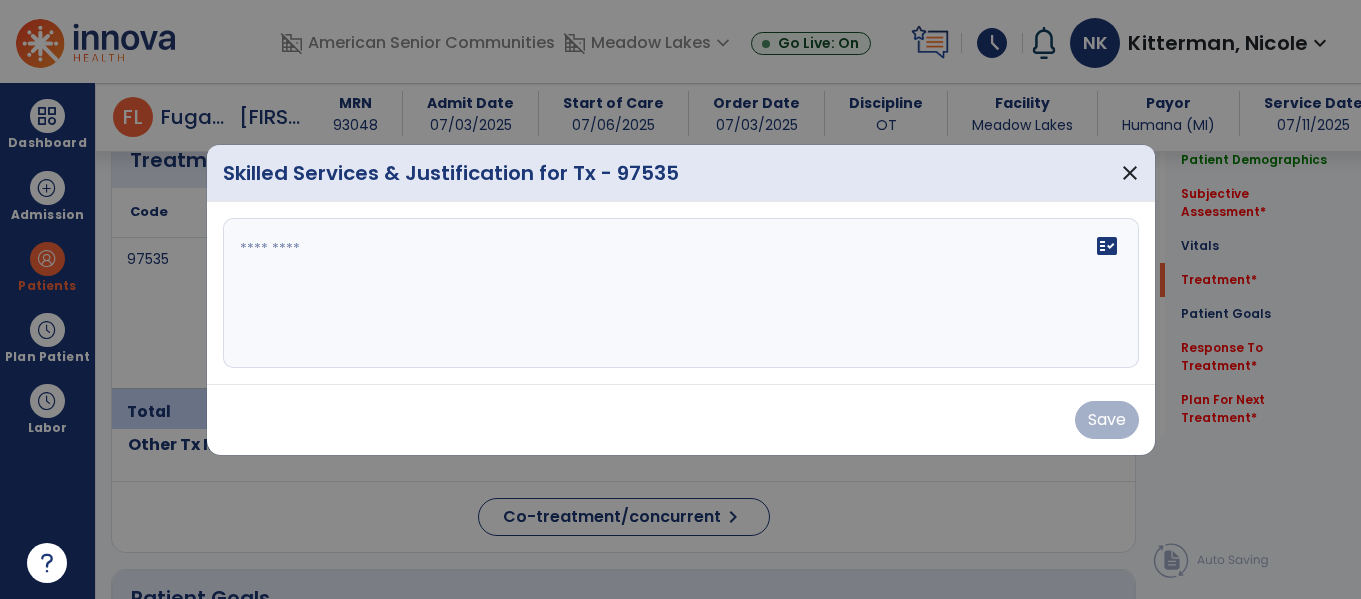 click on "fact_check" at bounding box center [681, 293] 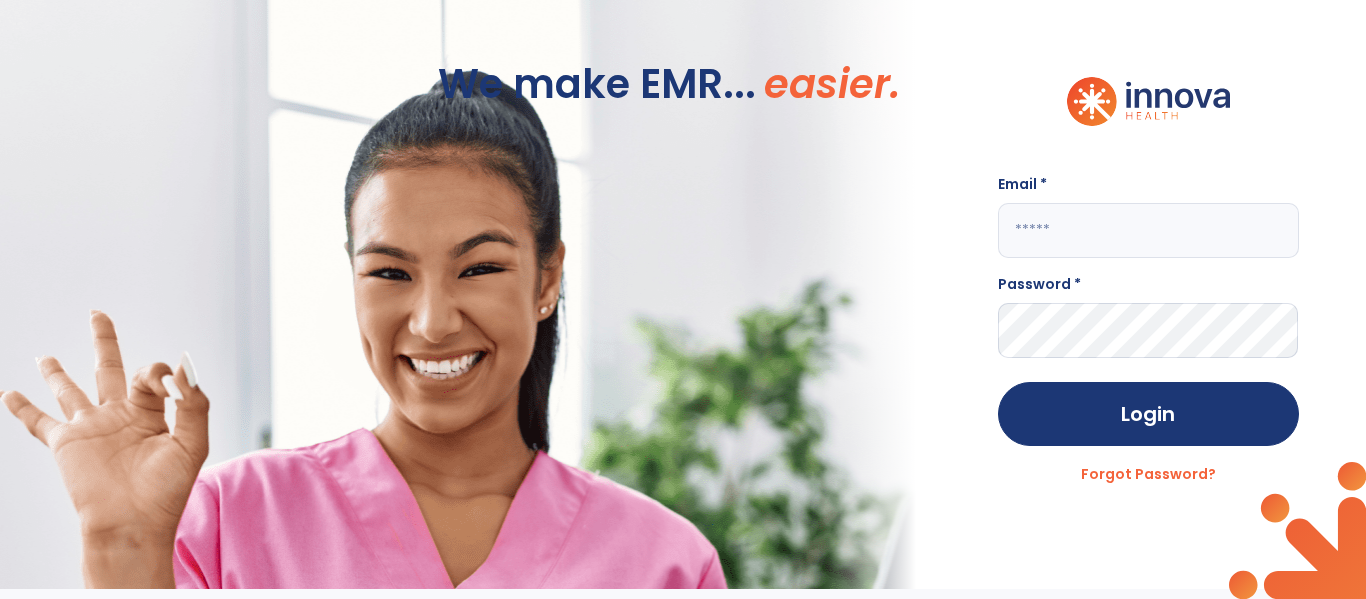 scroll, scrollTop: 0, scrollLeft: 0, axis: both 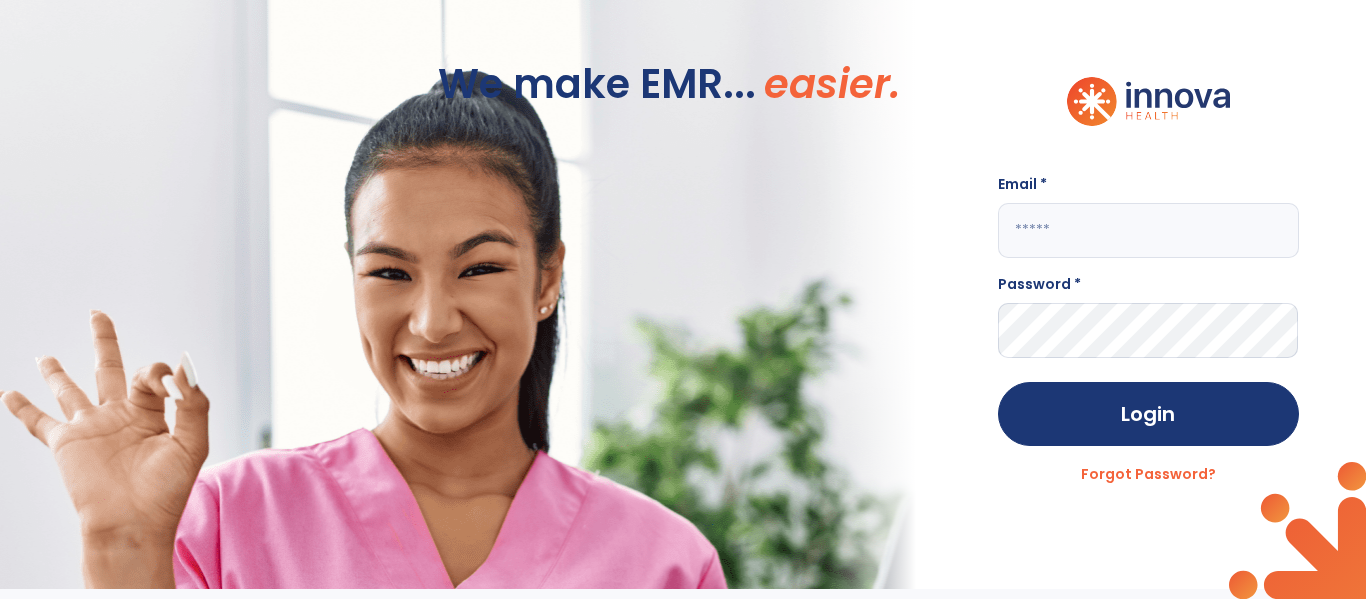 click 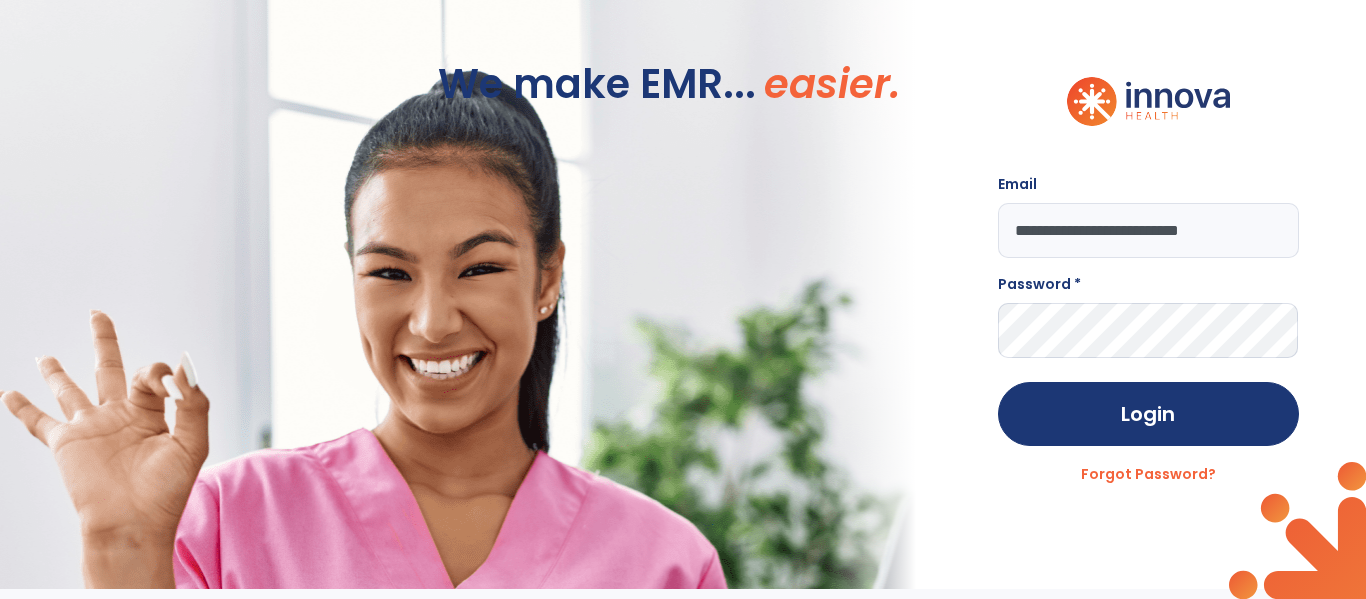 type on "**********" 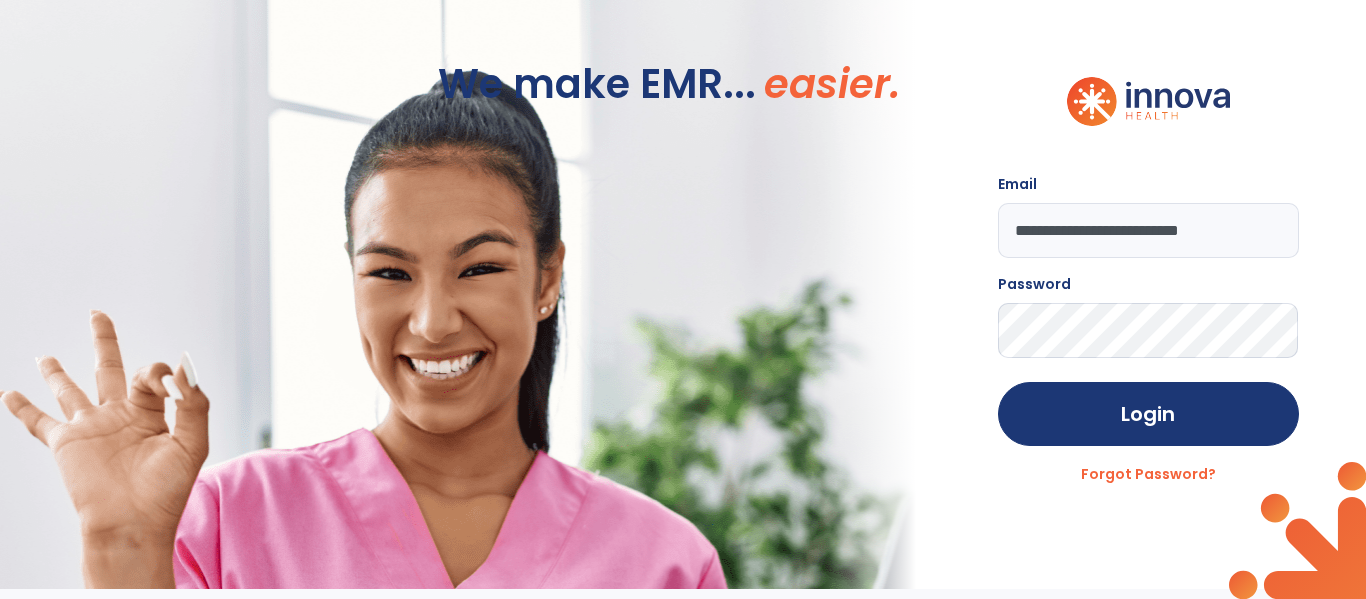 click on "Login" 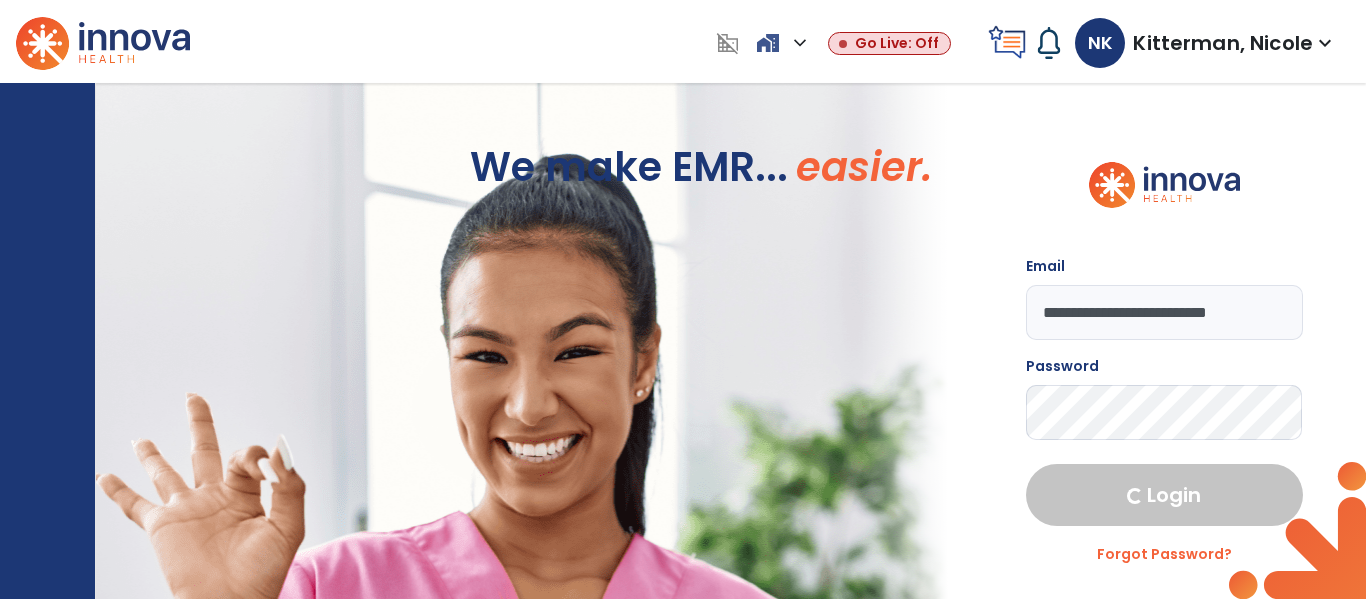 select on "****" 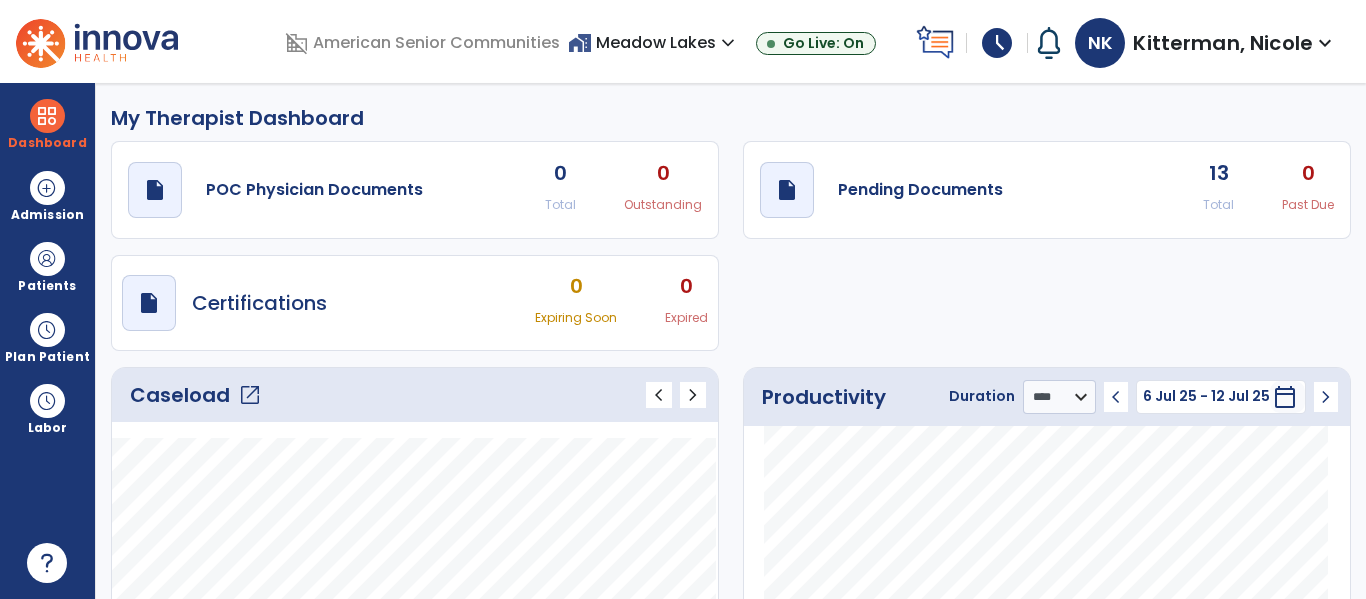 click on "open_in_new" 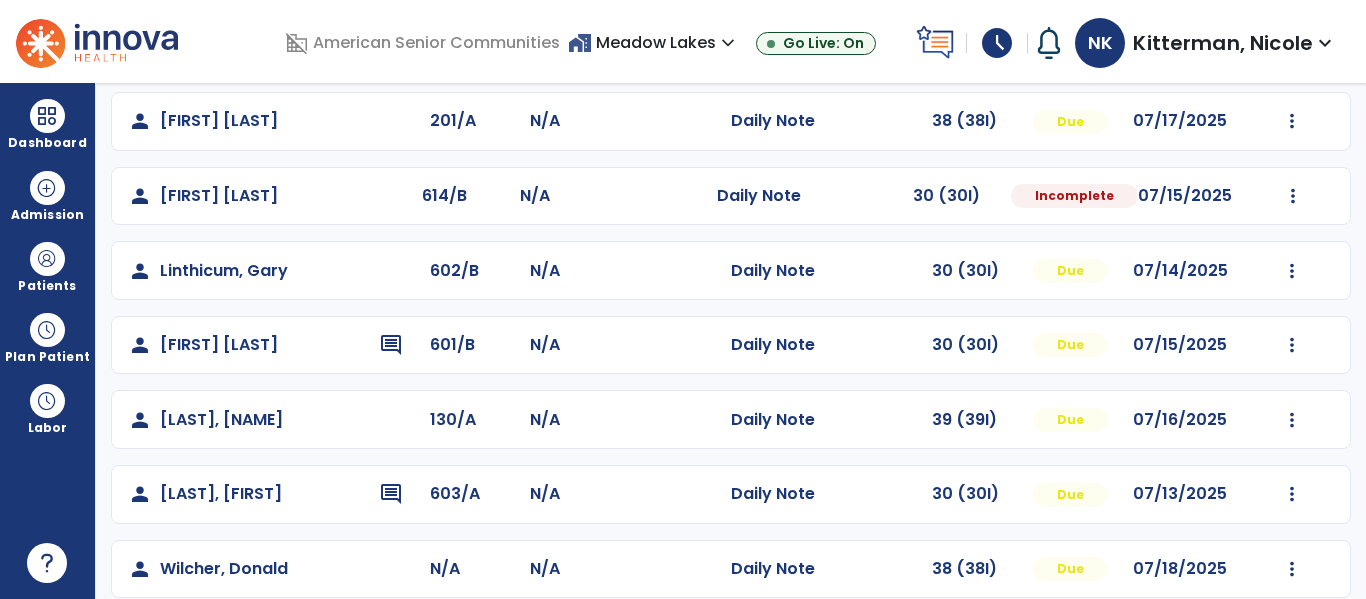 scroll, scrollTop: 708, scrollLeft: 0, axis: vertical 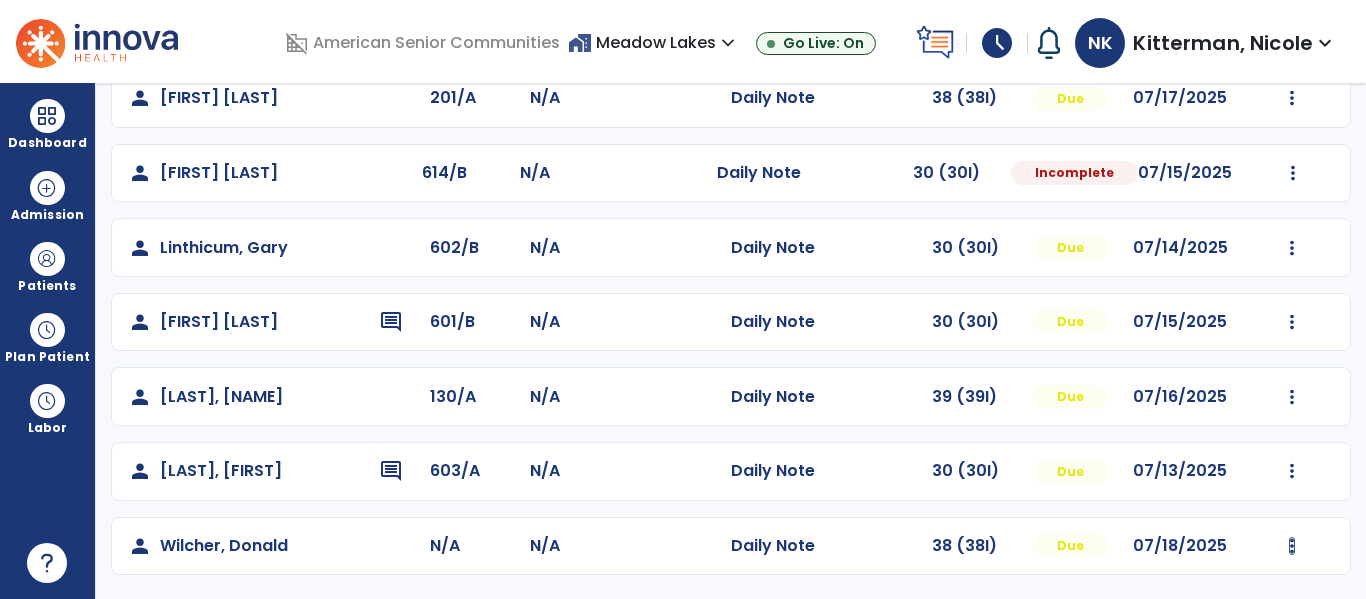 click at bounding box center [1292, -349] 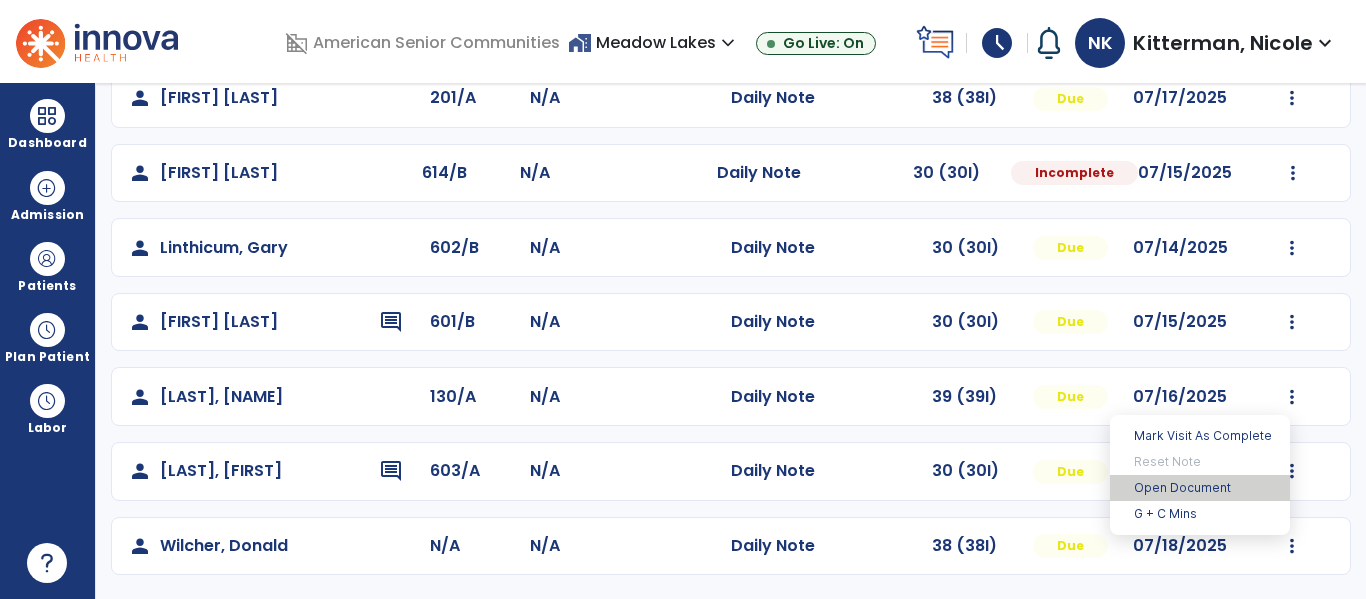 click on "Open Document" at bounding box center [1200, 488] 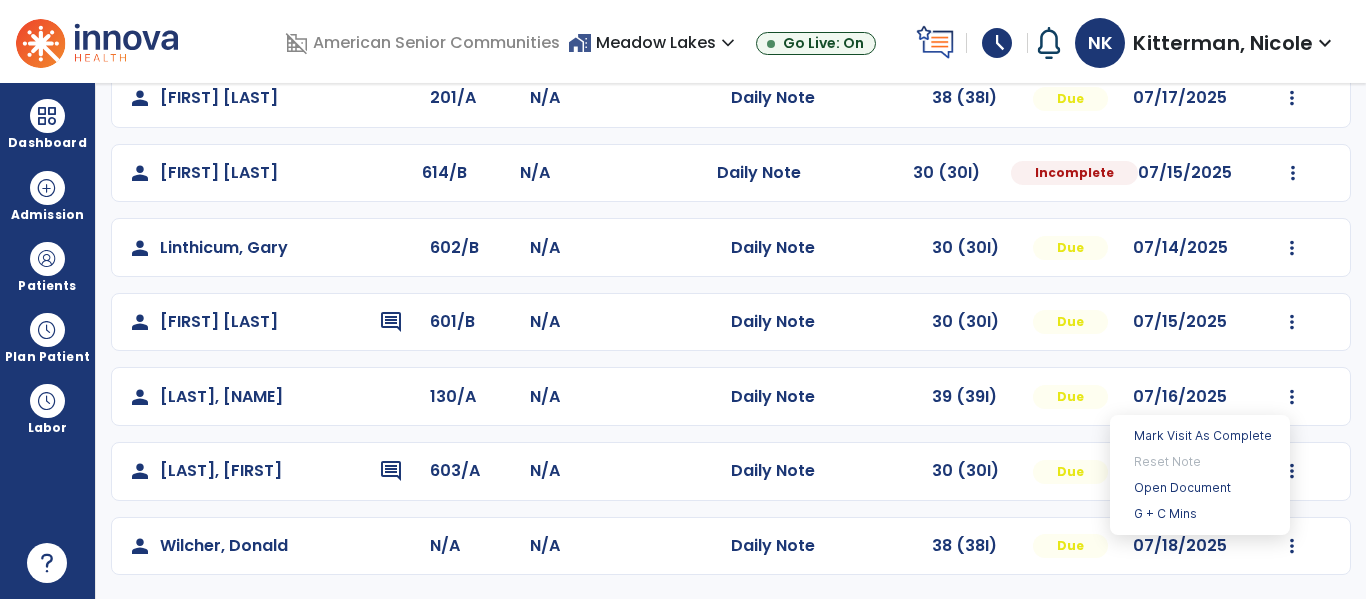 click on "person [NAME] [LAST] comment 603/A N/A Daily Note 30 (30I) Due 07/13/2025 Mark Visit As Complete Reset Note Open Document G + C Mins" 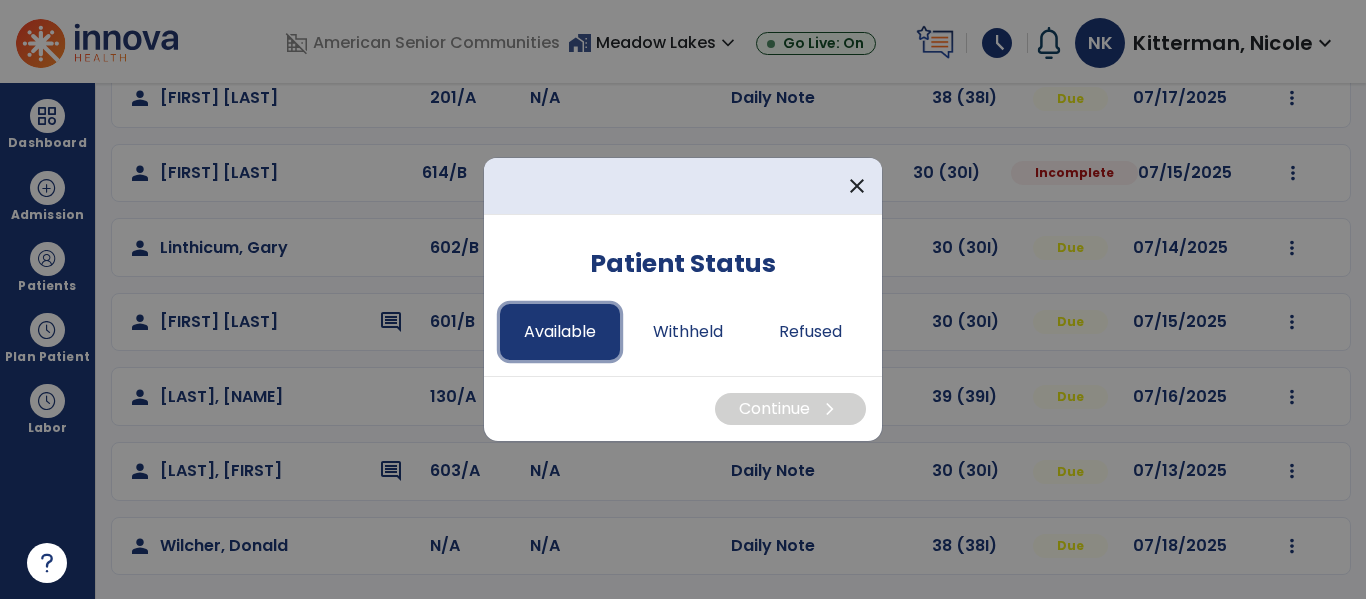 click on "Available" at bounding box center [560, 332] 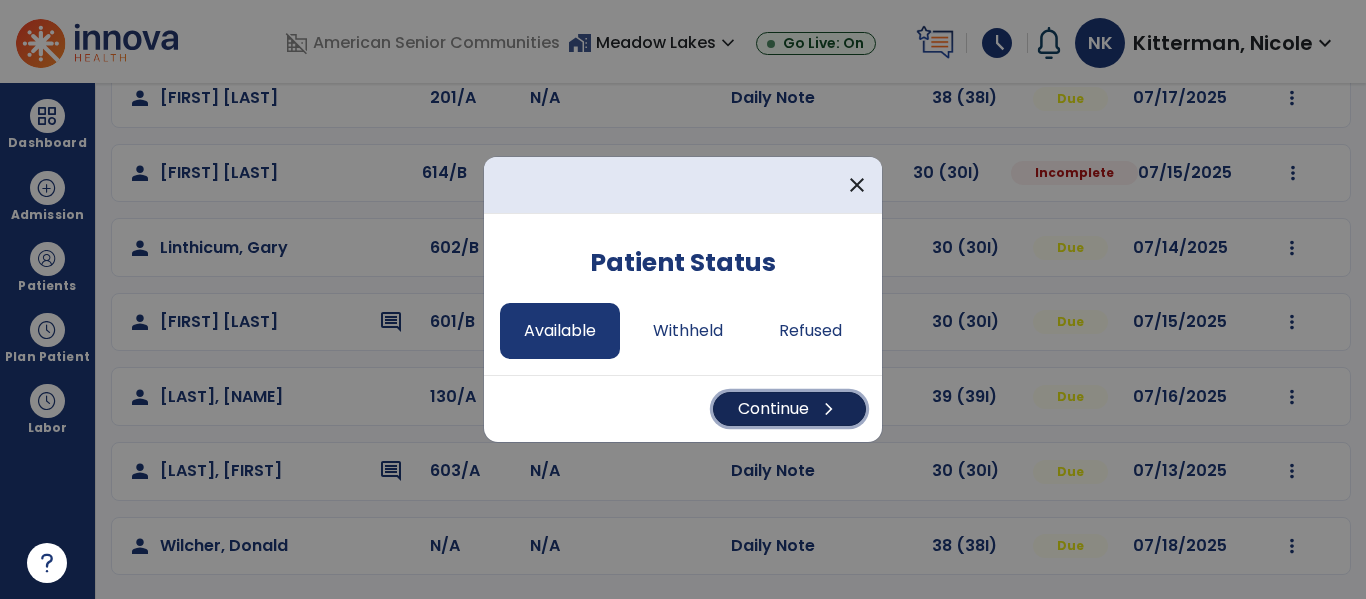 click on "Continue   chevron_right" at bounding box center (789, 409) 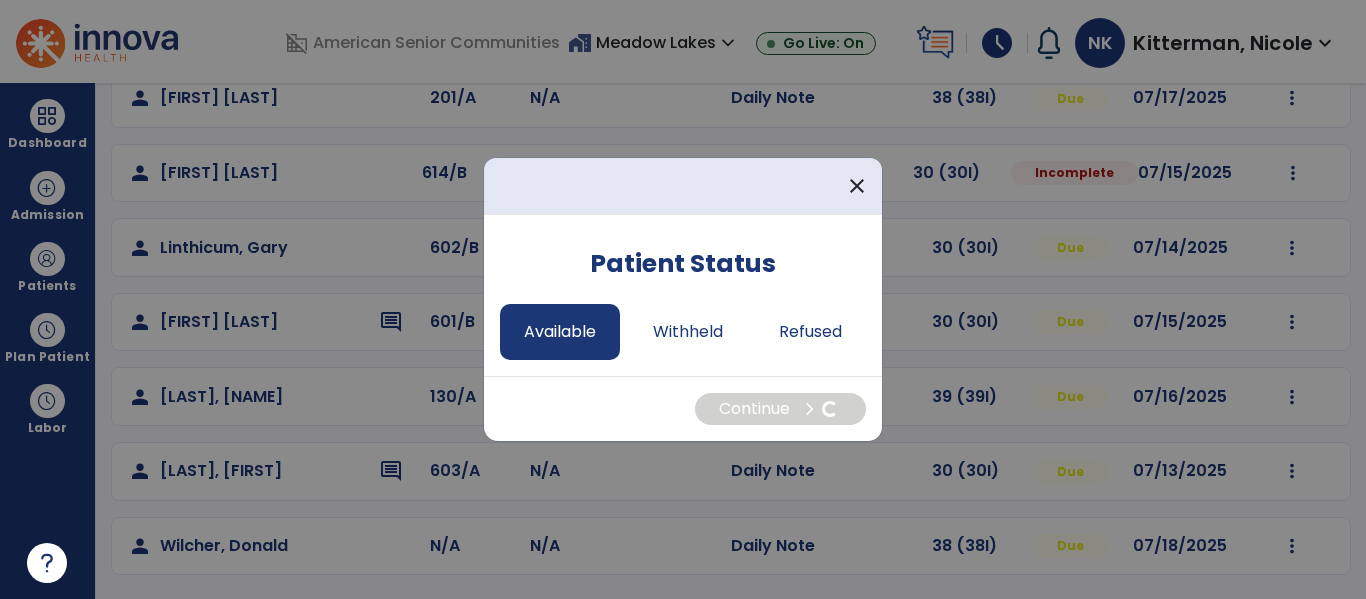 select on "*" 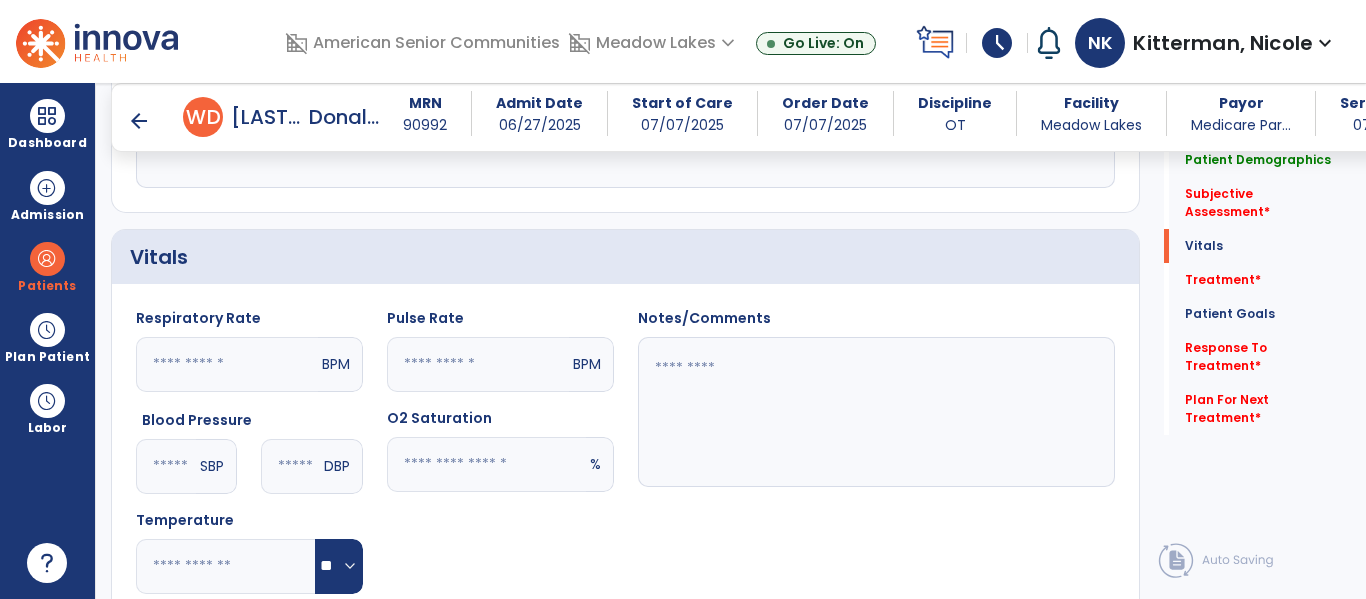 scroll, scrollTop: 703, scrollLeft: 0, axis: vertical 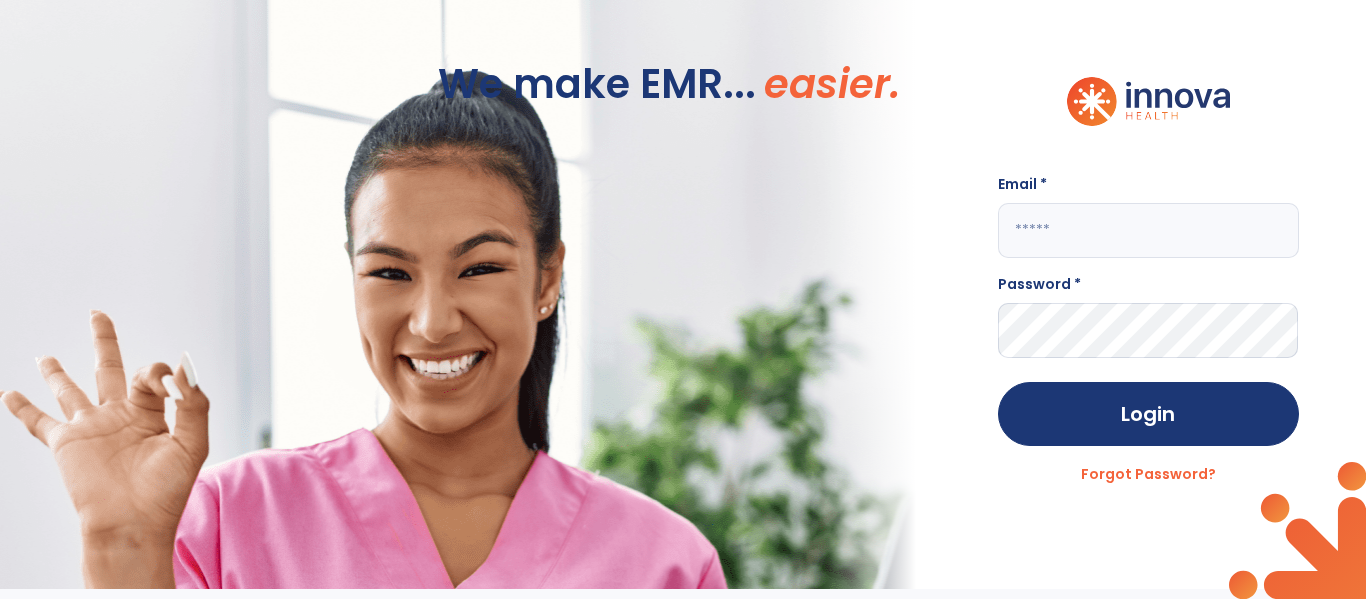 click 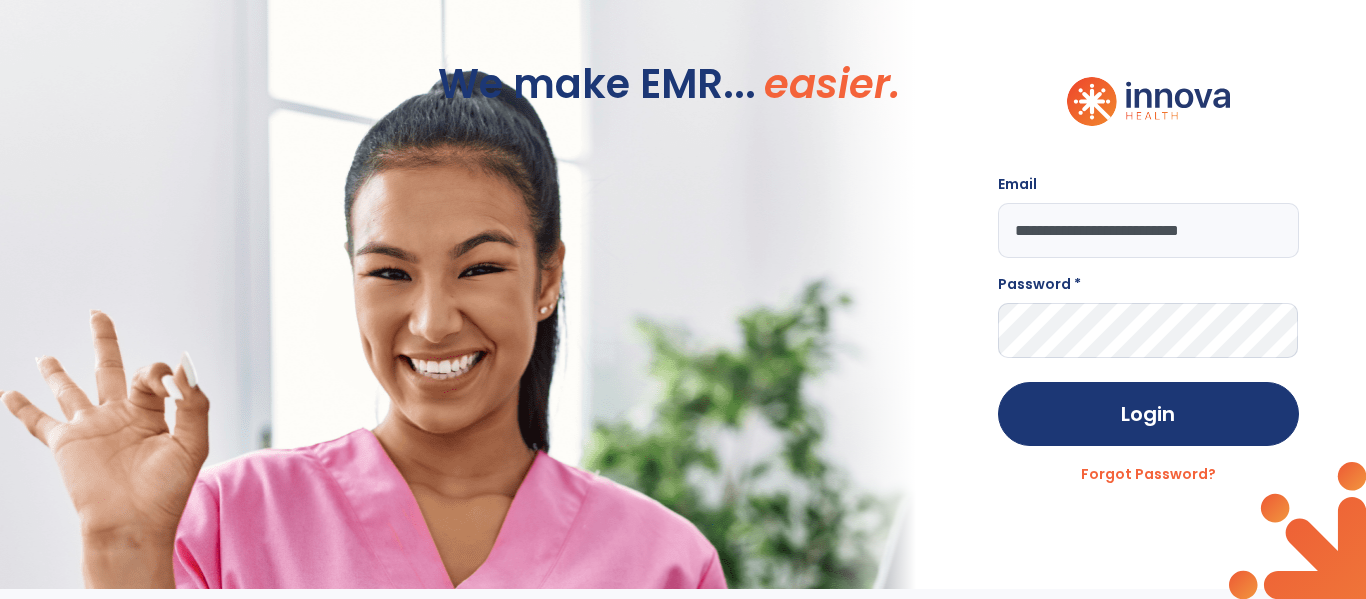 type on "**********" 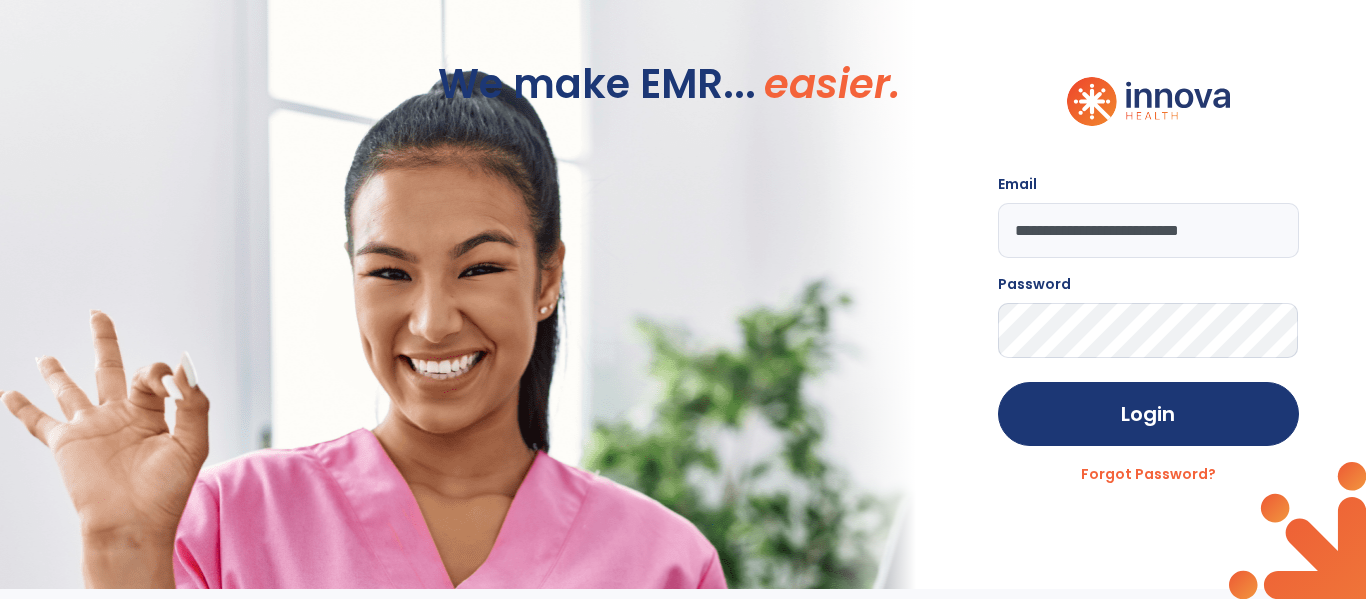 click on "Login" 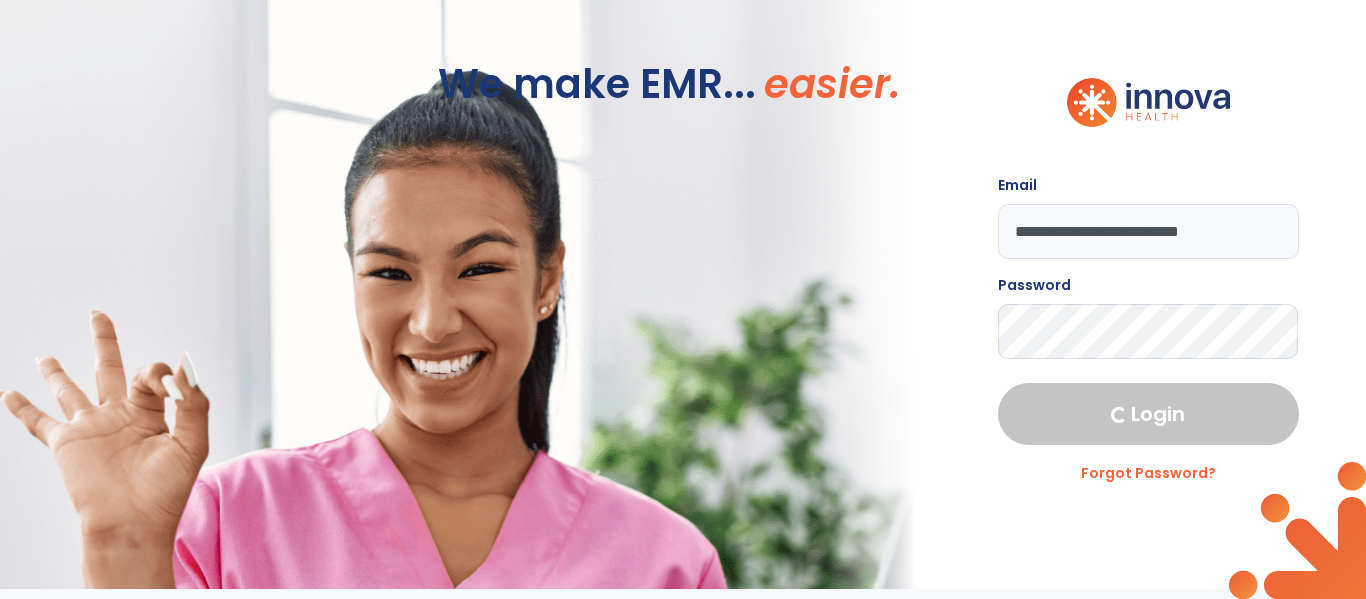 select on "****" 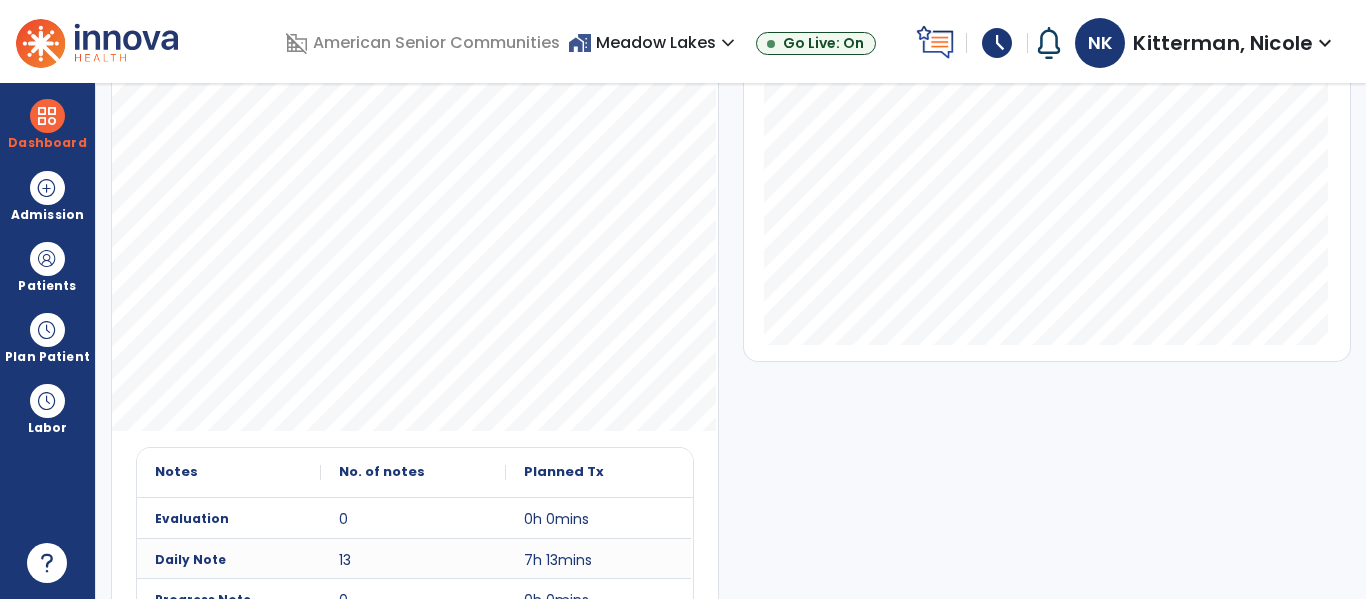 scroll, scrollTop: 451, scrollLeft: 0, axis: vertical 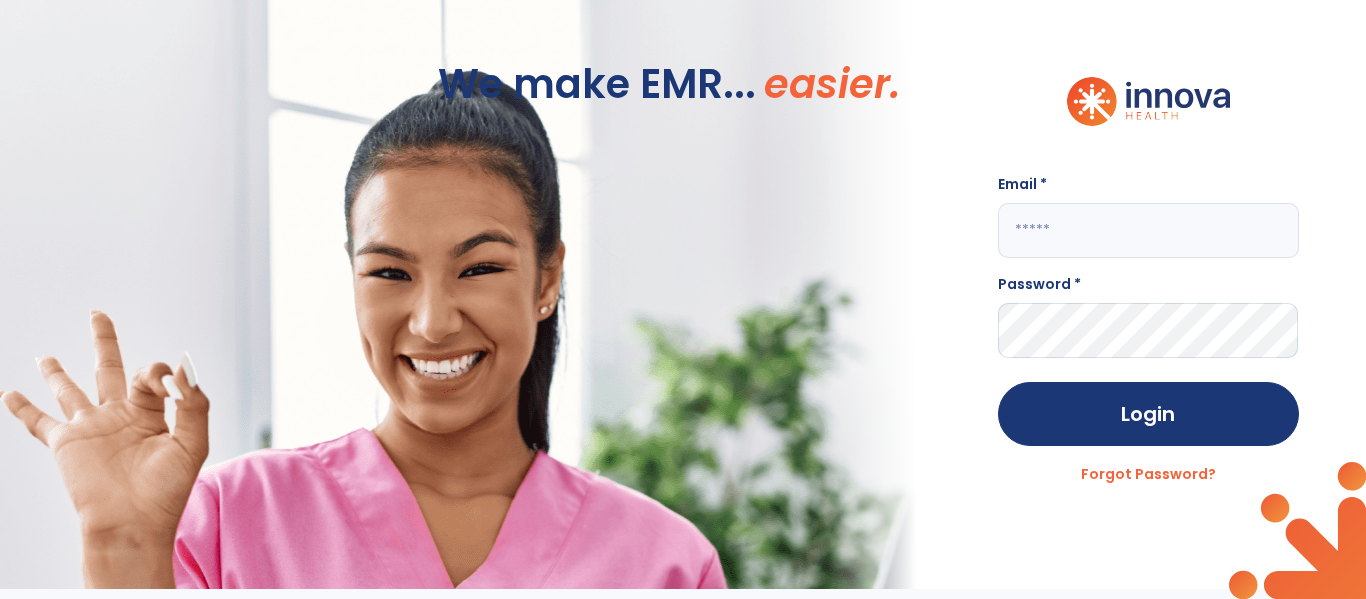 click 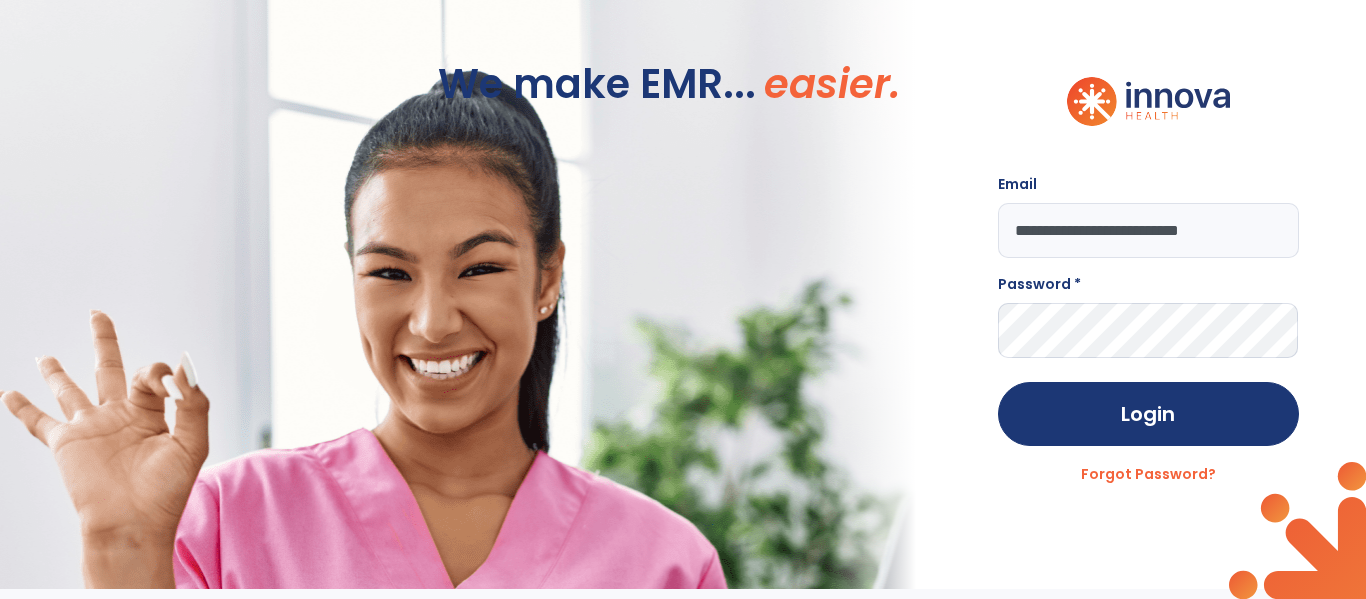 type on "**********" 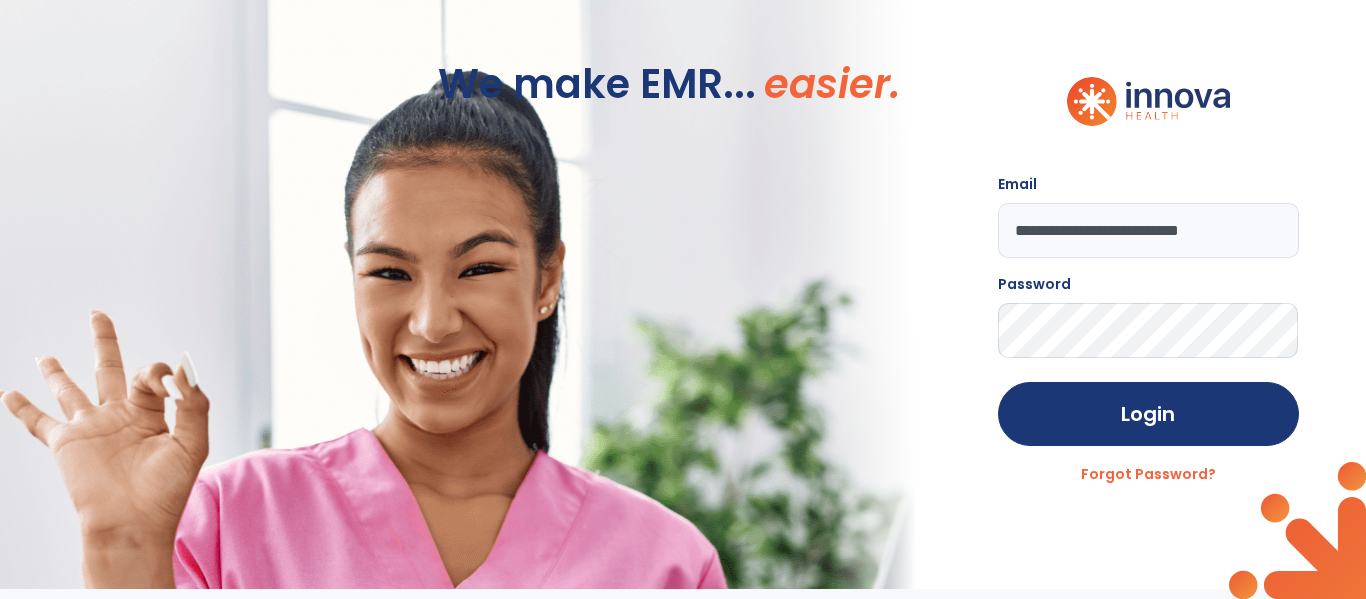 click on "Login" 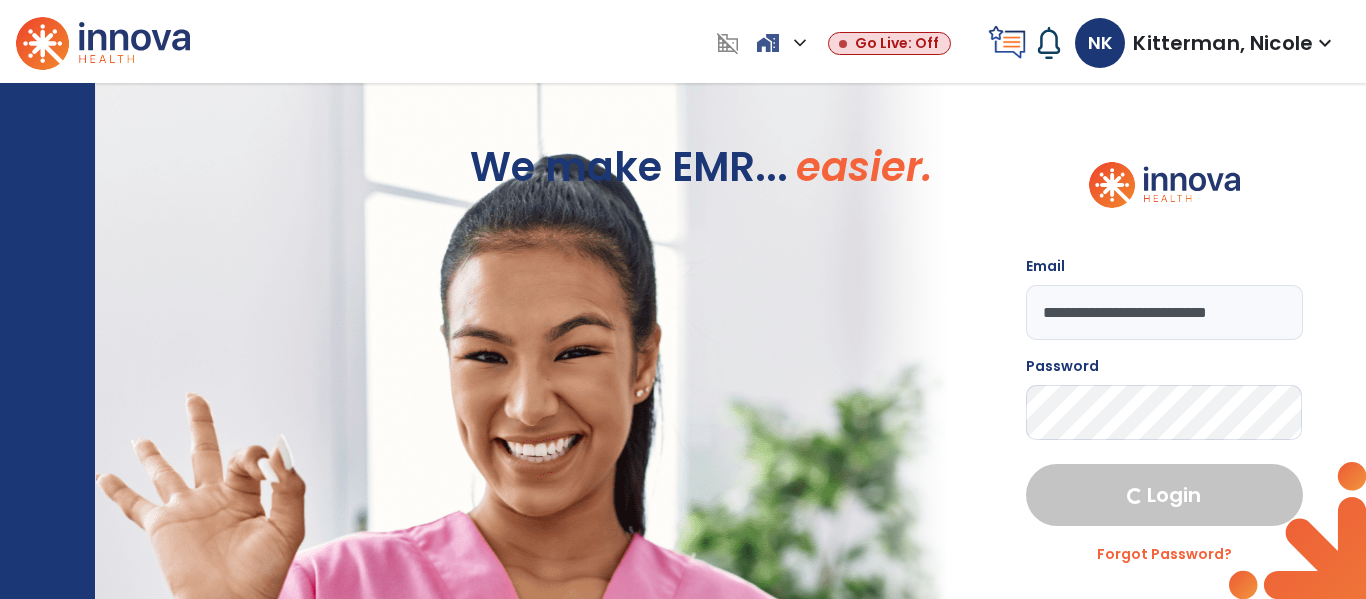 select on "****" 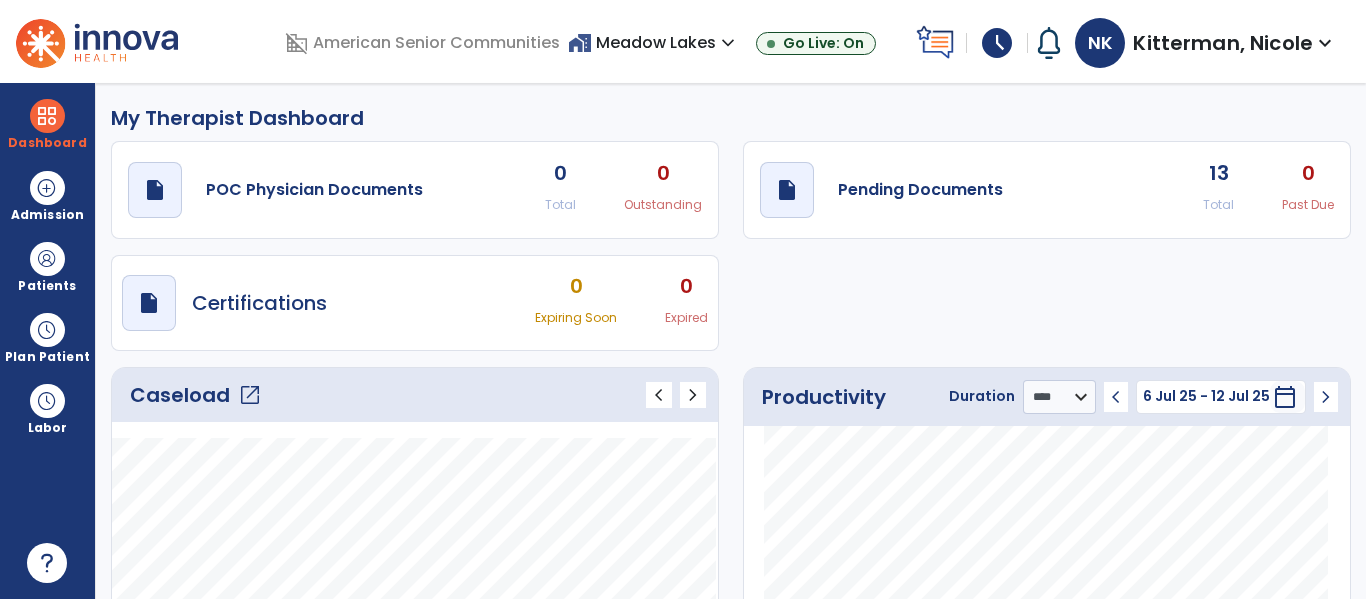 click on "open_in_new" 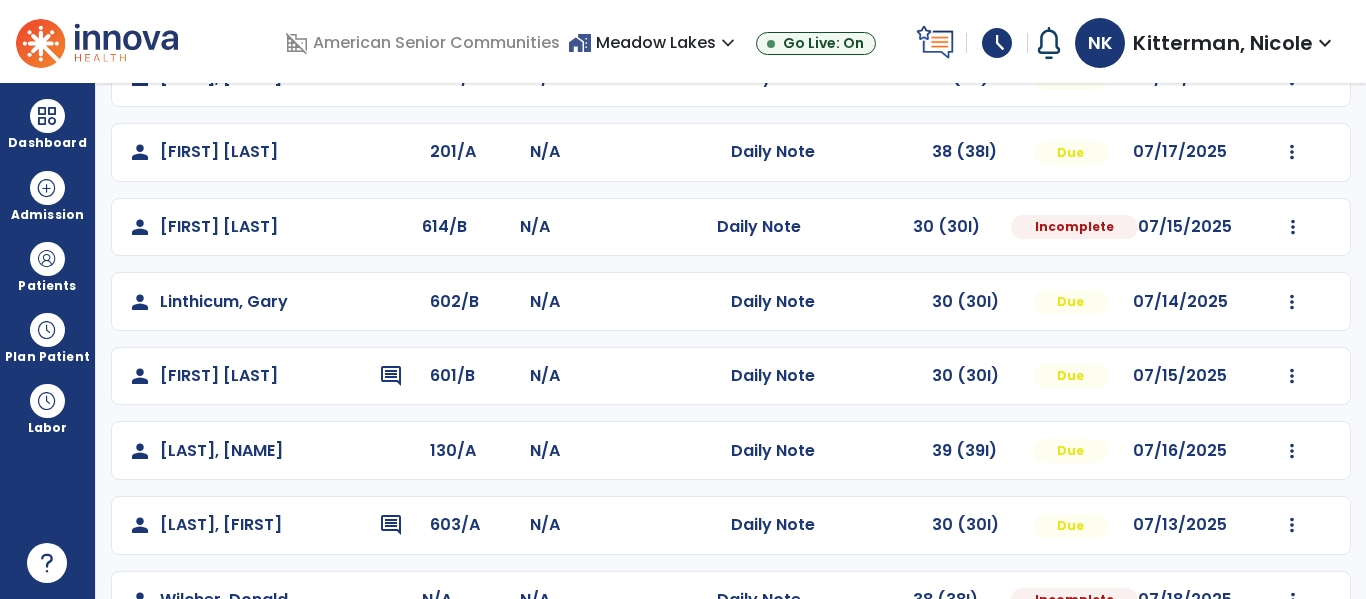 scroll, scrollTop: 708, scrollLeft: 0, axis: vertical 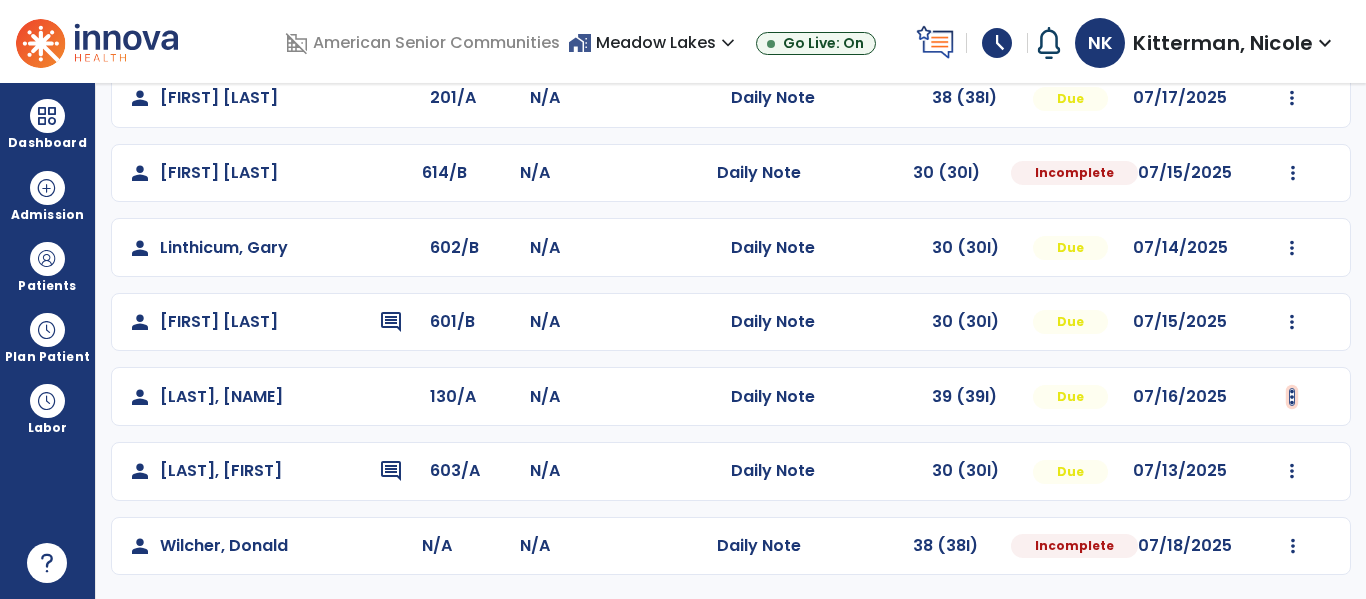 click at bounding box center [1292, -349] 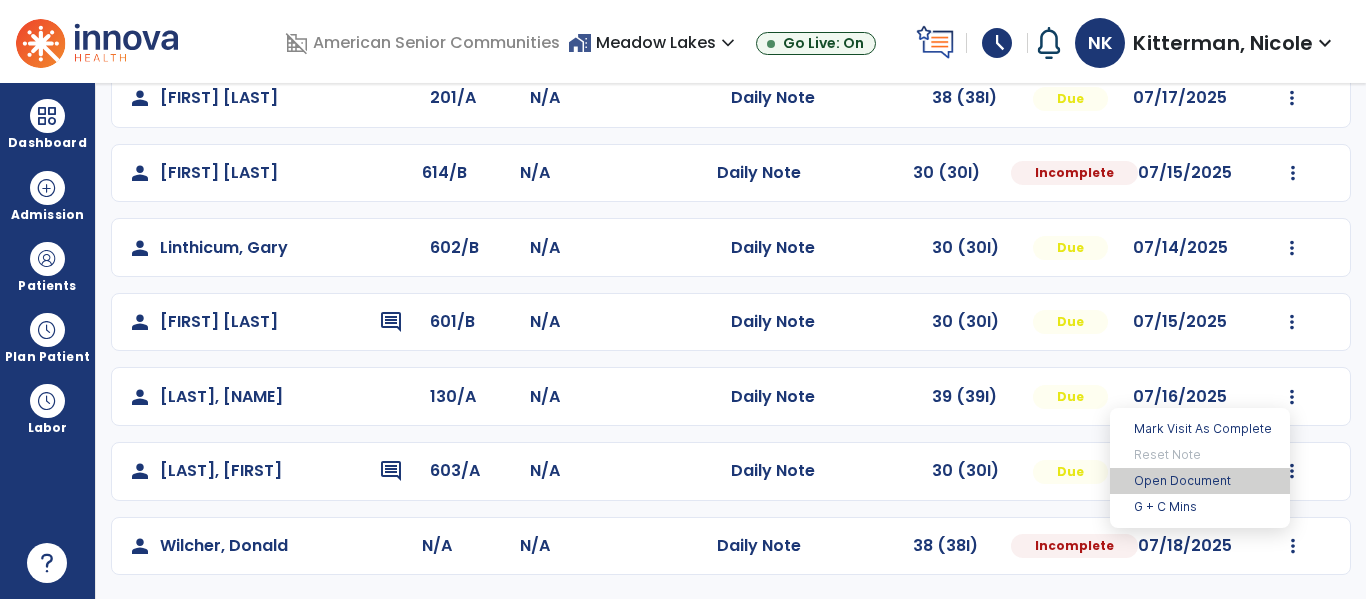 click on "Open Document" at bounding box center [1200, 481] 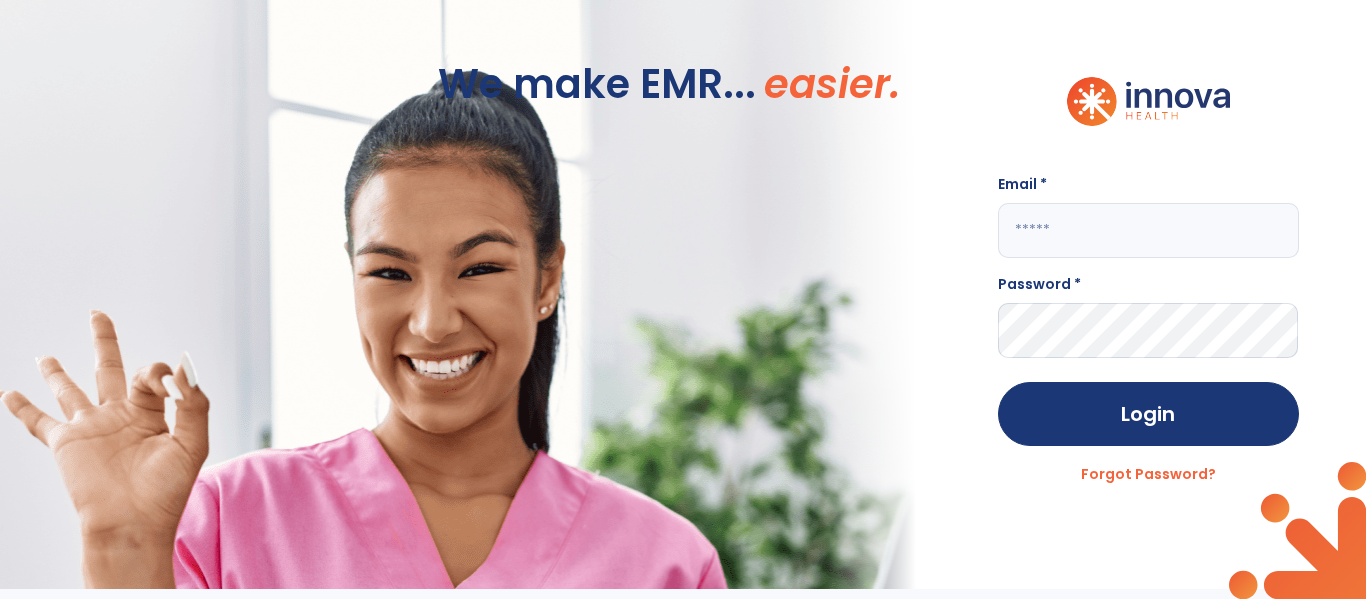 scroll, scrollTop: 0, scrollLeft: 0, axis: both 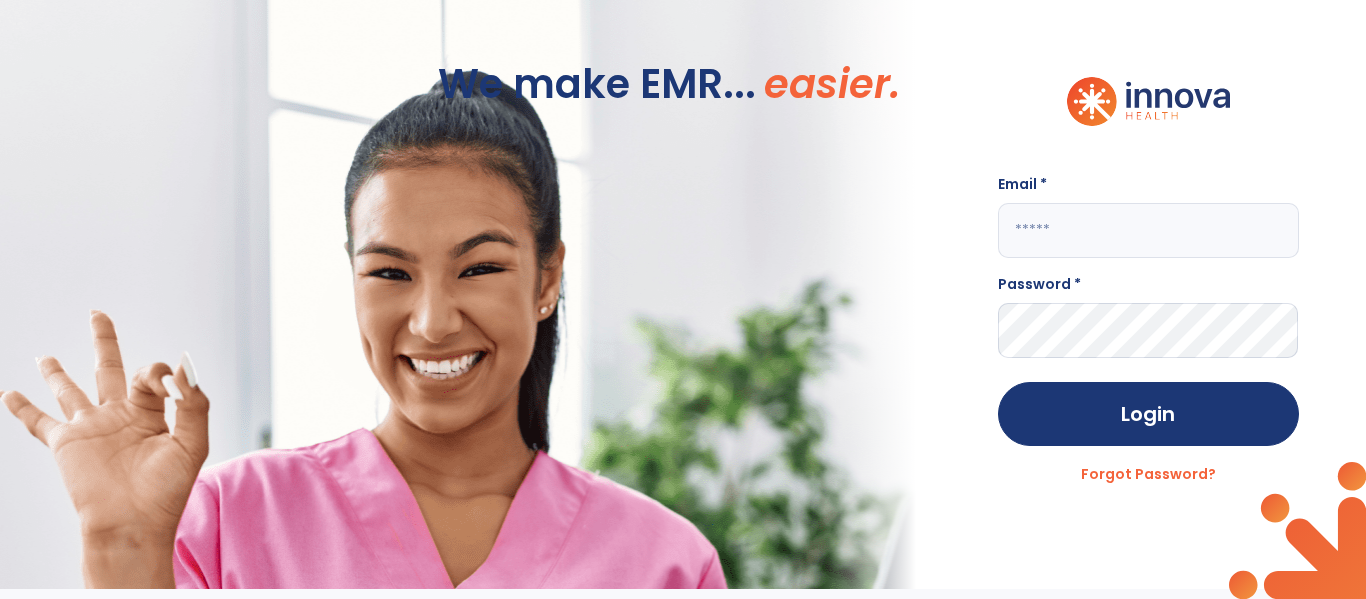 click 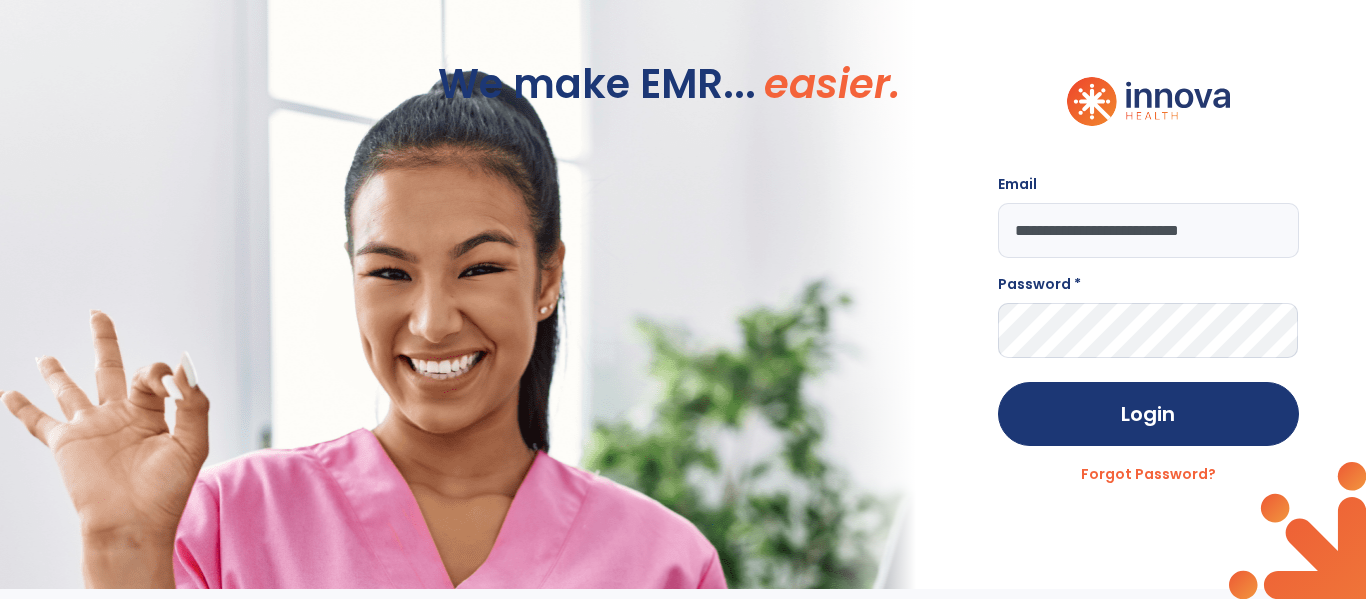 type on "**********" 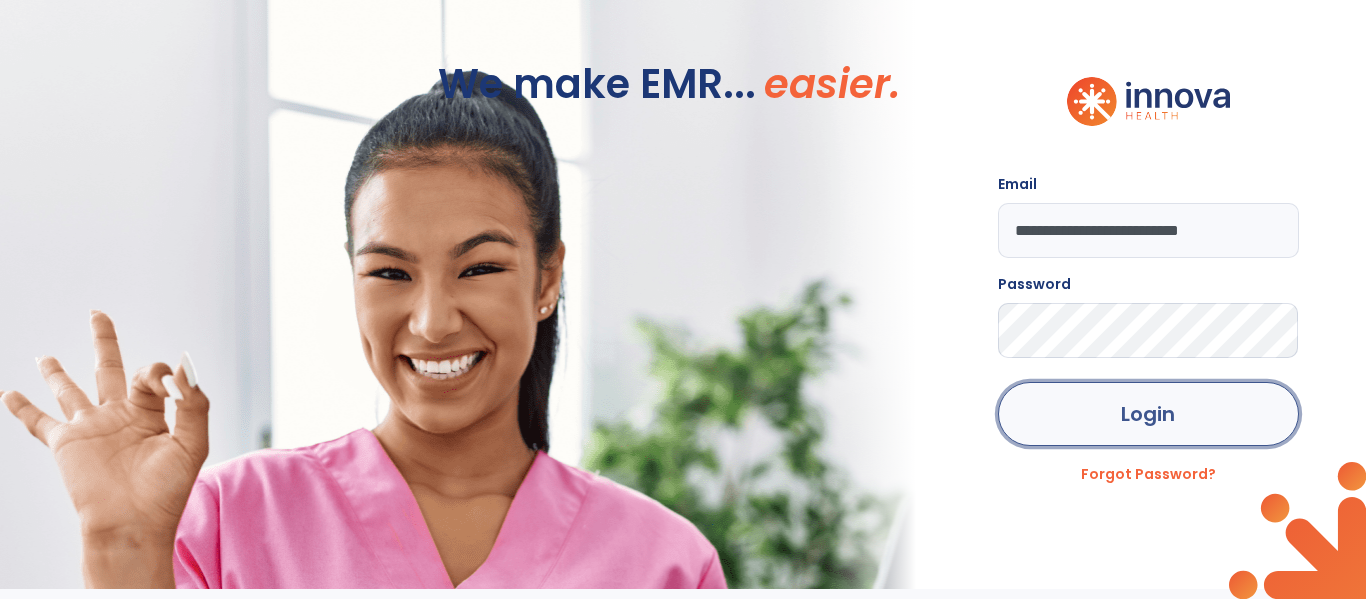 click on "Login" 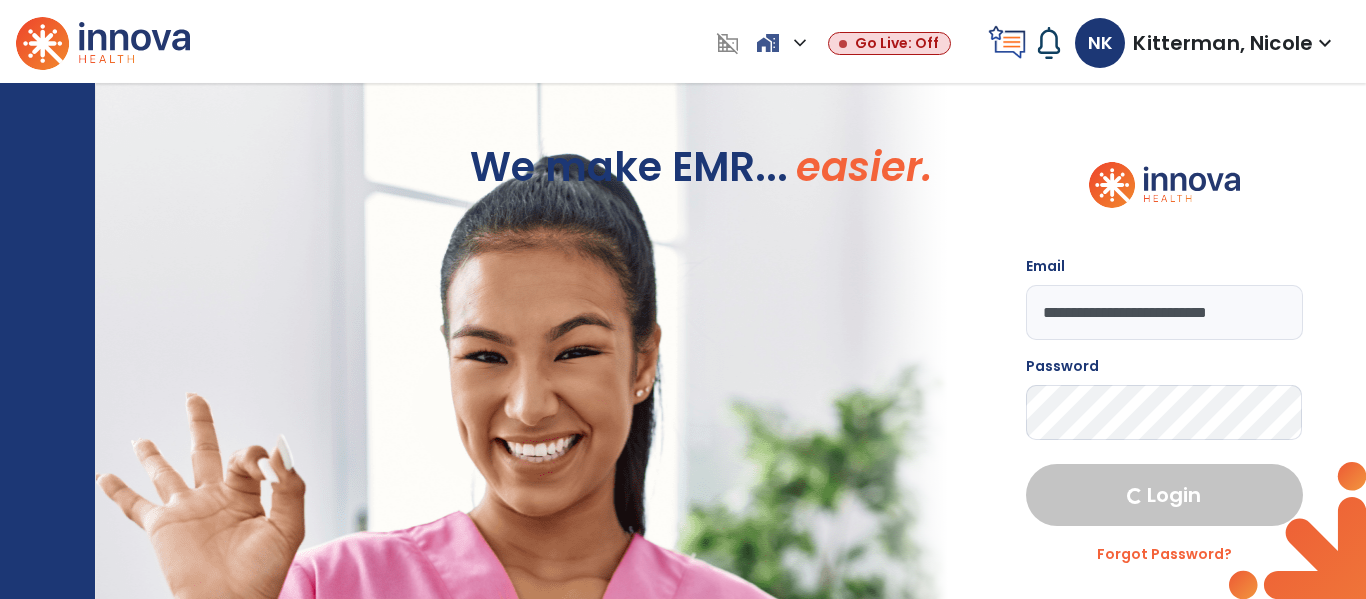 select on "****" 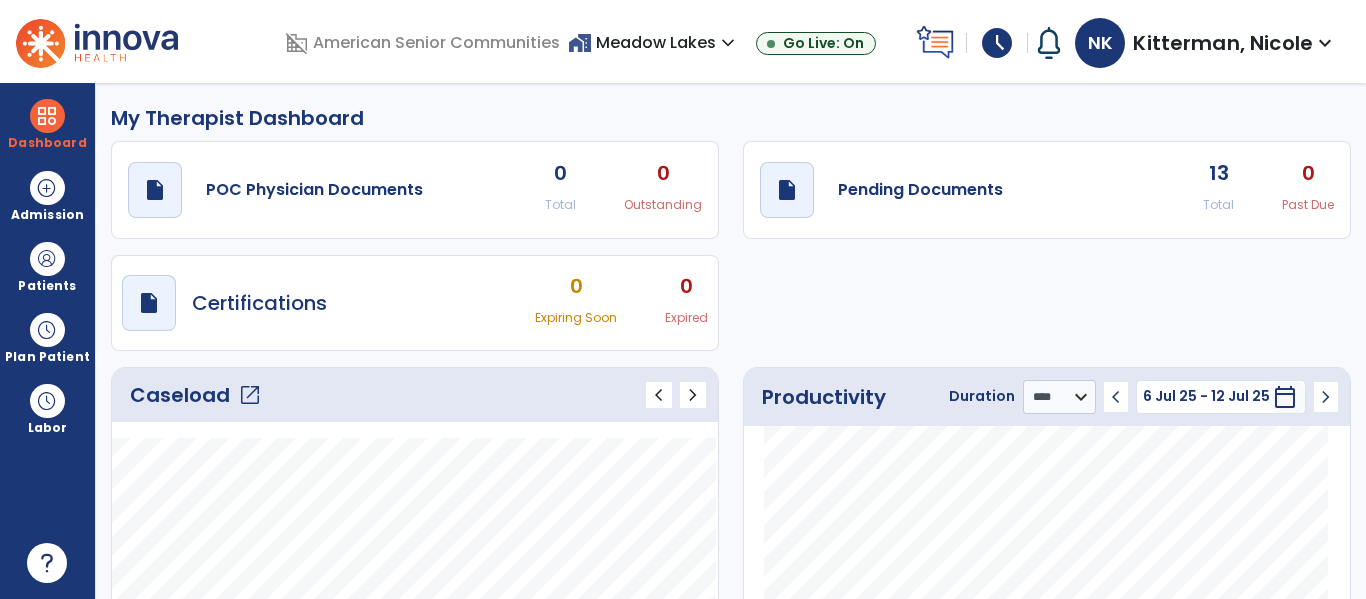click on "open_in_new" 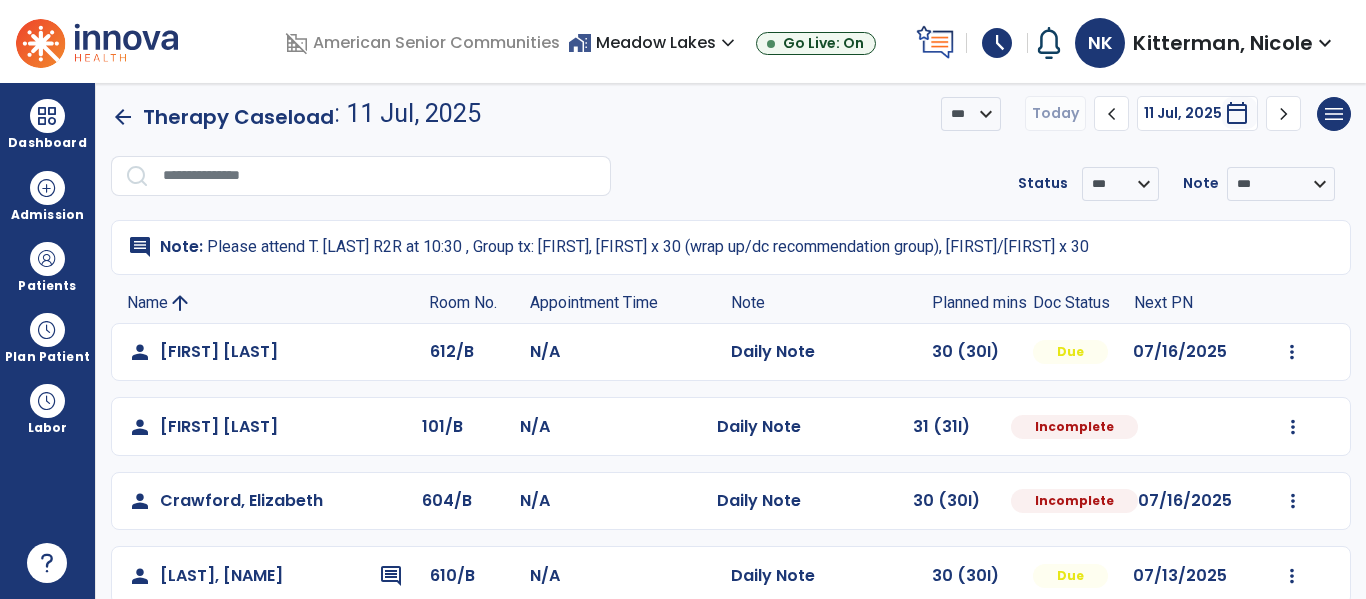 scroll, scrollTop: 8, scrollLeft: 0, axis: vertical 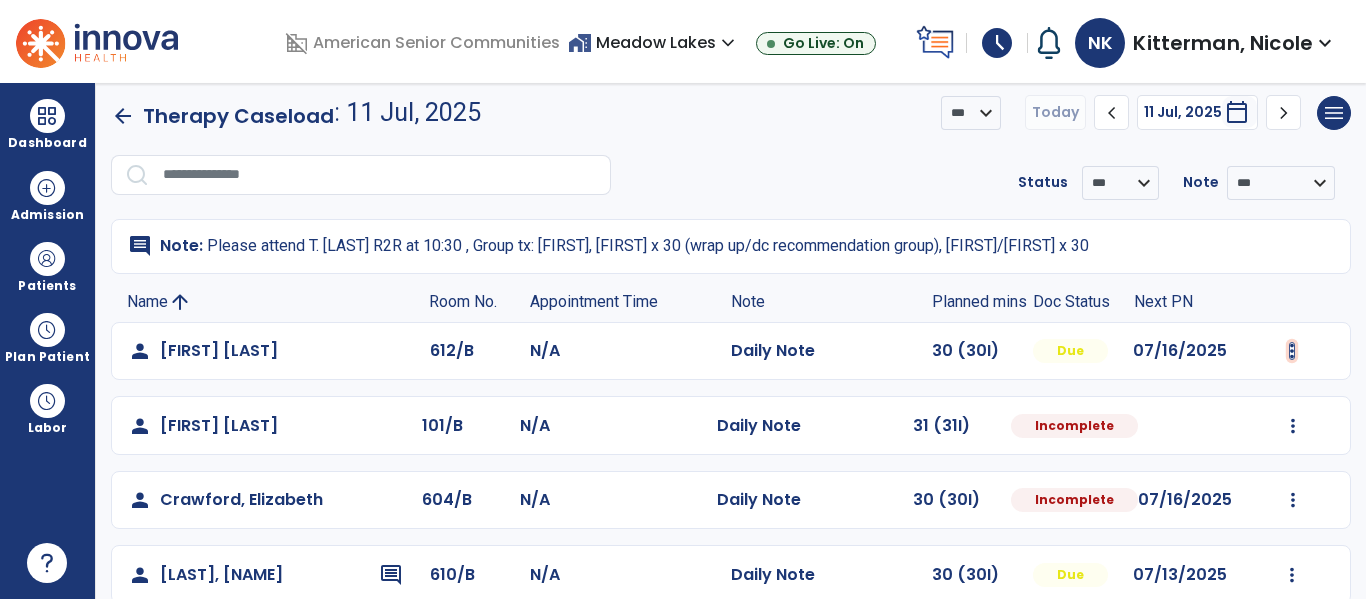 click at bounding box center (1292, 351) 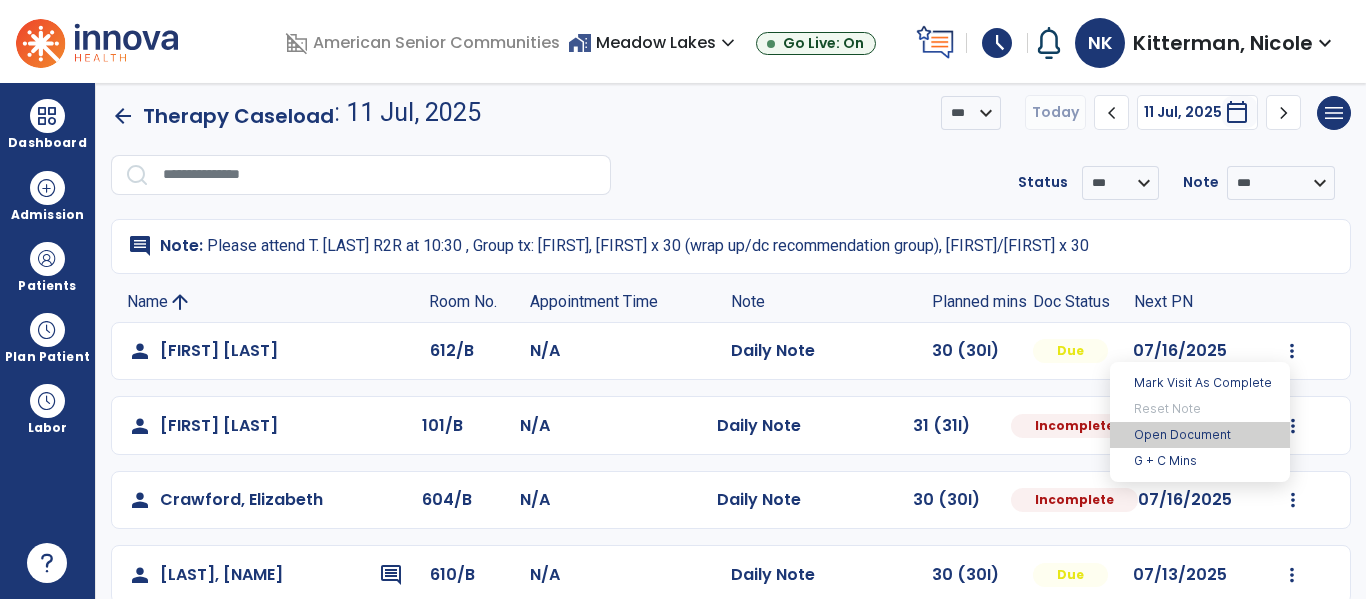 click on "Open Document" at bounding box center (1200, 435) 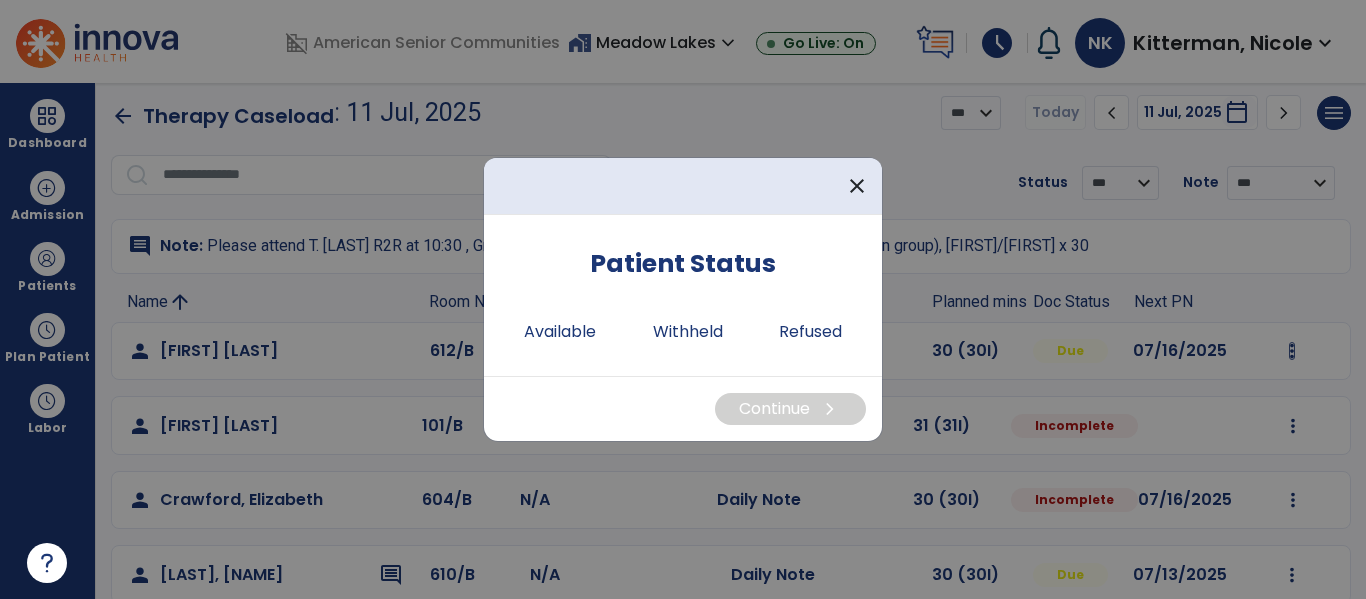 click at bounding box center (683, 299) 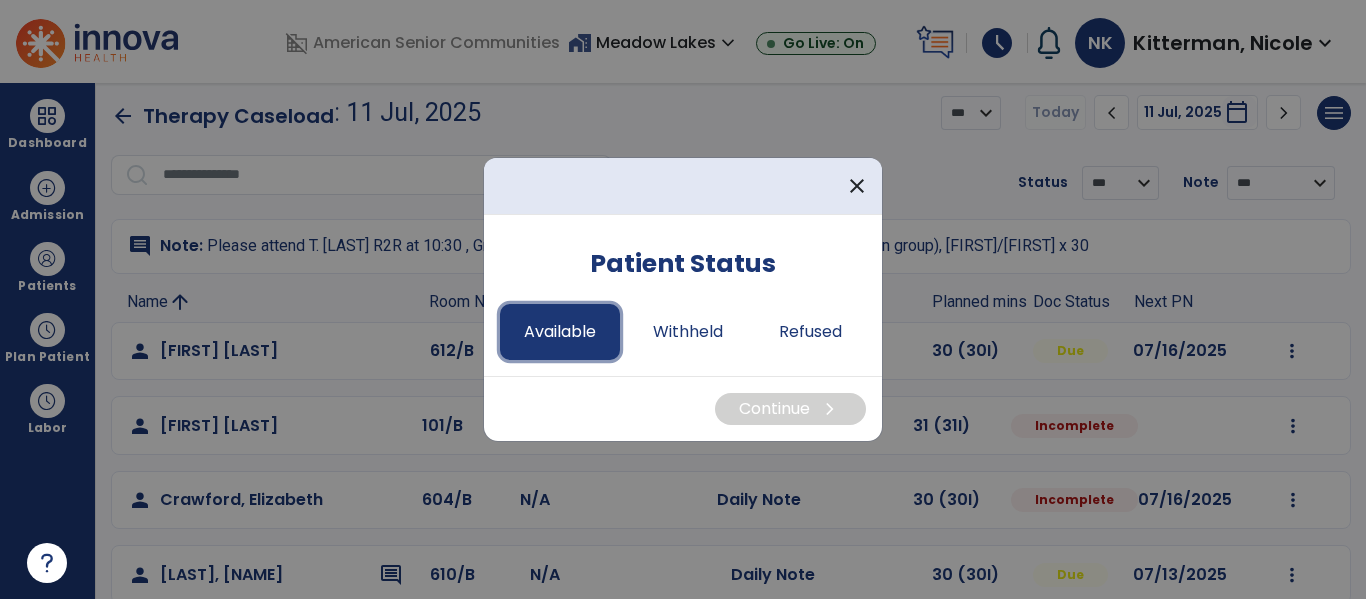 click on "Available" at bounding box center [560, 332] 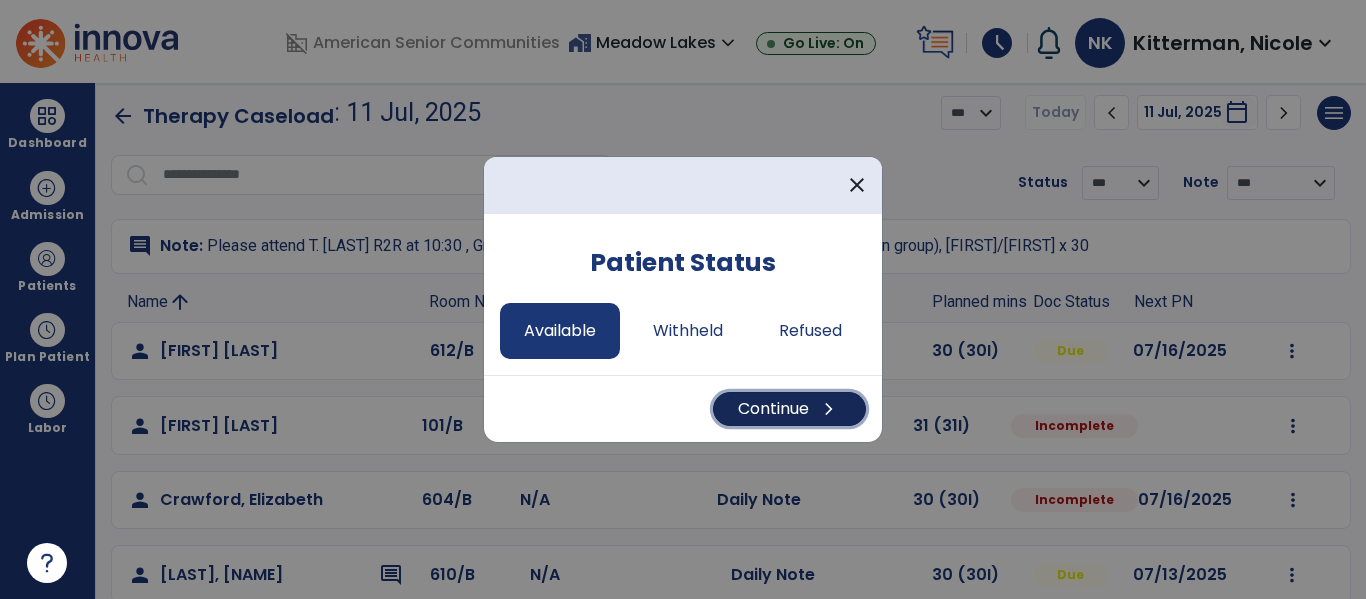 click on "Continue   chevron_right" at bounding box center (789, 409) 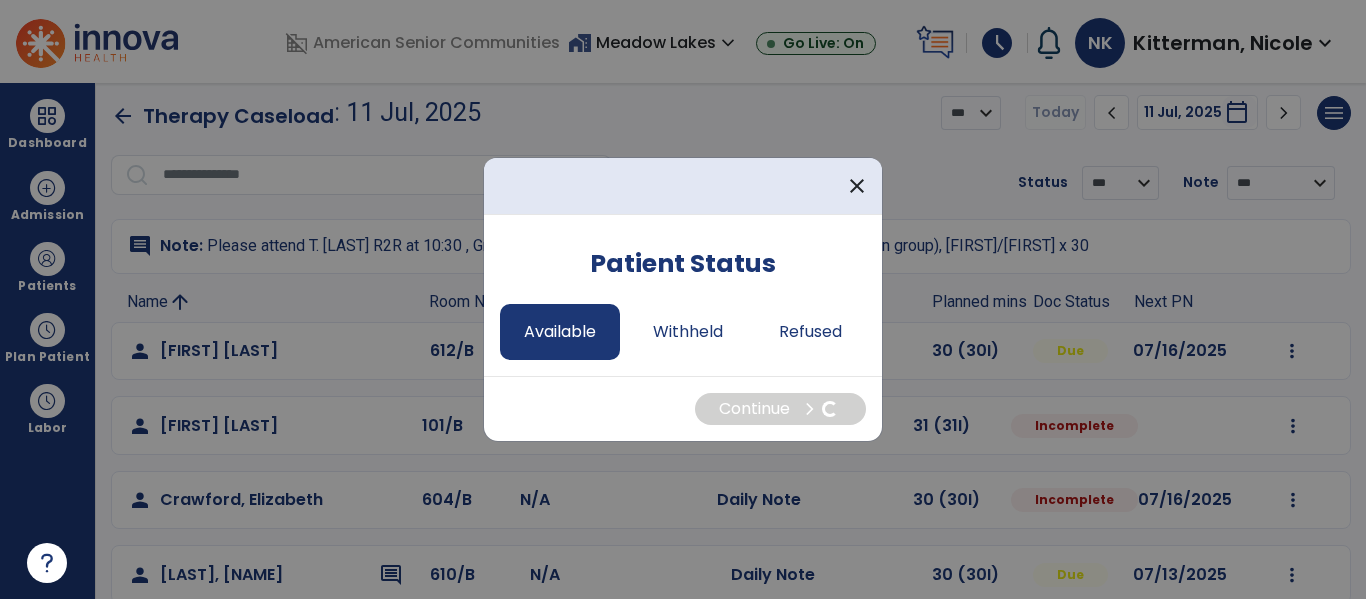 select on "*" 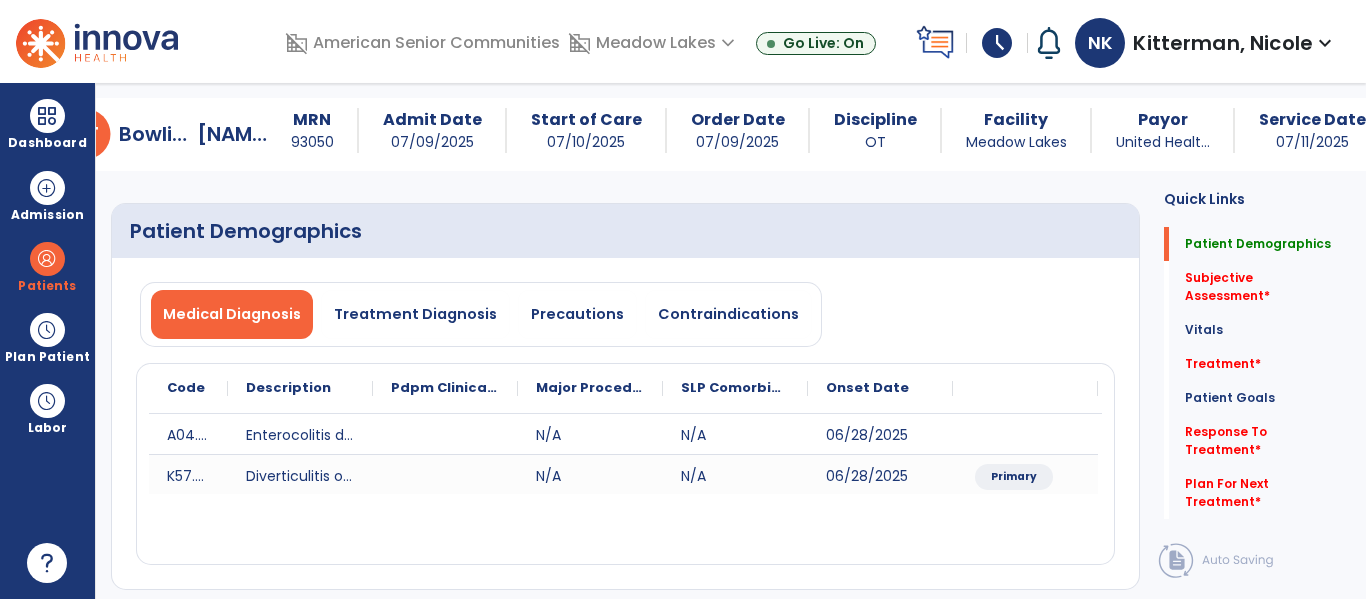 scroll, scrollTop: 31, scrollLeft: 0, axis: vertical 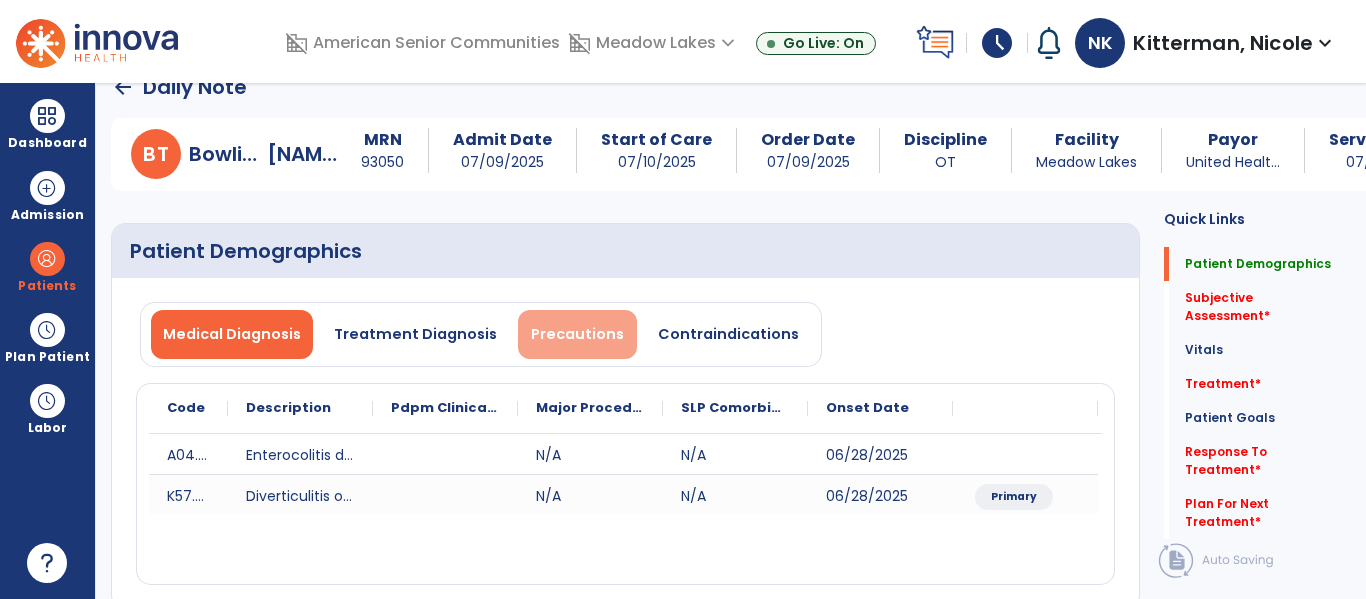 click on "Precautions" at bounding box center [577, 334] 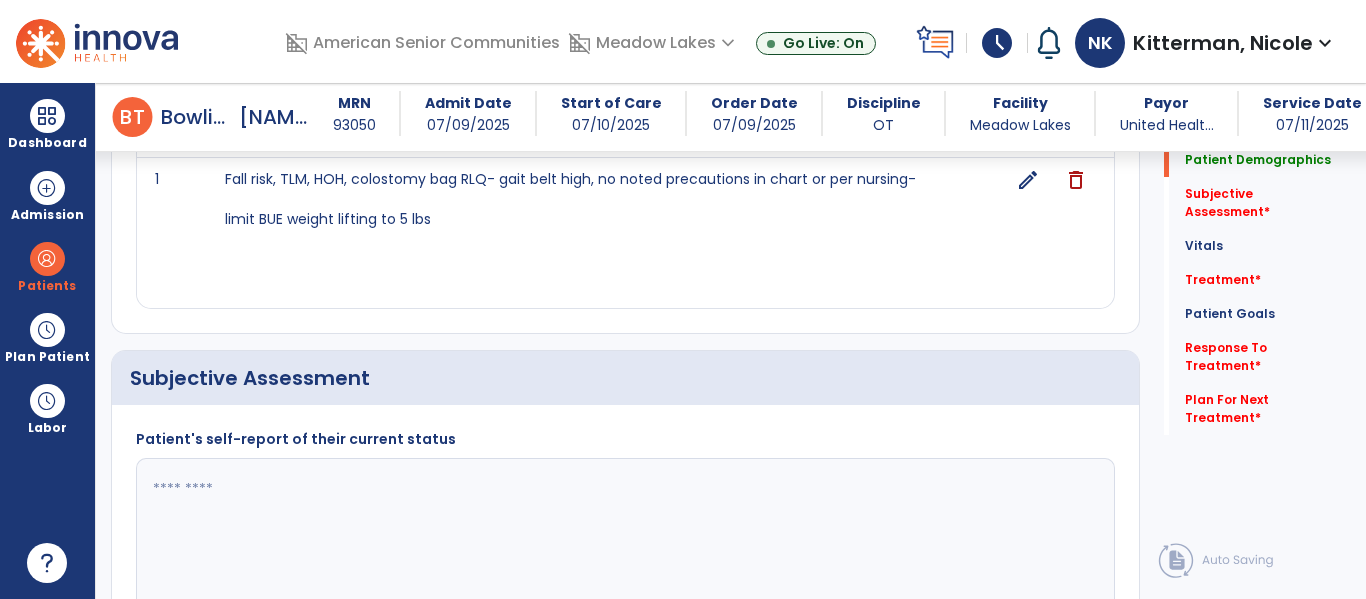scroll, scrollTop: 358, scrollLeft: 0, axis: vertical 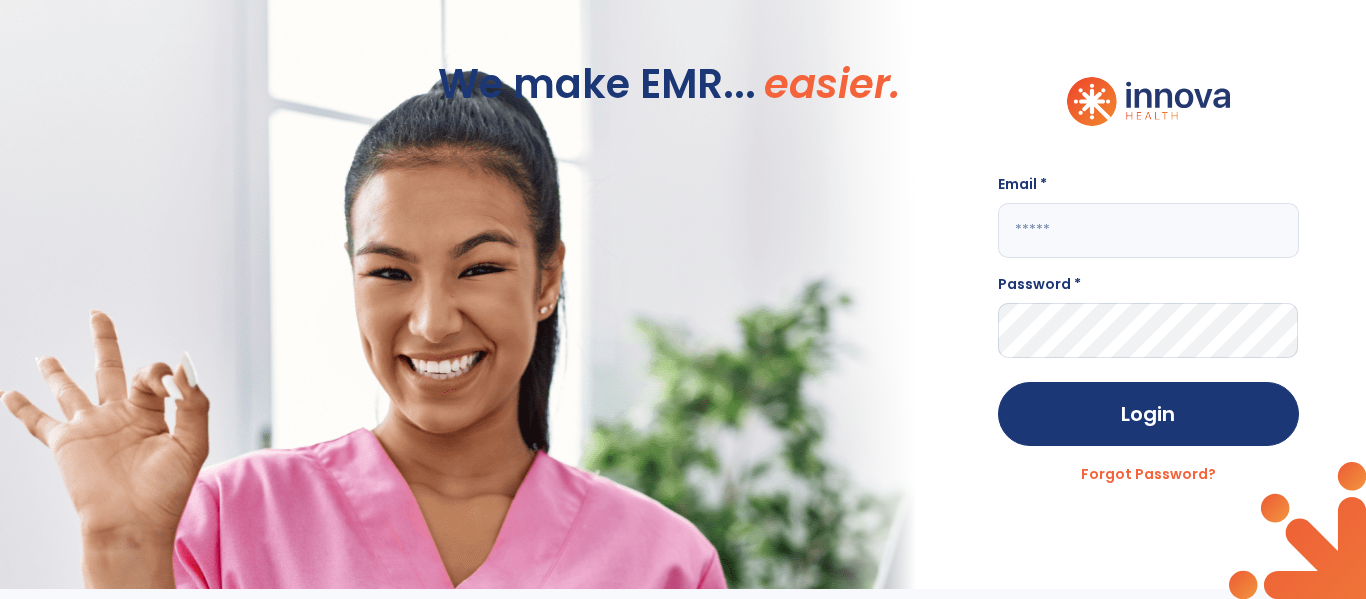 click 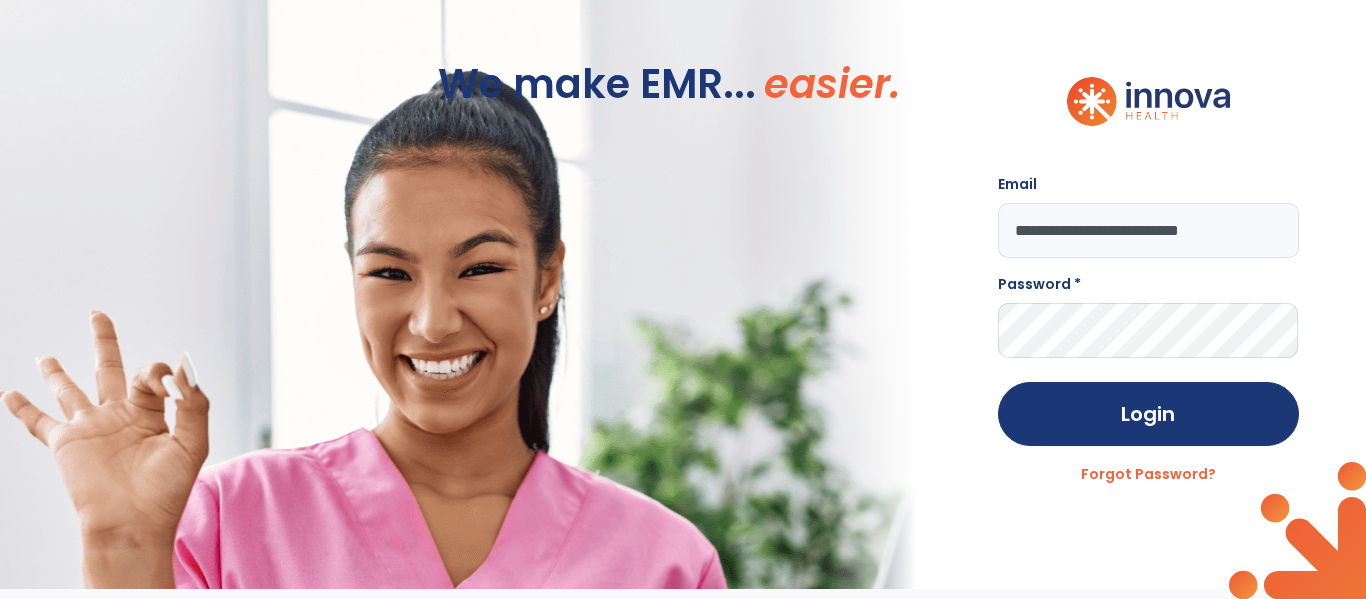 type on "**********" 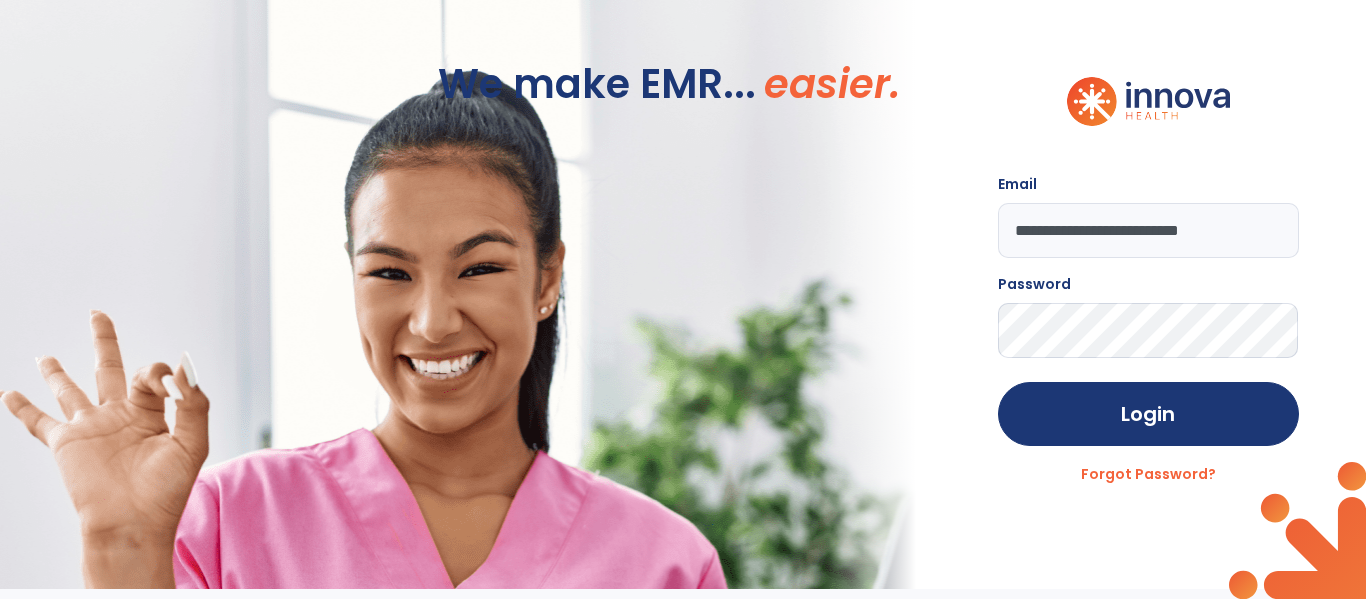 click on "Login" 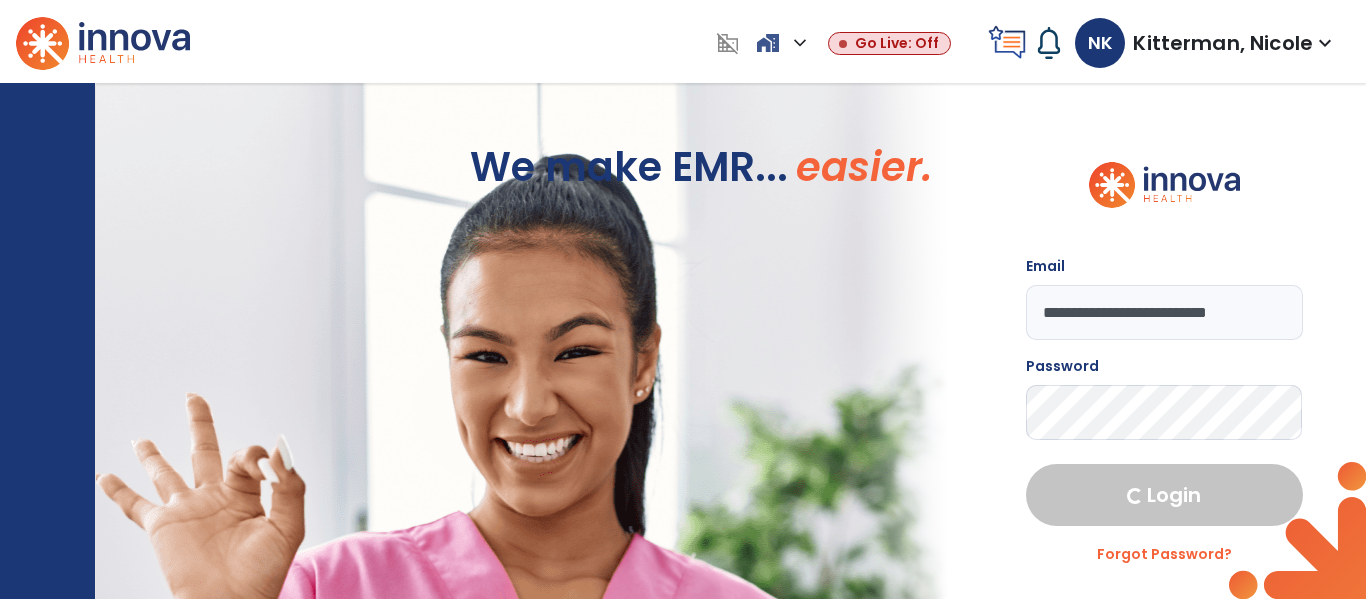 select on "****" 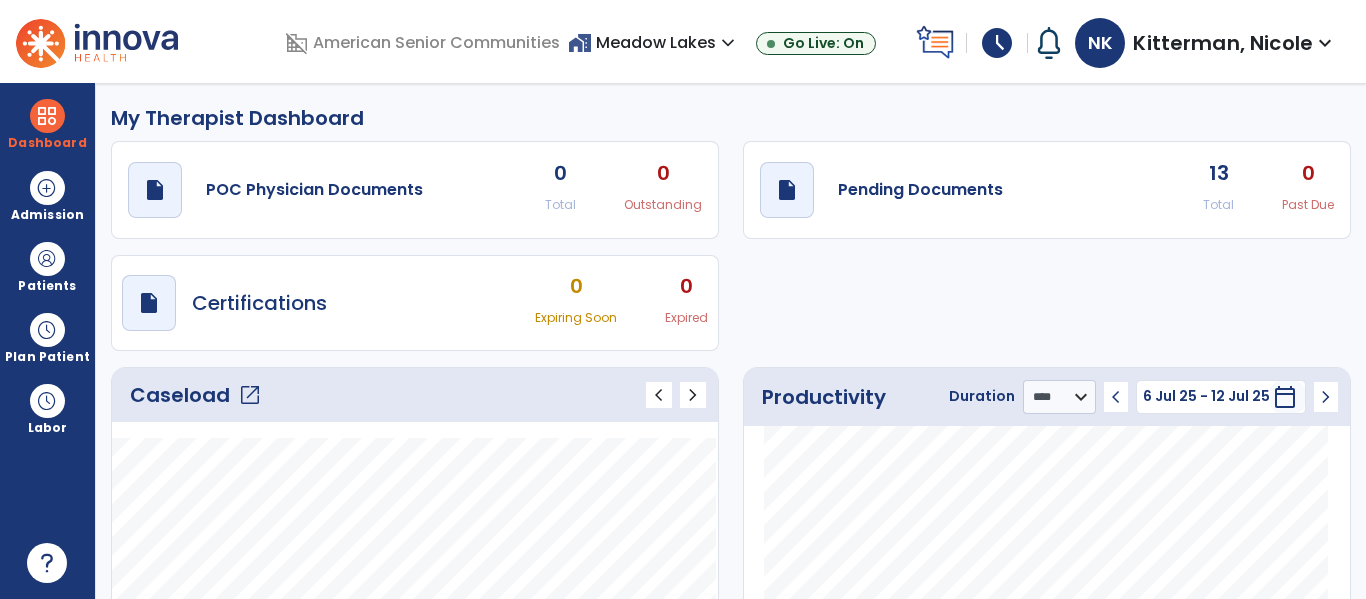 click on "open_in_new" 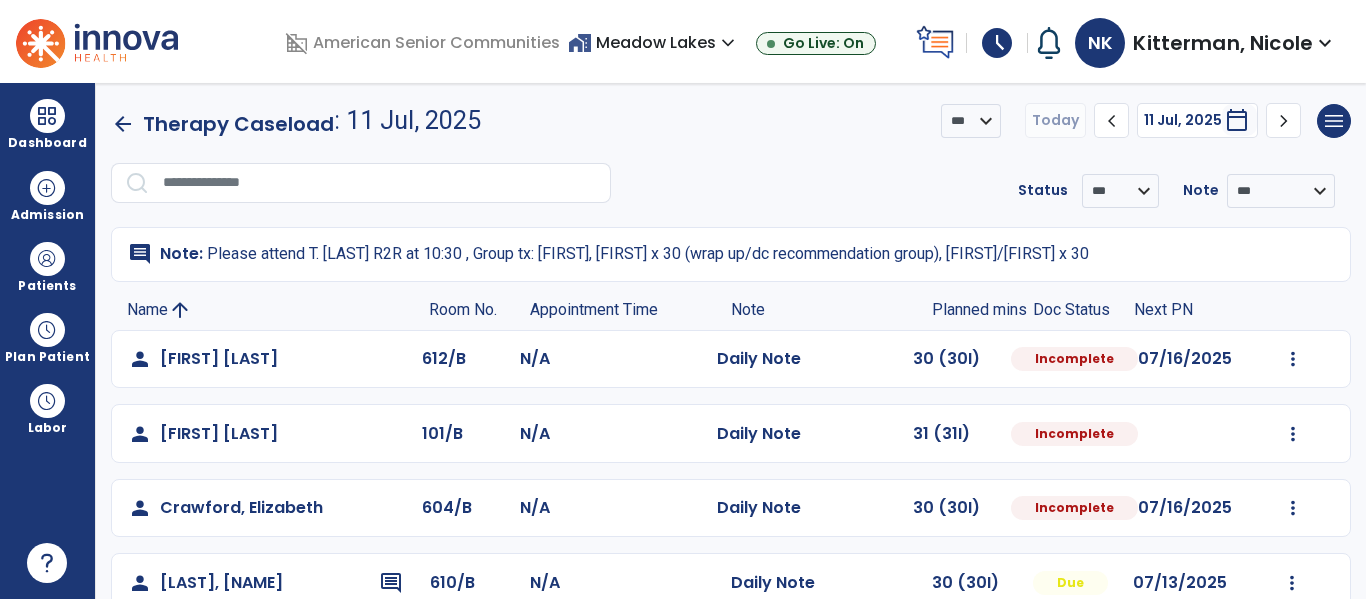 click on "N/A" 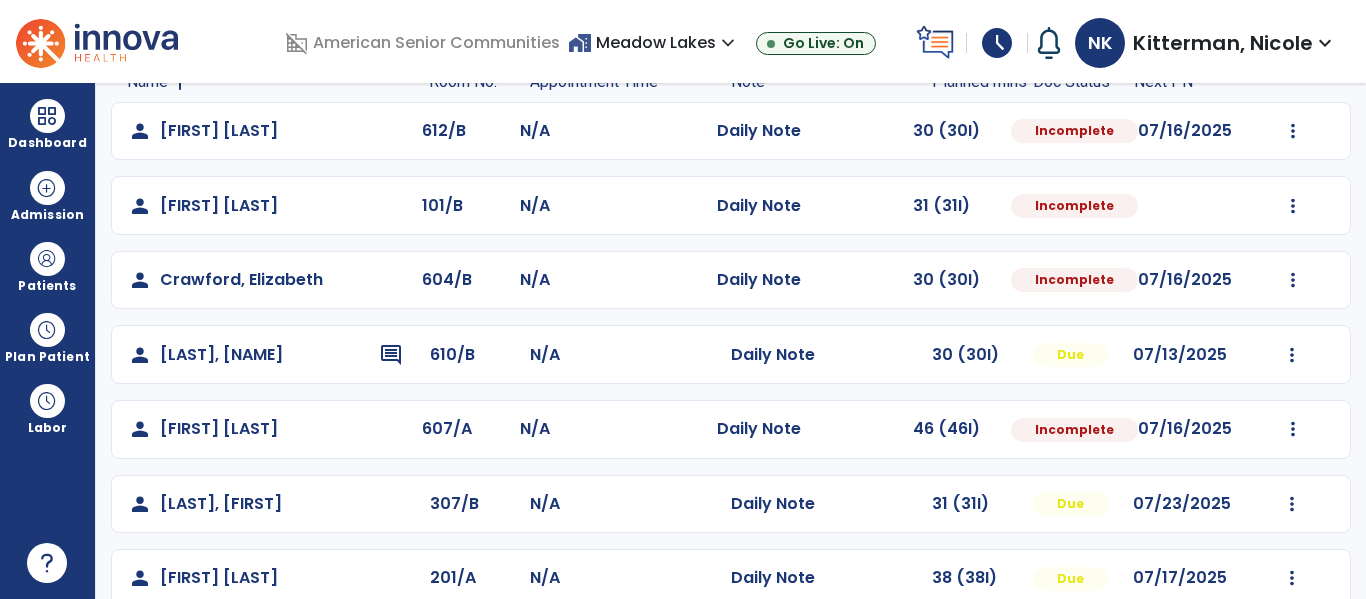 scroll, scrollTop: 226, scrollLeft: 0, axis: vertical 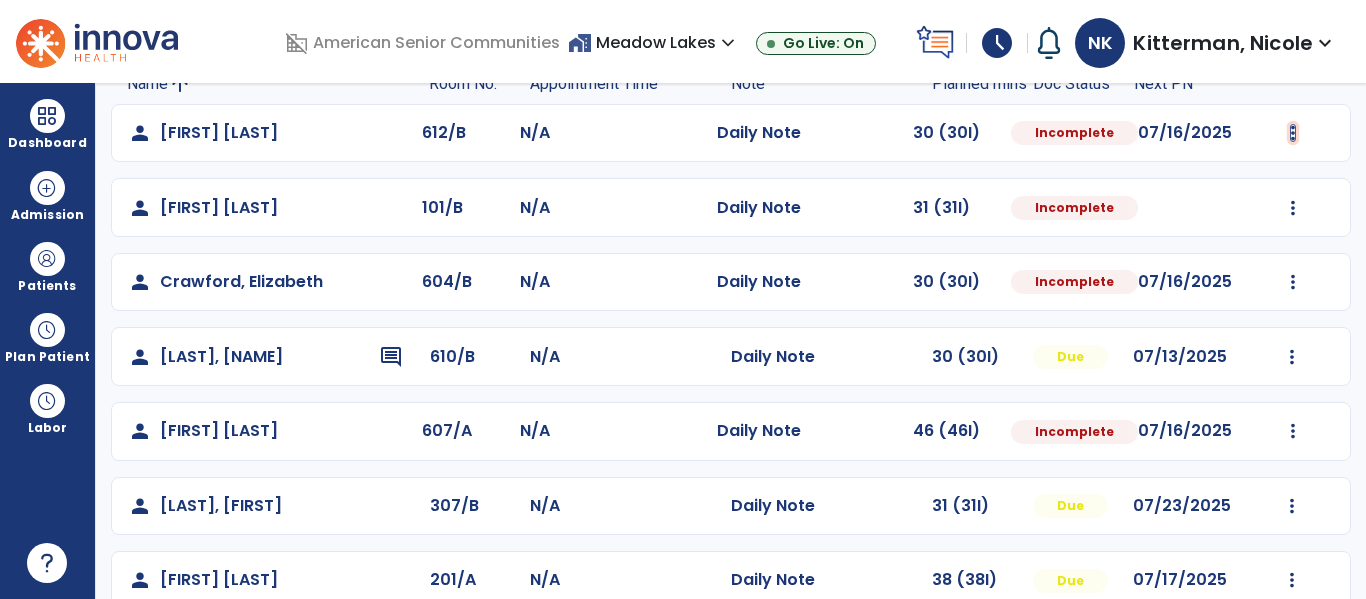 click at bounding box center [1293, 133] 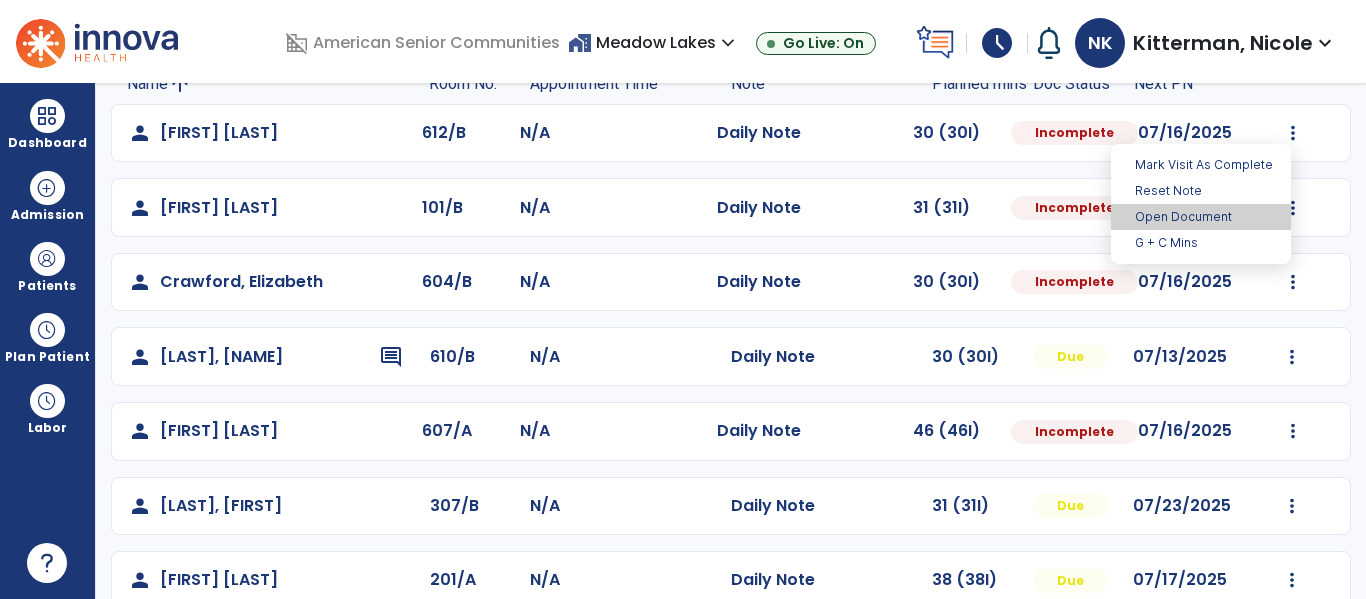 click on "Open Document" at bounding box center (1201, 217) 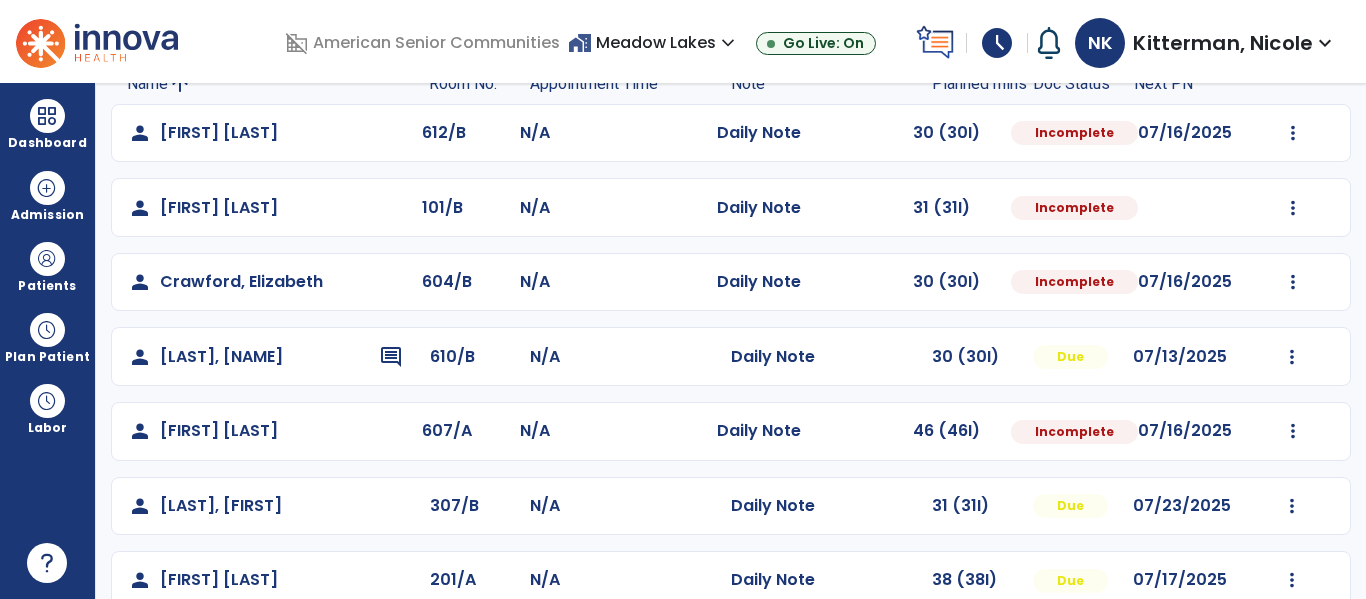 select on "*" 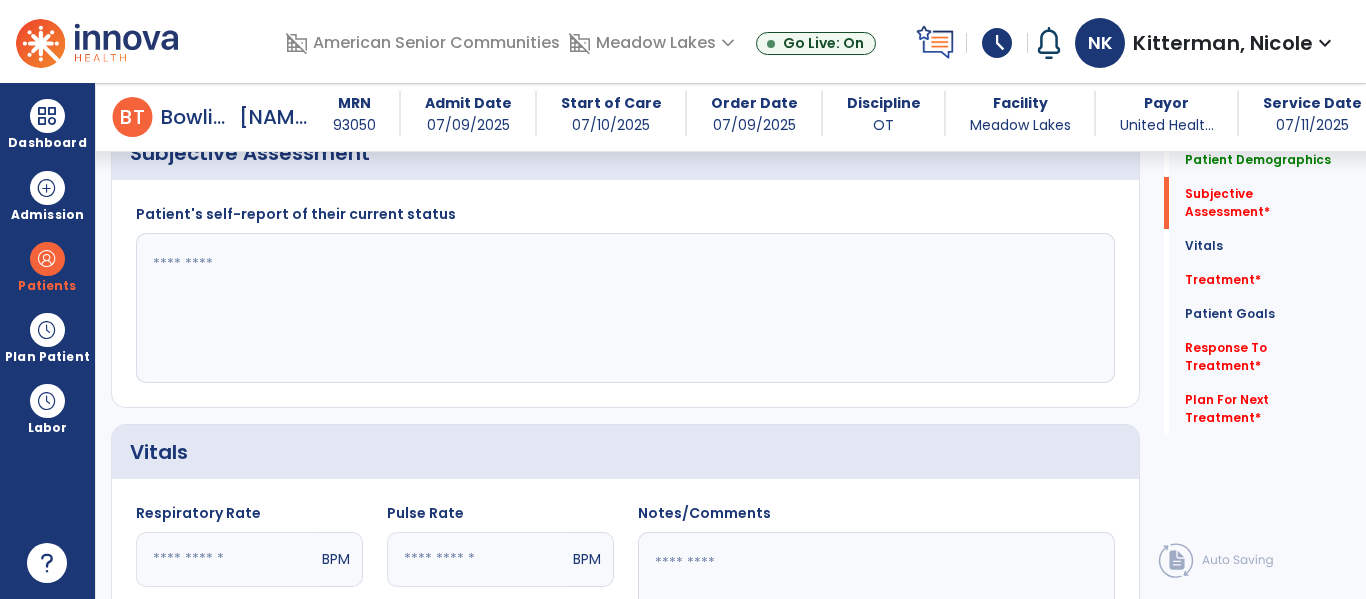 scroll, scrollTop: 505, scrollLeft: 0, axis: vertical 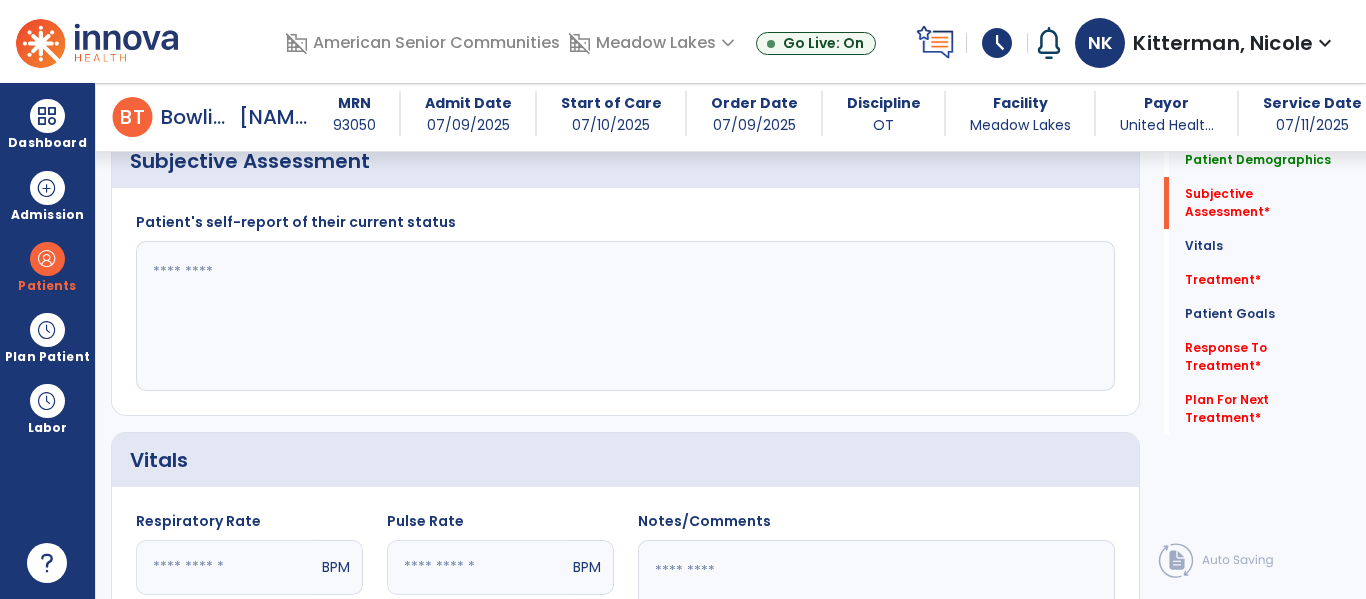 click 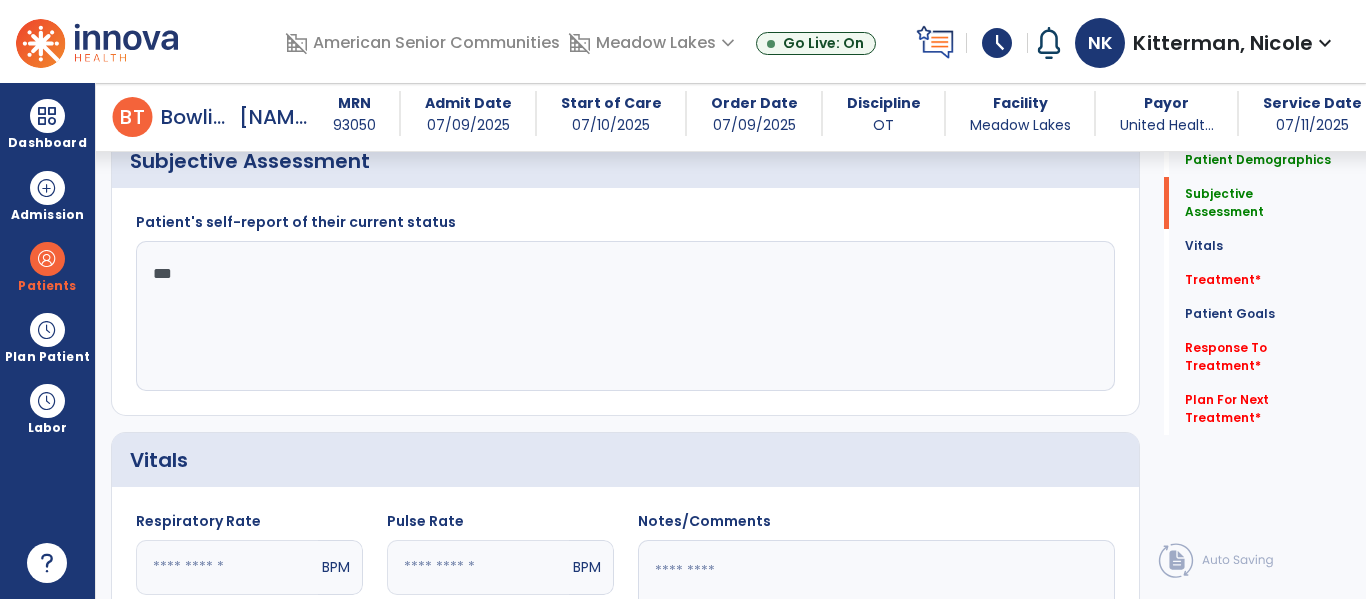 scroll, scrollTop: 167, scrollLeft: 0, axis: vertical 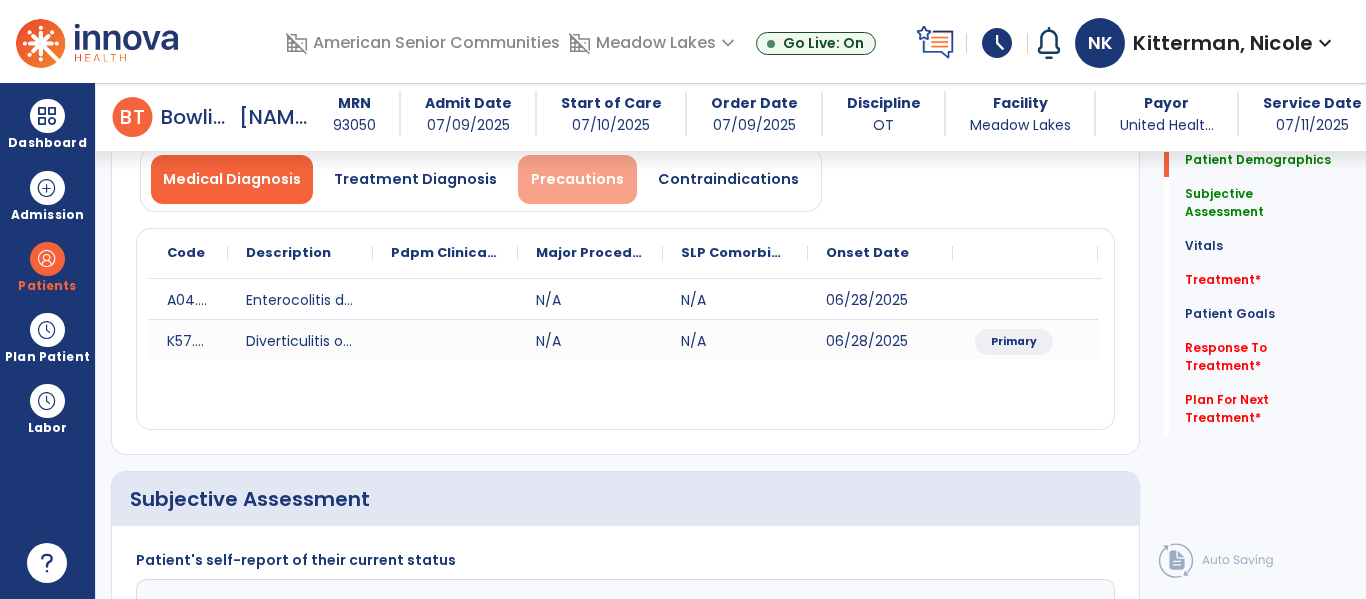 type on "**" 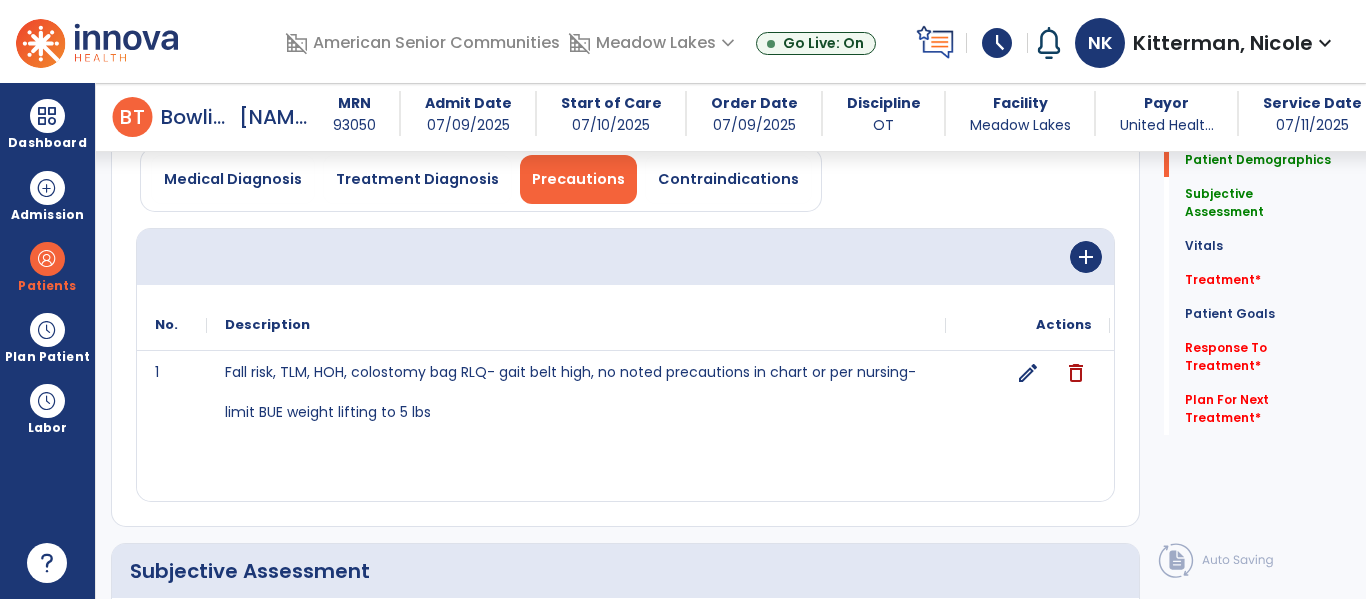 scroll, scrollTop: 0, scrollLeft: 0, axis: both 